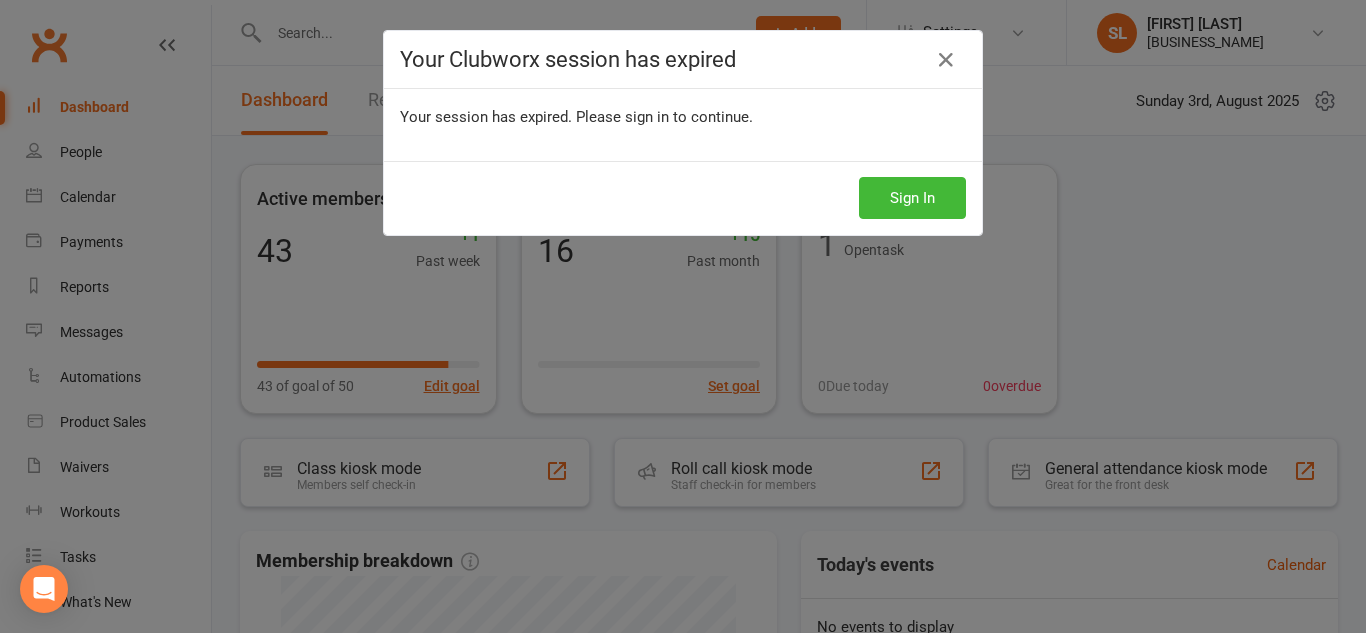 scroll, scrollTop: 0, scrollLeft: 0, axis: both 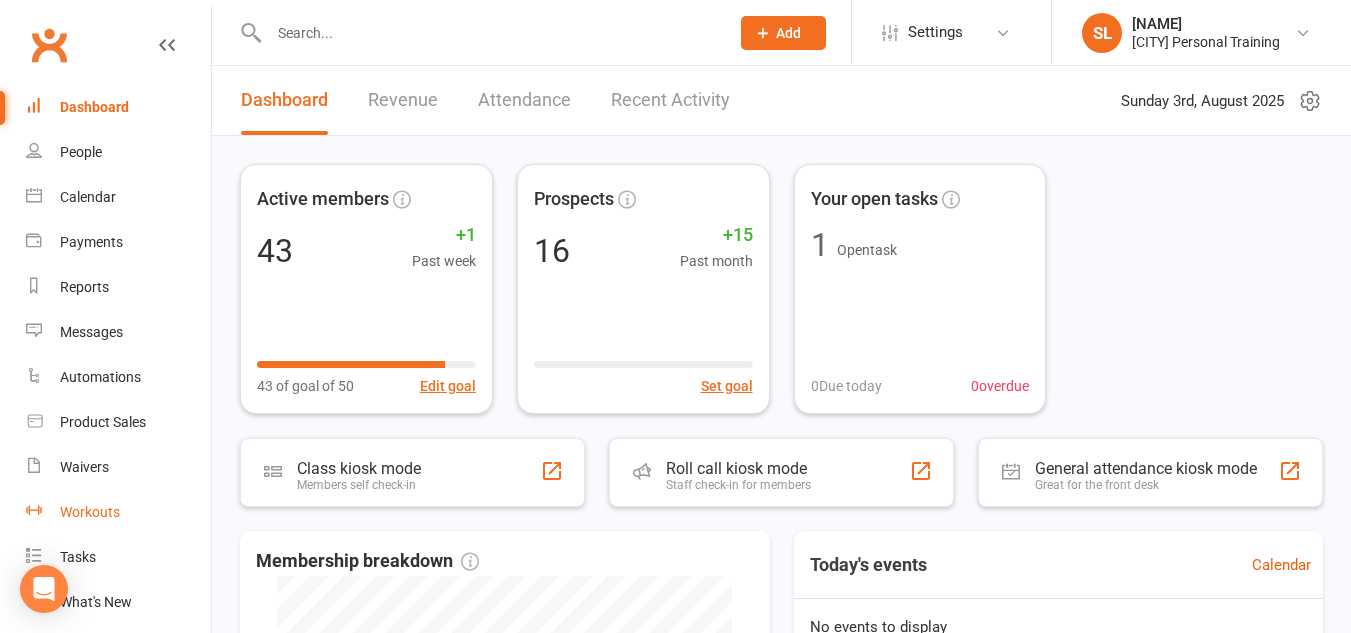 click on "Workouts" at bounding box center [90, 512] 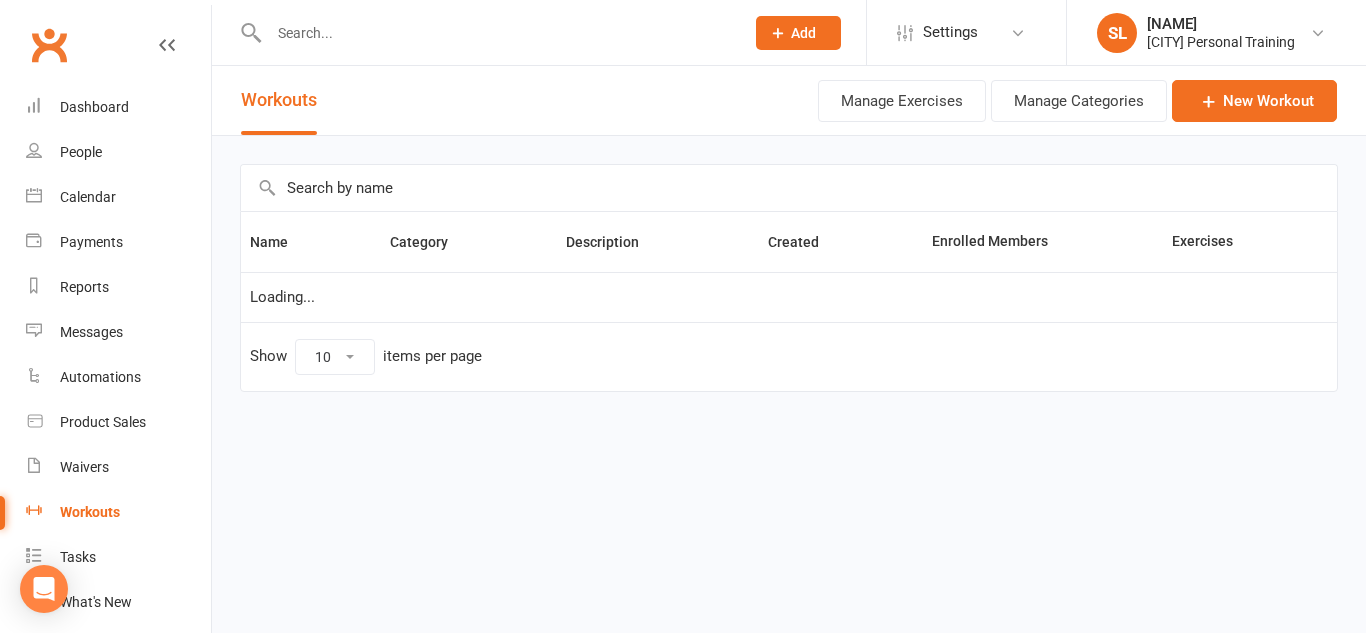 select on "100" 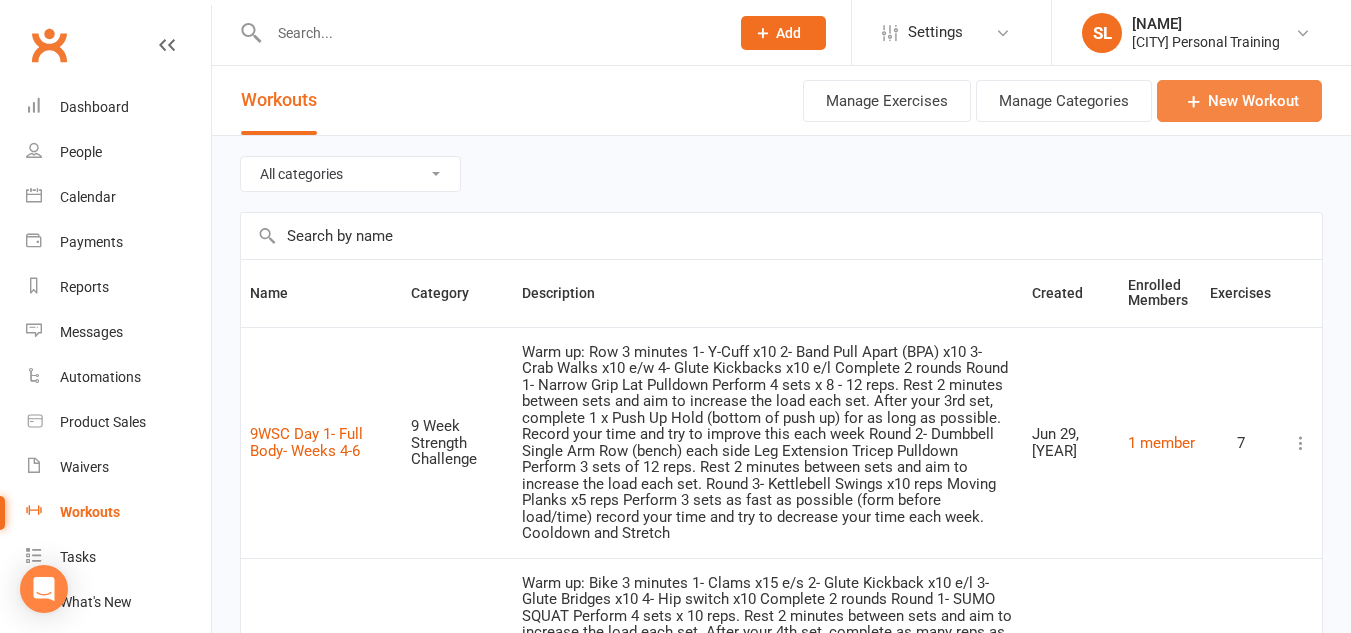 click on "New Workout" at bounding box center (1239, 101) 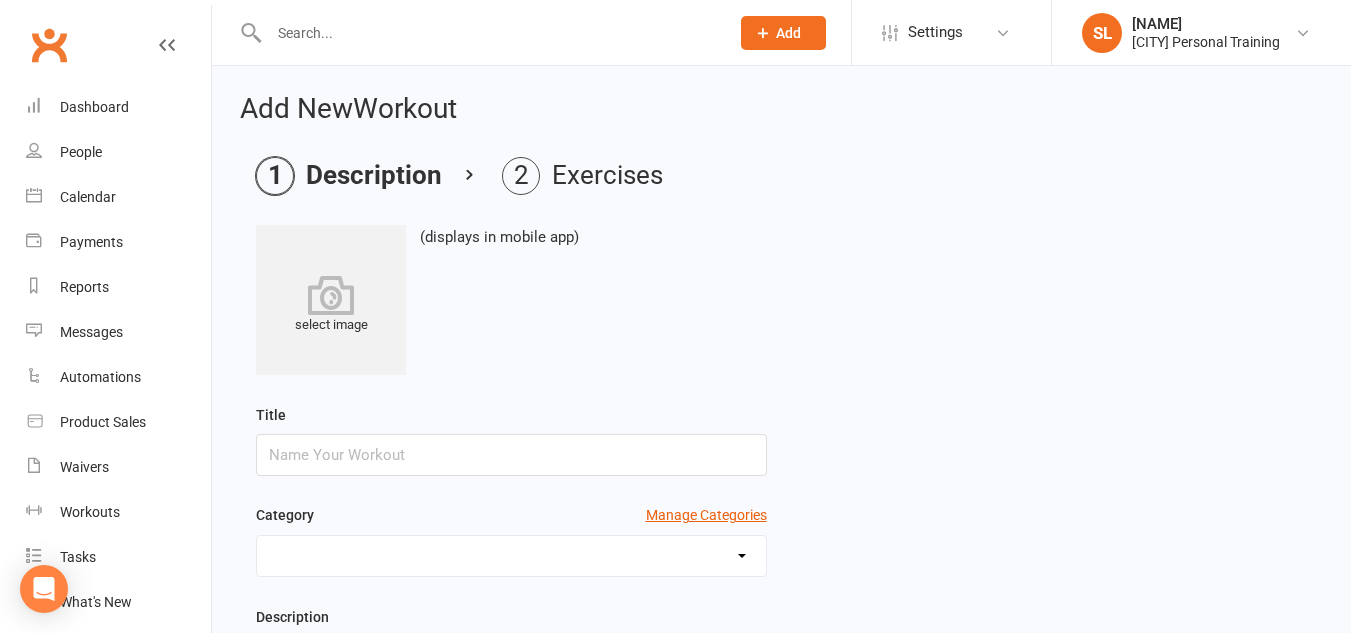 click at bounding box center (331, 295) 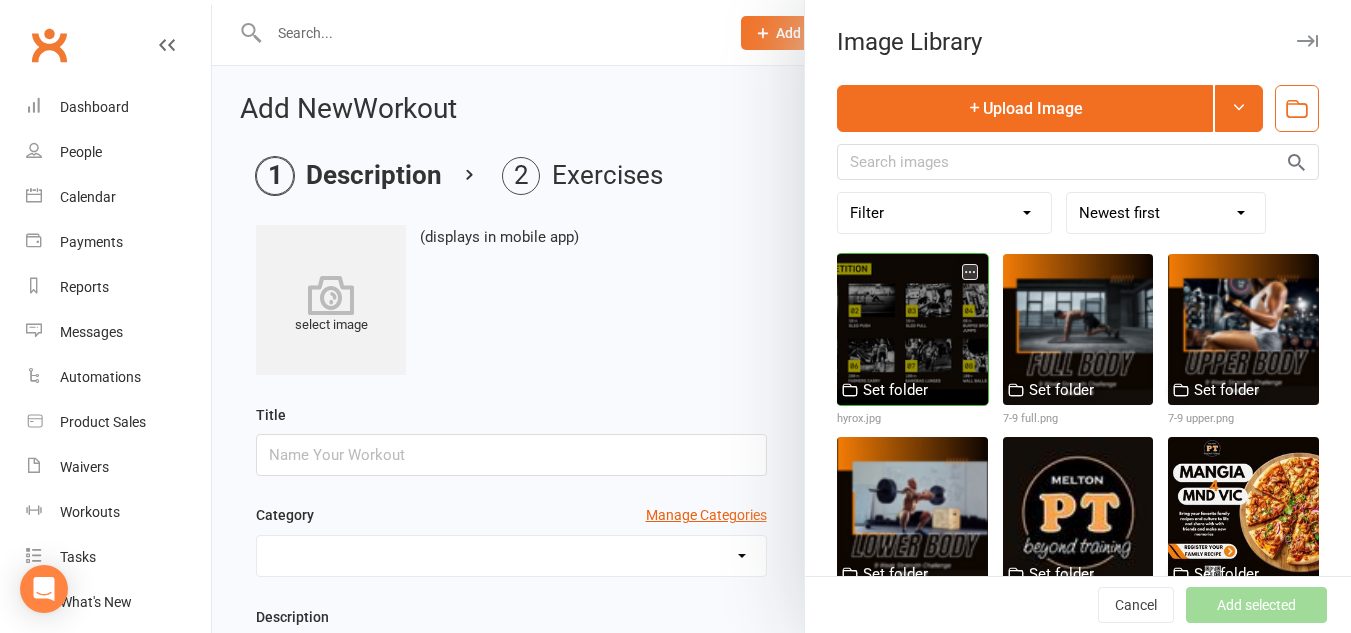 click at bounding box center [912, 329] 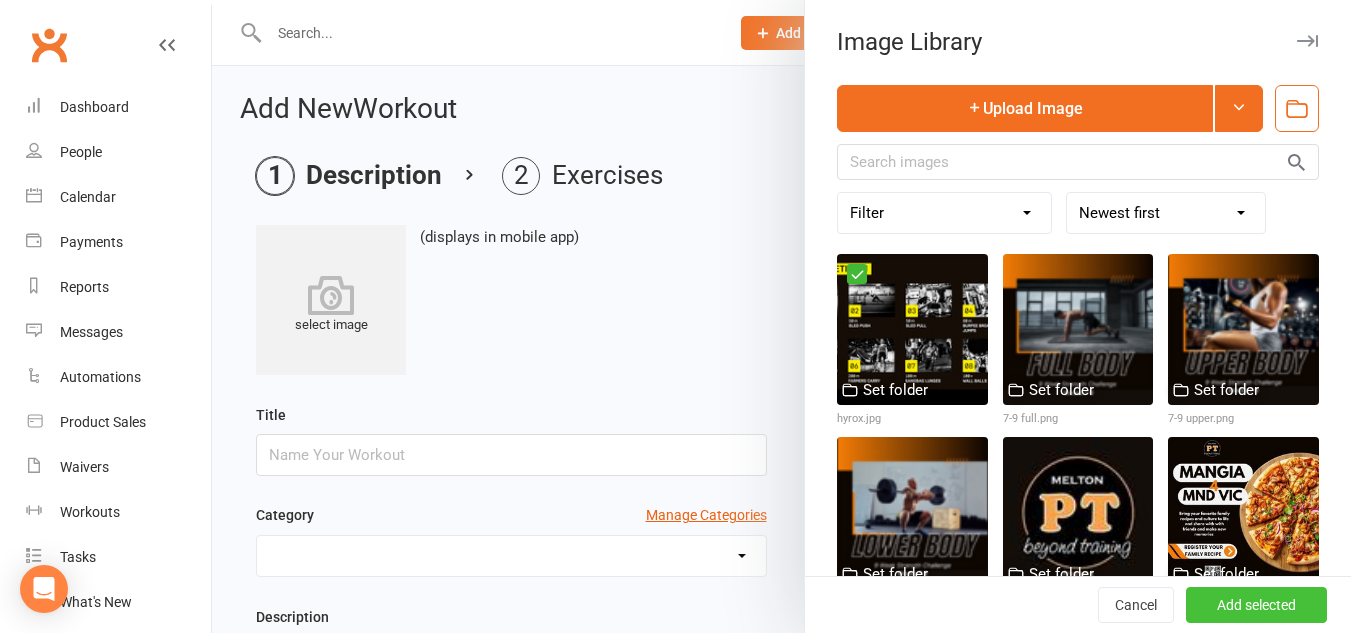 click on "Add selected" at bounding box center [1256, 605] 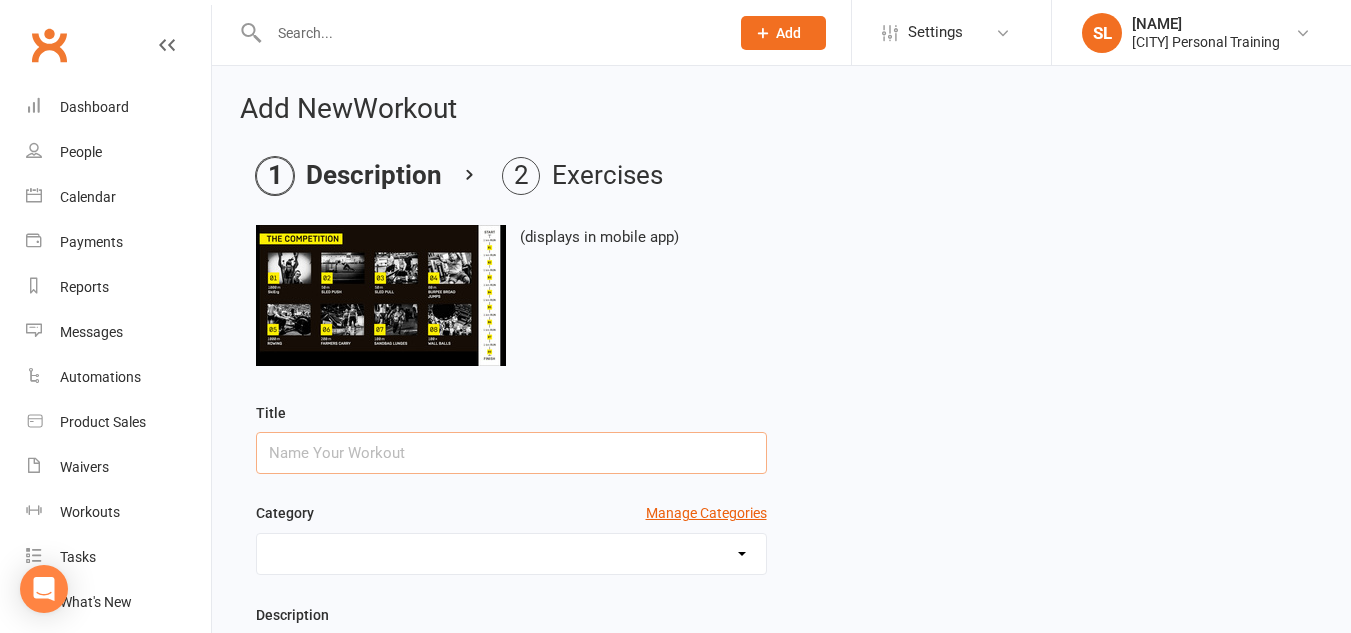 click at bounding box center [511, 453] 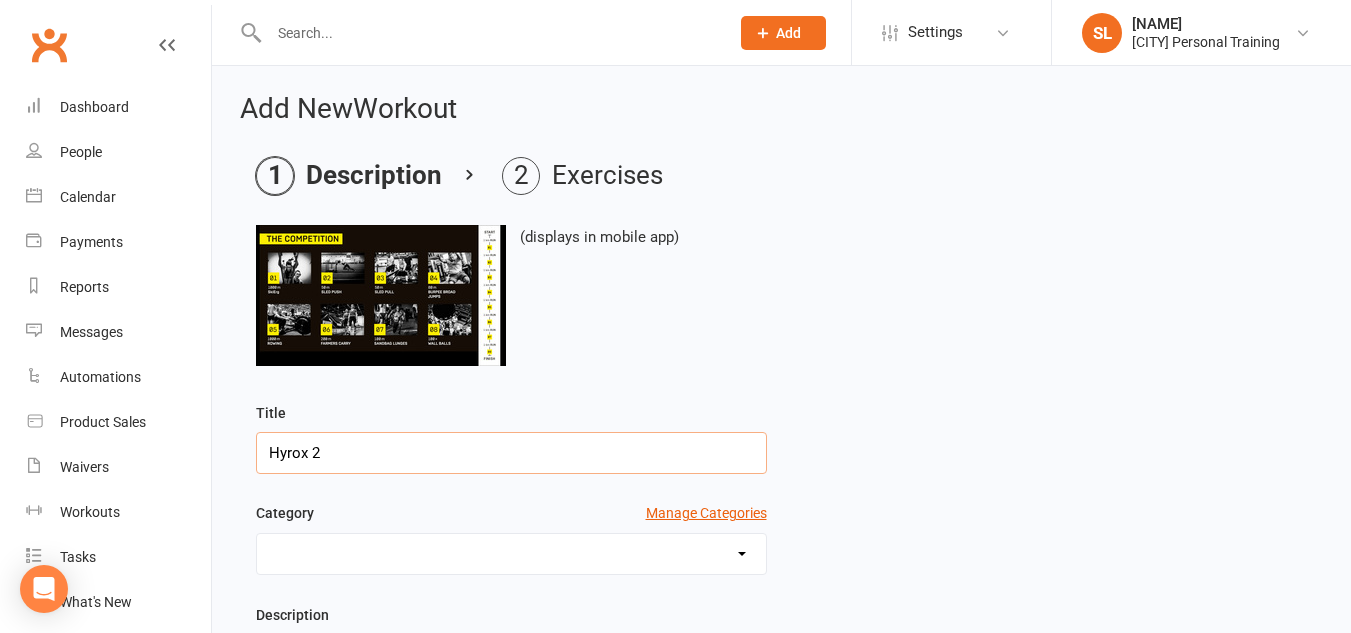 type on "Hyrox 2" 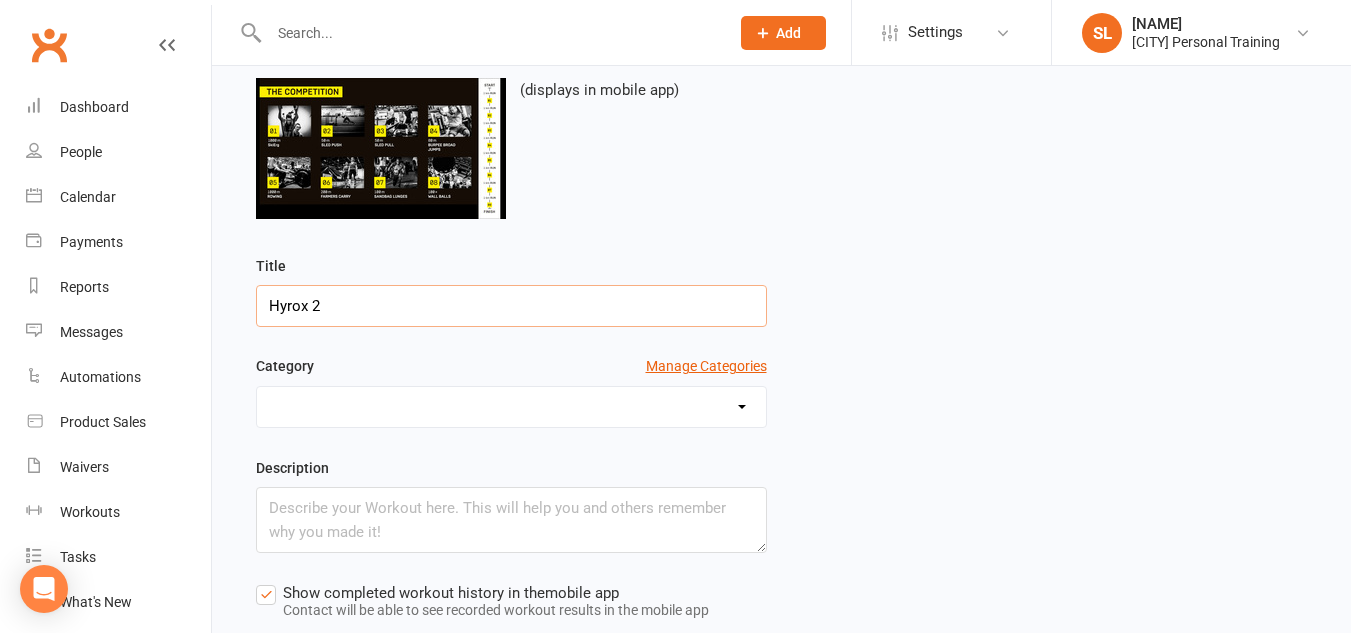 scroll, scrollTop: 151, scrollLeft: 0, axis: vertical 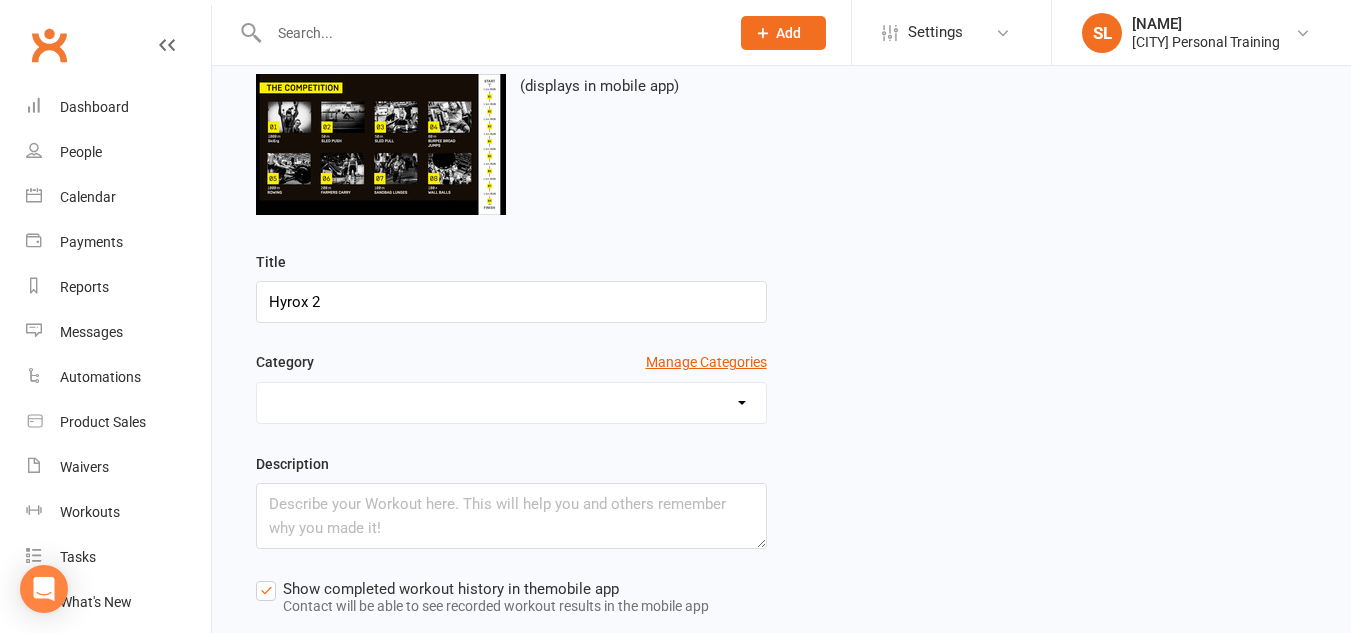 click on "9 Week Strength Challenge Core Based Full Body Circuit H.I.I.T Lower Body Personalised Stretching and Mobility Upper Body" at bounding box center (511, 403) 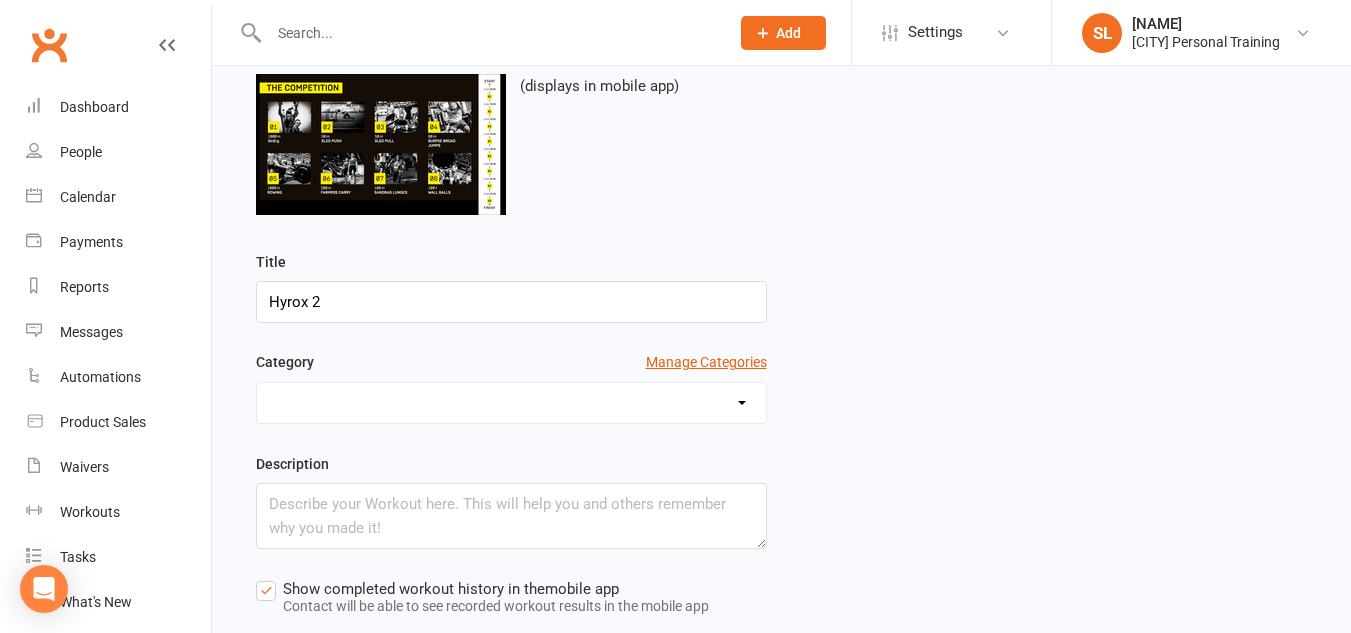 select on "456" 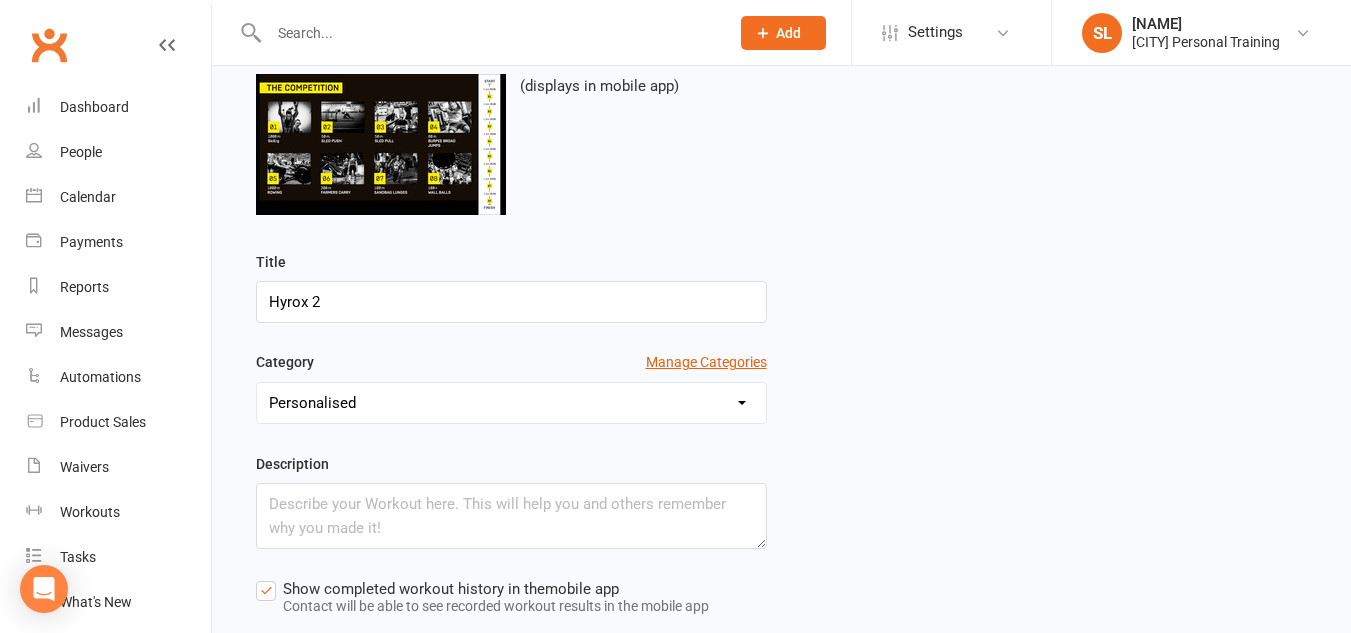 click on "9 Week Strength Challenge Core Based Full Body Circuit H.I.I.T Lower Body Personalised Stretching and Mobility Upper Body" at bounding box center (511, 403) 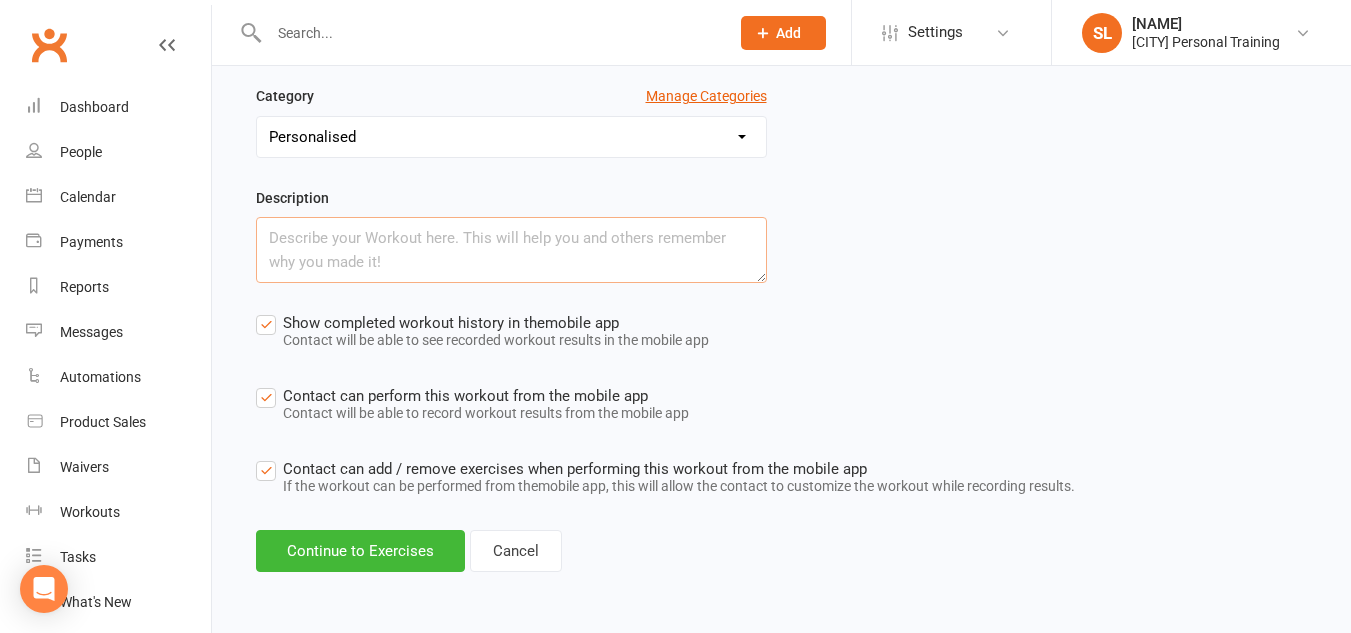 click at bounding box center (511, 250) 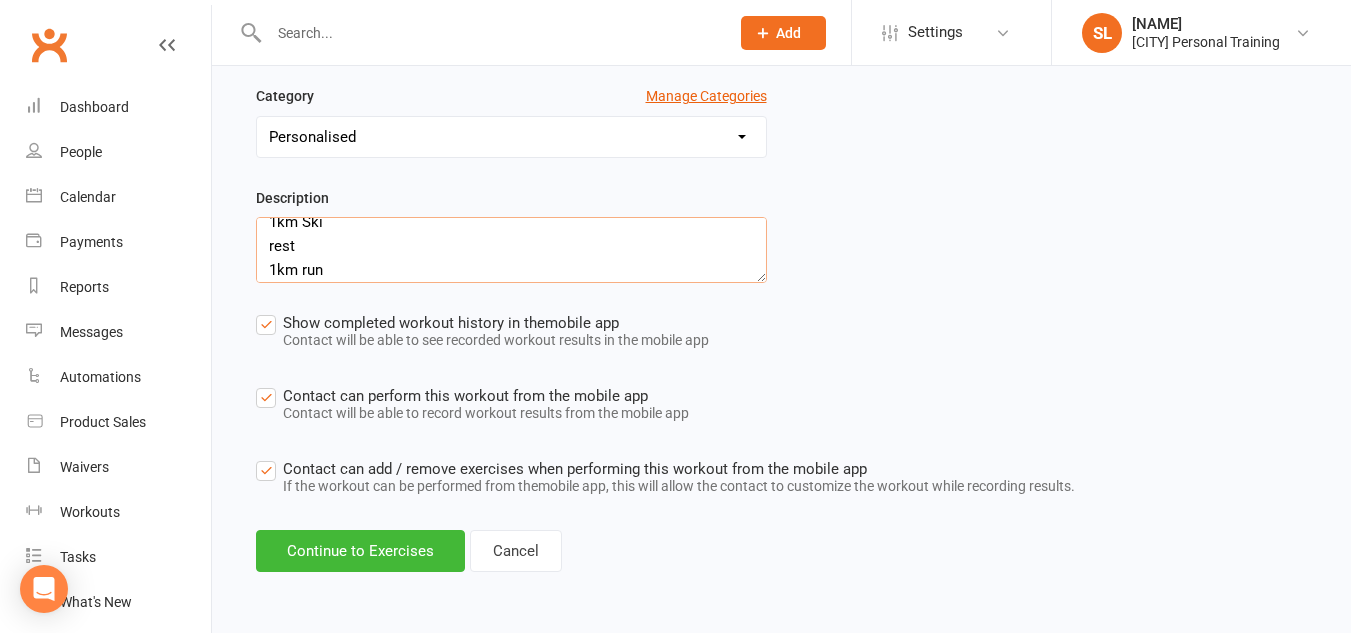 scroll, scrollTop: 425, scrollLeft: 0, axis: vertical 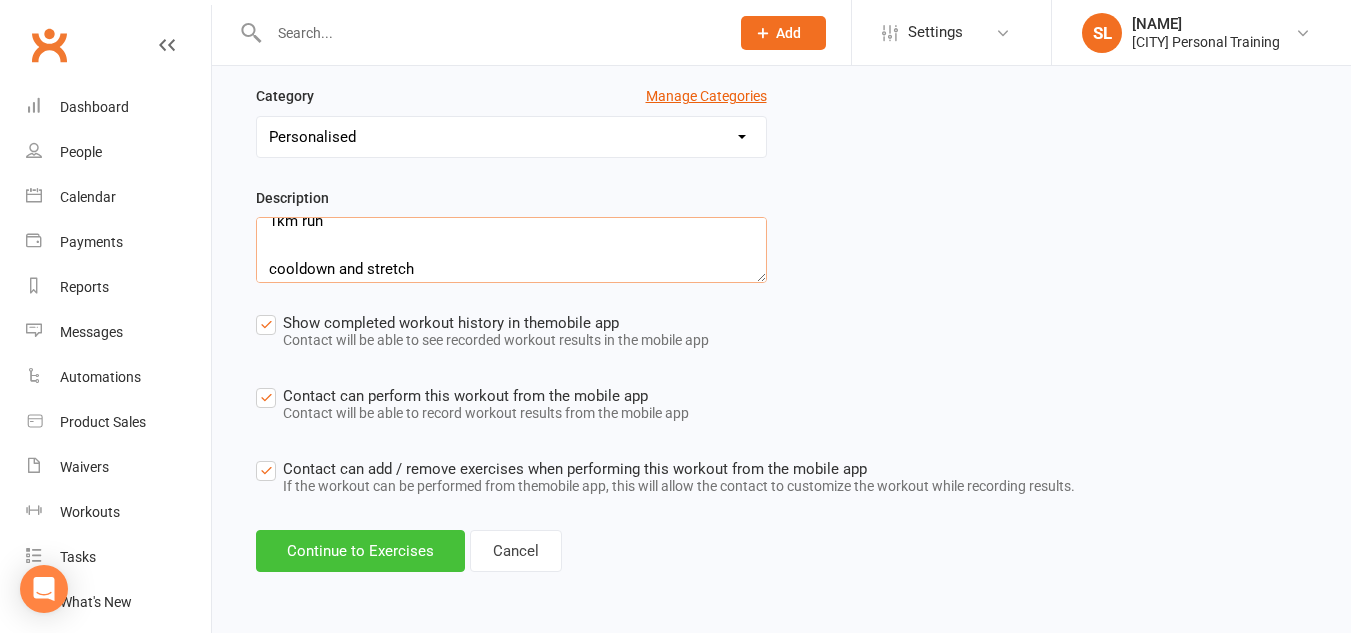 type on "Warm Up-
Row 500mtrs
Hip Switch
inchworms
BPA
x2
Round 1
Weighted Lunges x12 e/l
Sled Push x40mtrs
SKI x 250mtrs
x3
1km Row
rest
1km Ski
rest
1km run
cooldown and stretch" 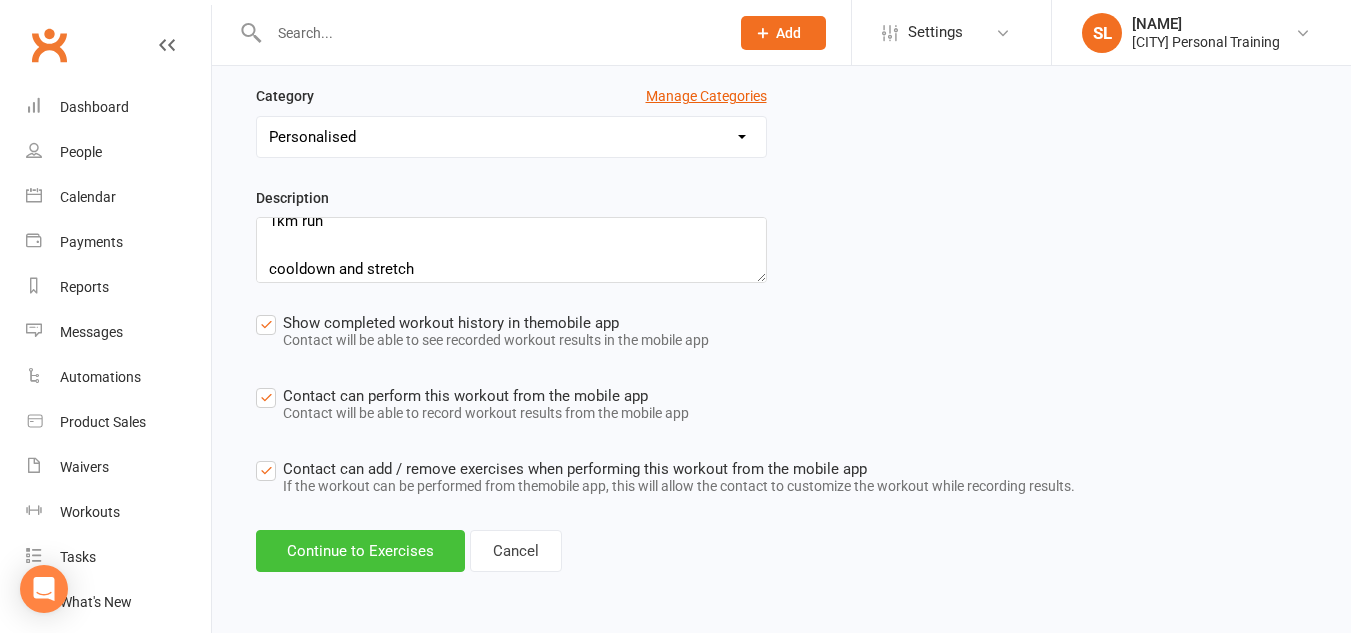 click on "Continue to Exercises" at bounding box center [360, 551] 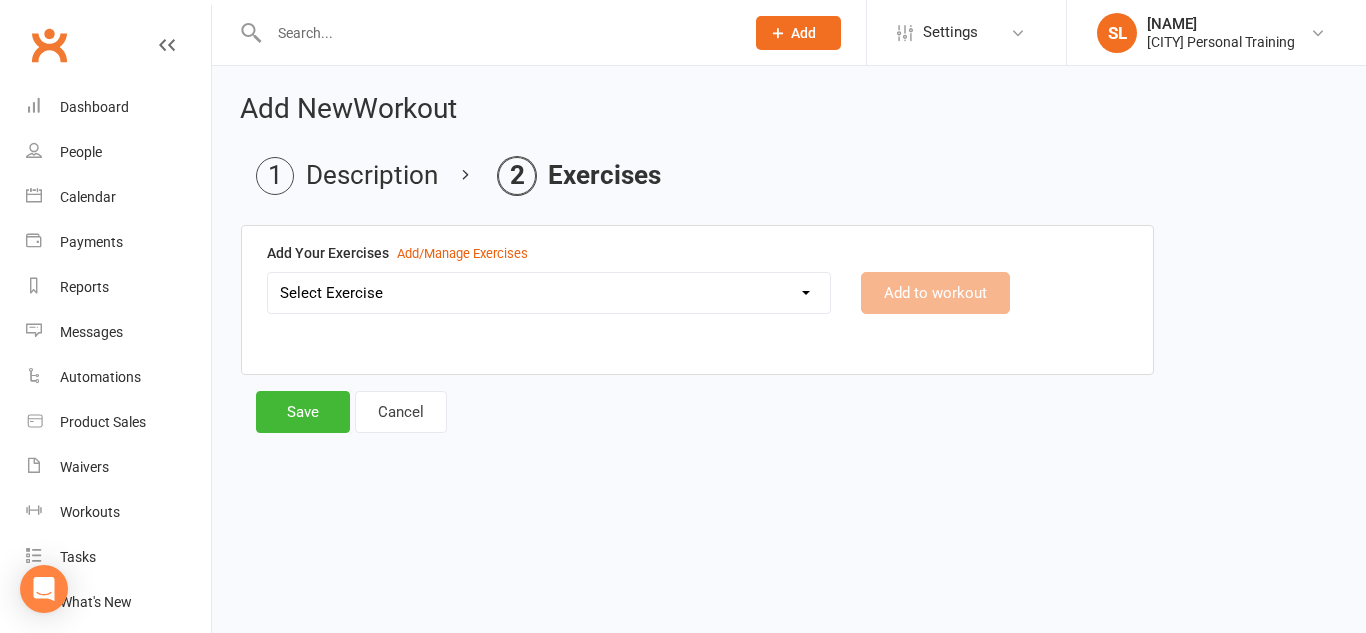 click on "Select Exercise Ankle Taps Arm Circles Banded Crab Walk Band Pull Apart (BPA) Barbell Hip Thrust  Barbell Incline Press Barbell Upright Row Bicycle Crunches Bird Dog Body Weight Squat Box Jumps Bulgarian Split Squat Burpees  Cable Bicep Curls Cable Crossover Cable STraight Arm Pulldown Clams Commando Plank Concentration Curls Crunches Dead Bug Dead Bug Dead Hang Deadlift Dumbbell Front Raises Dumbbell Hammer Curls Dumbbell Lateral Raises Dumbbell Lunges Dumbbell Pullover Dumbbell Single Arm Bench Row Dumbbell Squat and Press Dumbell Bench Press Dumbell Flys Dumbell Front Raises Dumbell Incline Chest Press EMOM1 Video Link External Shoulder Rotation Farmers Hold Farmers Walk Fire Hydrants Floor External Shoulder Rotation Floor Internal Shoulder Rotation Frog Jumps Full Body H.I.I.T 1 Full Body HIIT 2  Full Body Stretch Full Body Stretch Video link Glute Bridge Glute Kickback  Goblet Squat Hamstring Curls Hanging Knee Raises Hip Switch Hip Thrust Variation Inchworm  Incline DB chest press Kettlebell Swing Plank" at bounding box center [549, 293] 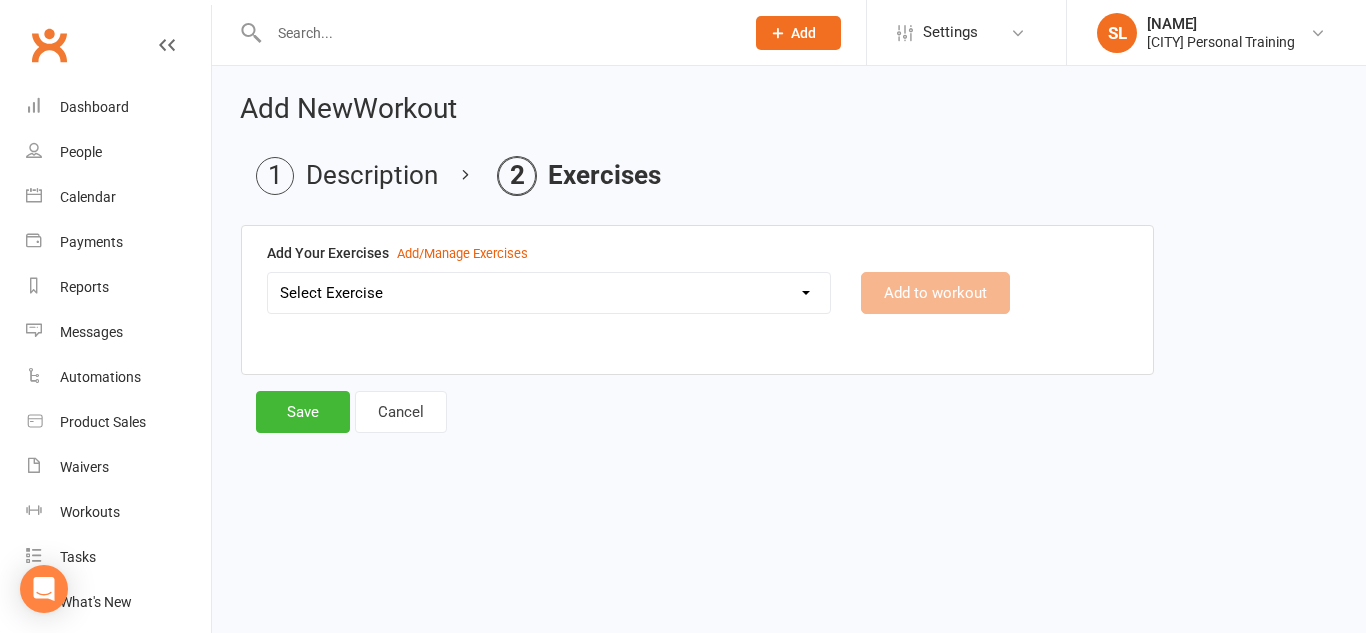 select on "11949" 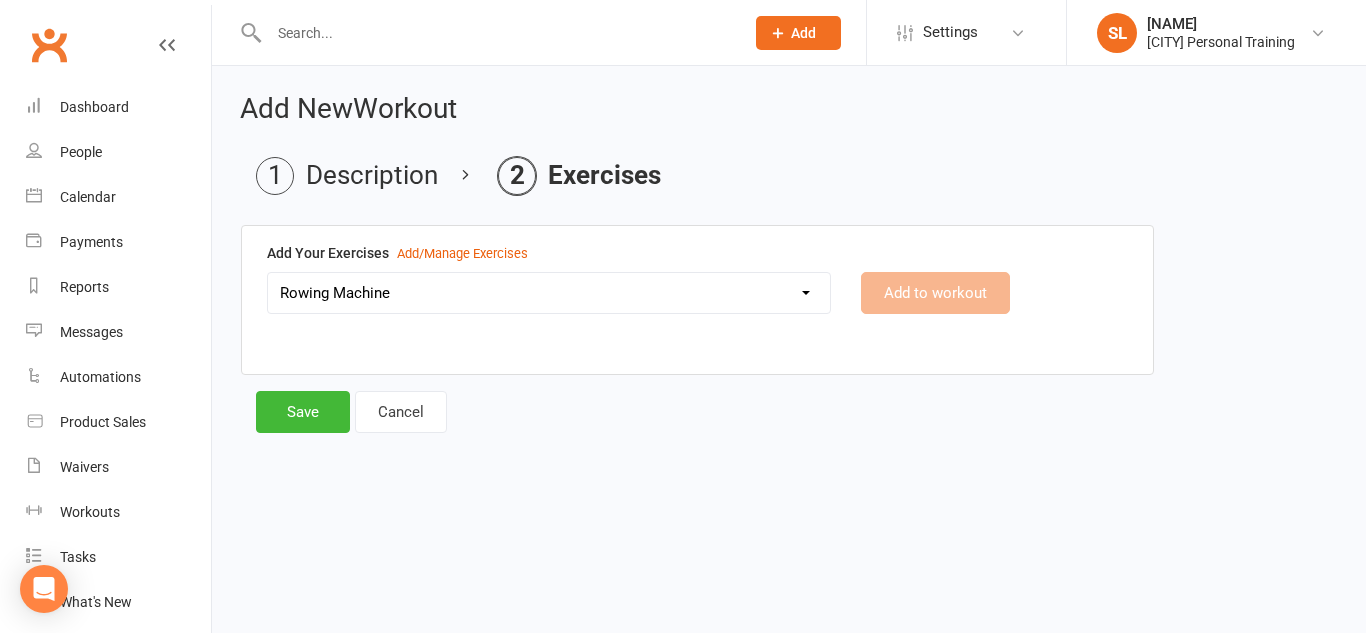 click on "Select Exercise Ankle Taps Arm Circles Banded Crab Walk Band Pull Apart (BPA) Barbell Hip Thrust  Barbell Incline Press Barbell Upright Row Bicycle Crunches Bird Dog Body Weight Squat Box Jumps Bulgarian Split Squat Burpees  Cable Bicep Curls Cable Crossover Cable STraight Arm Pulldown Clams Commando Plank Concentration Curls Crunches Dead Bug Dead Bug Dead Hang Deadlift Dumbbell Front Raises Dumbbell Hammer Curls Dumbbell Lateral Raises Dumbbell Lunges Dumbbell Pullover Dumbbell Single Arm Bench Row Dumbbell Squat and Press Dumbell Bench Press Dumbell Flys Dumbell Front Raises Dumbell Incline Chest Press EMOM1 Video Link External Shoulder Rotation Farmers Hold Farmers Walk Fire Hydrants Floor External Shoulder Rotation Floor Internal Shoulder Rotation Frog Jumps Full Body H.I.I.T 1 Full Body HIIT 2  Full Body Stretch Full Body Stretch Video link Glute Bridge Glute Kickback  Goblet Squat Hamstring Curls Hanging Knee Raises Hip Switch Hip Thrust Variation Inchworm  Incline DB chest press Kettlebell Swing Plank" at bounding box center [549, 293] 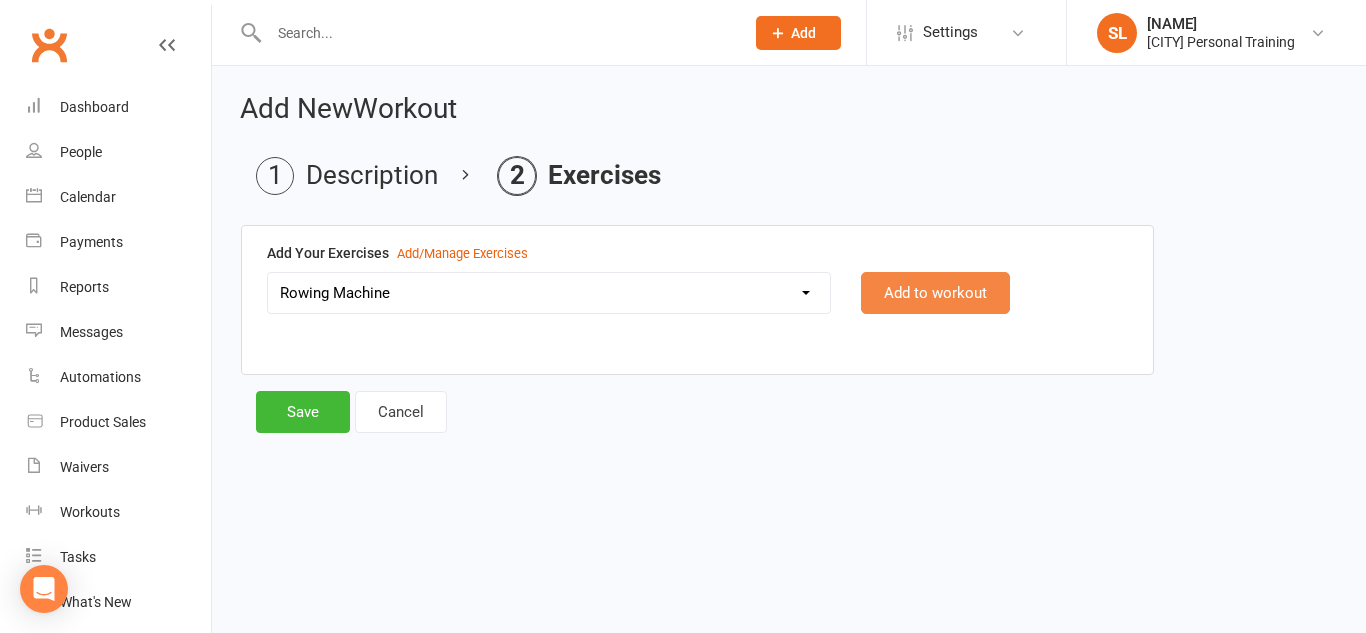 click on "Add to workout" at bounding box center [935, 293] 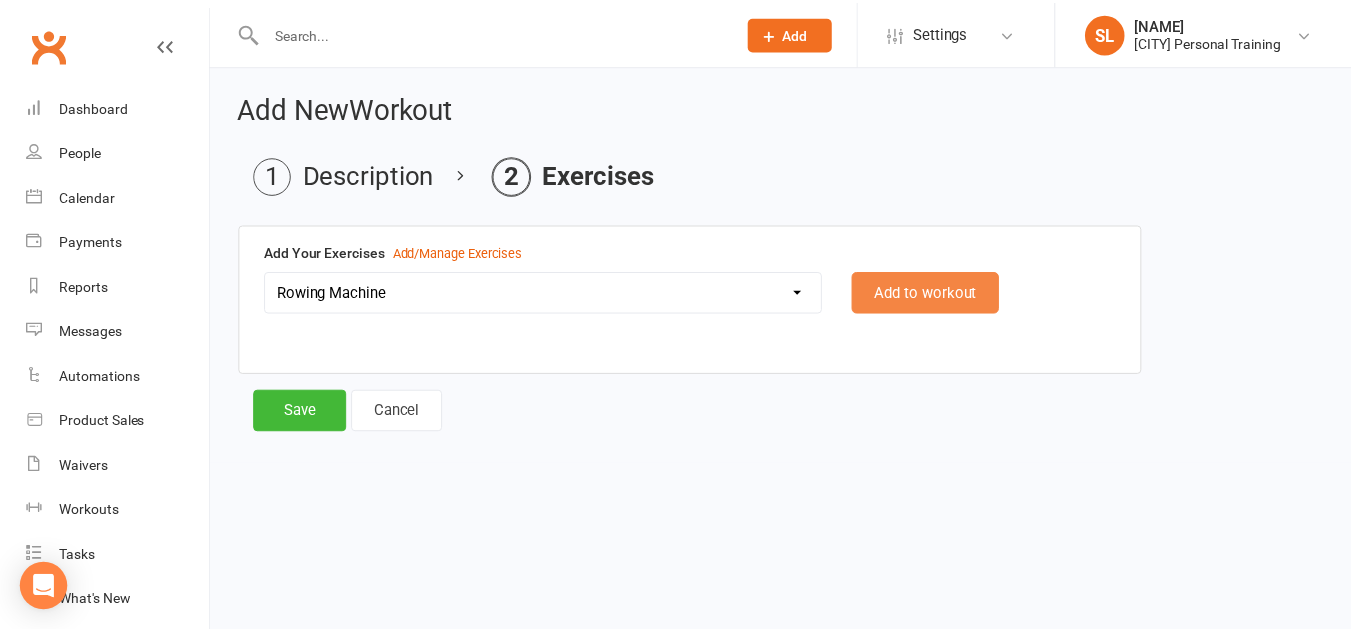 select 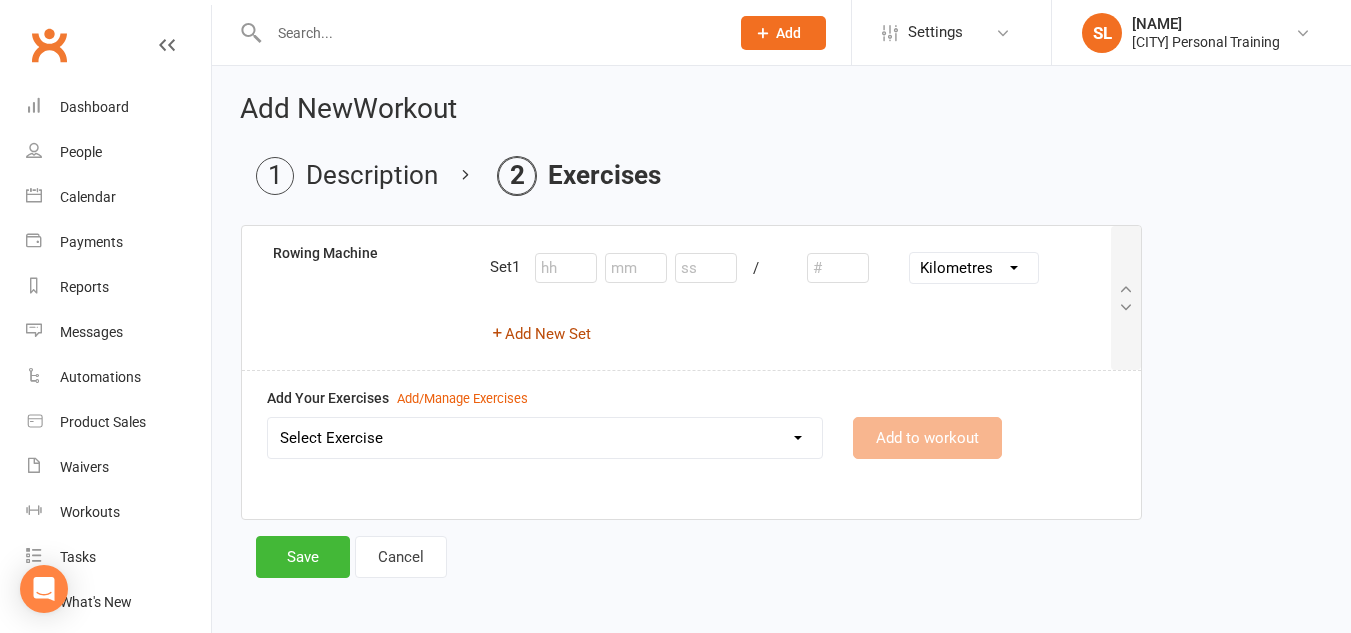 click on "Add New Set" at bounding box center (540, 334) 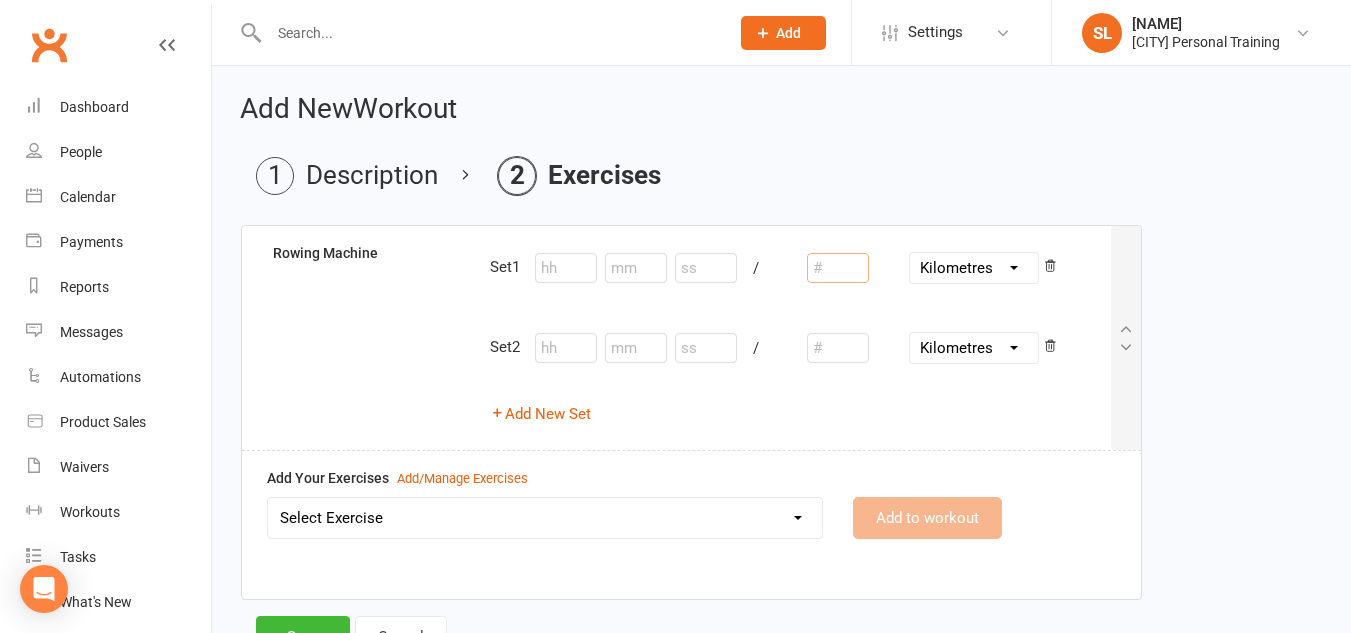 click at bounding box center [838, 268] 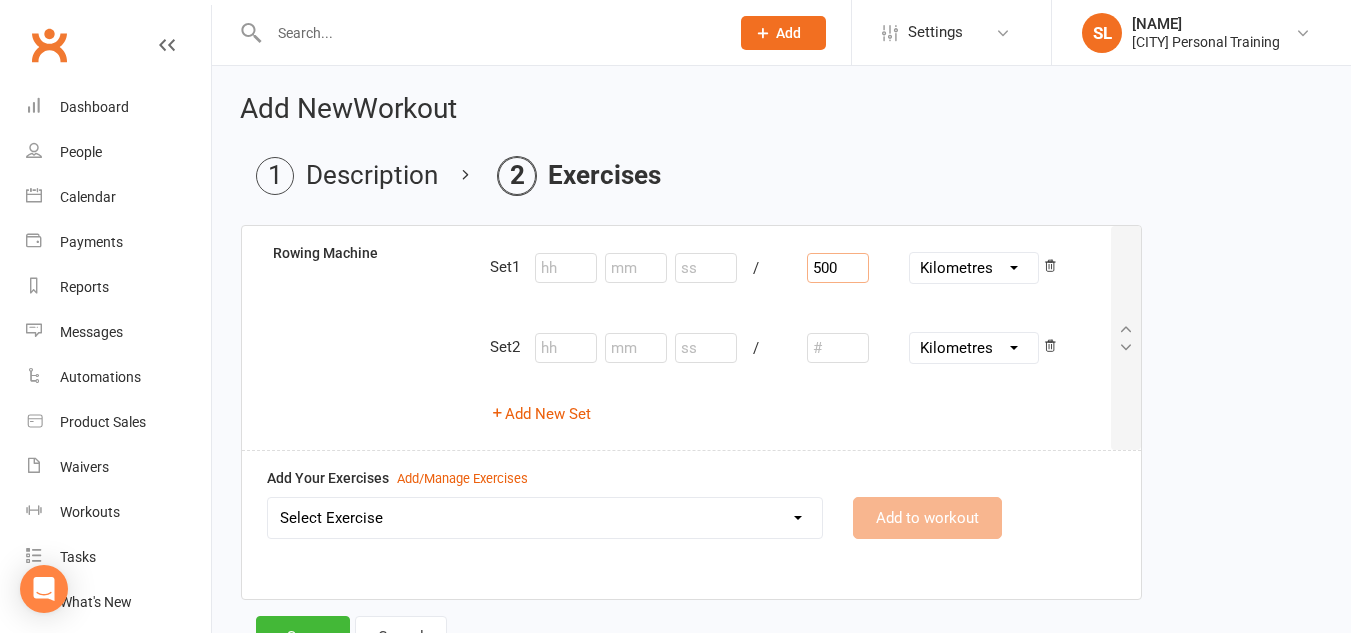type on "500" 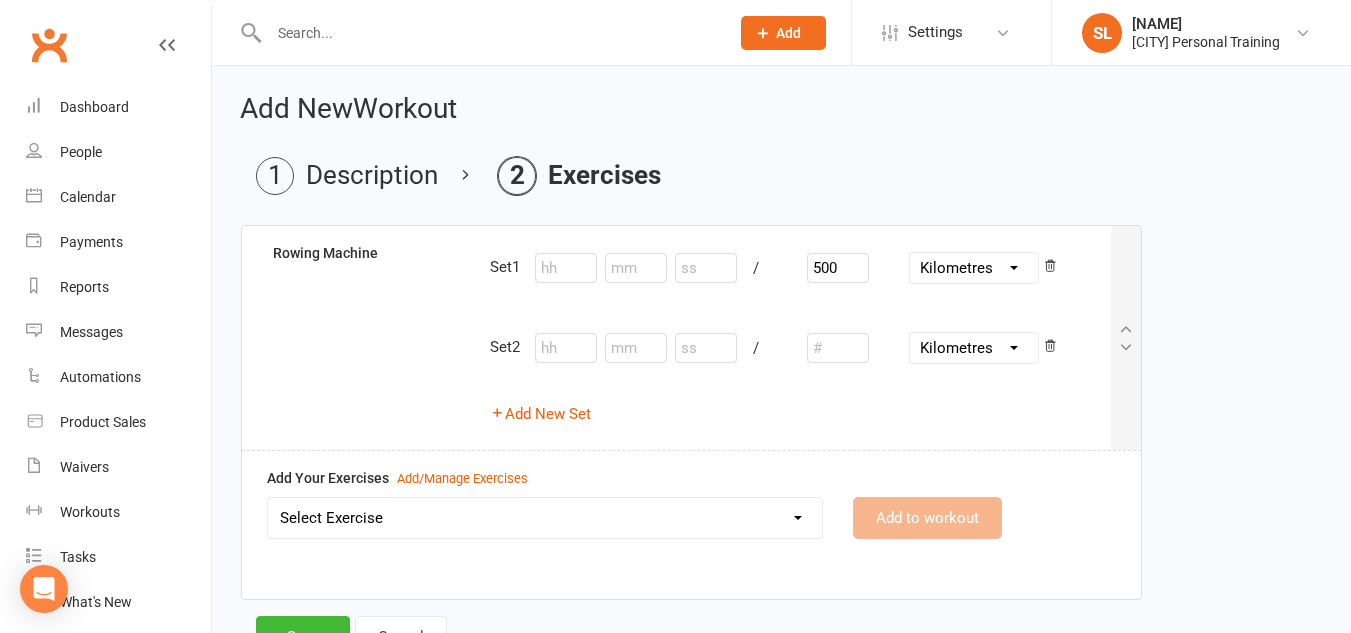 click on "Inches Yards Miles Centimetres Metres Kilometres" at bounding box center [974, 268] 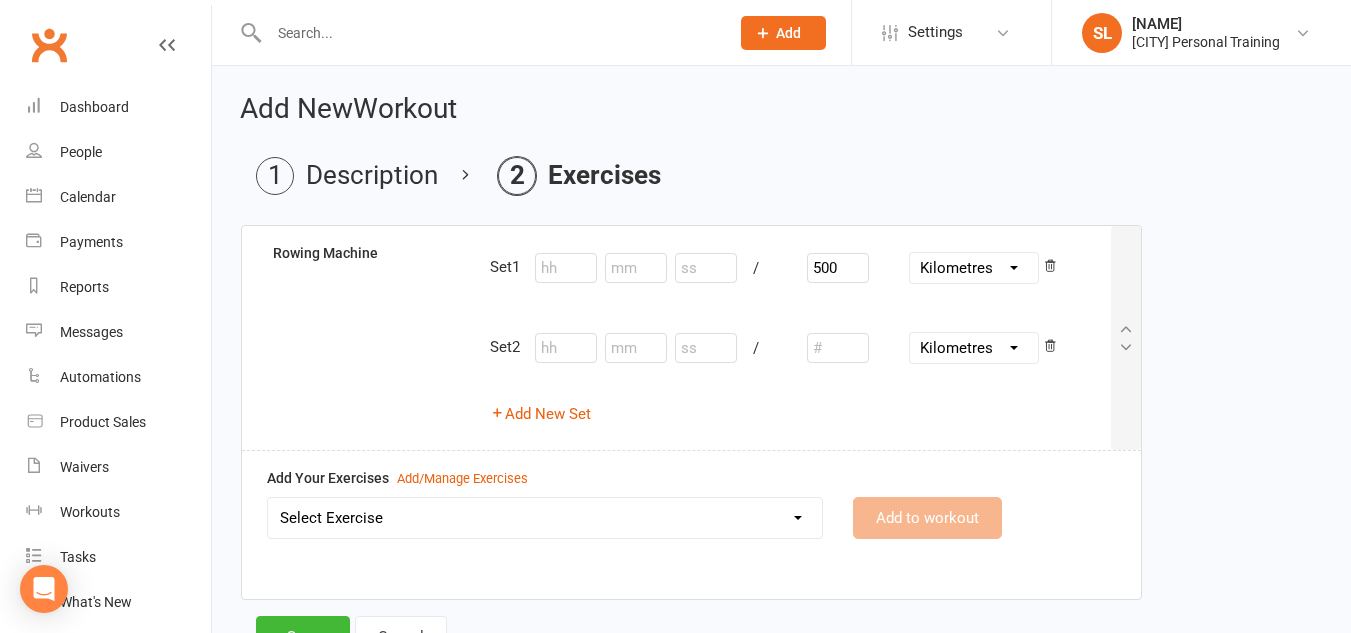 select on "Metres" 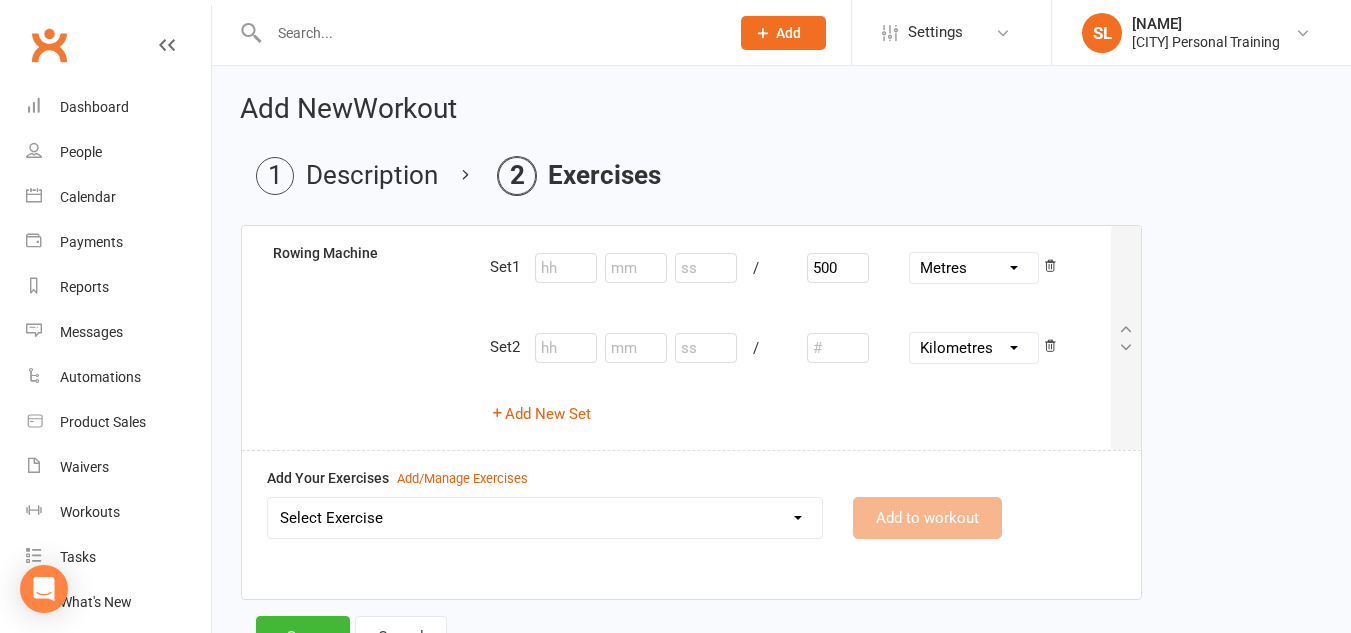 click on "Inches Yards Miles Centimetres Metres Kilometres" at bounding box center [974, 268] 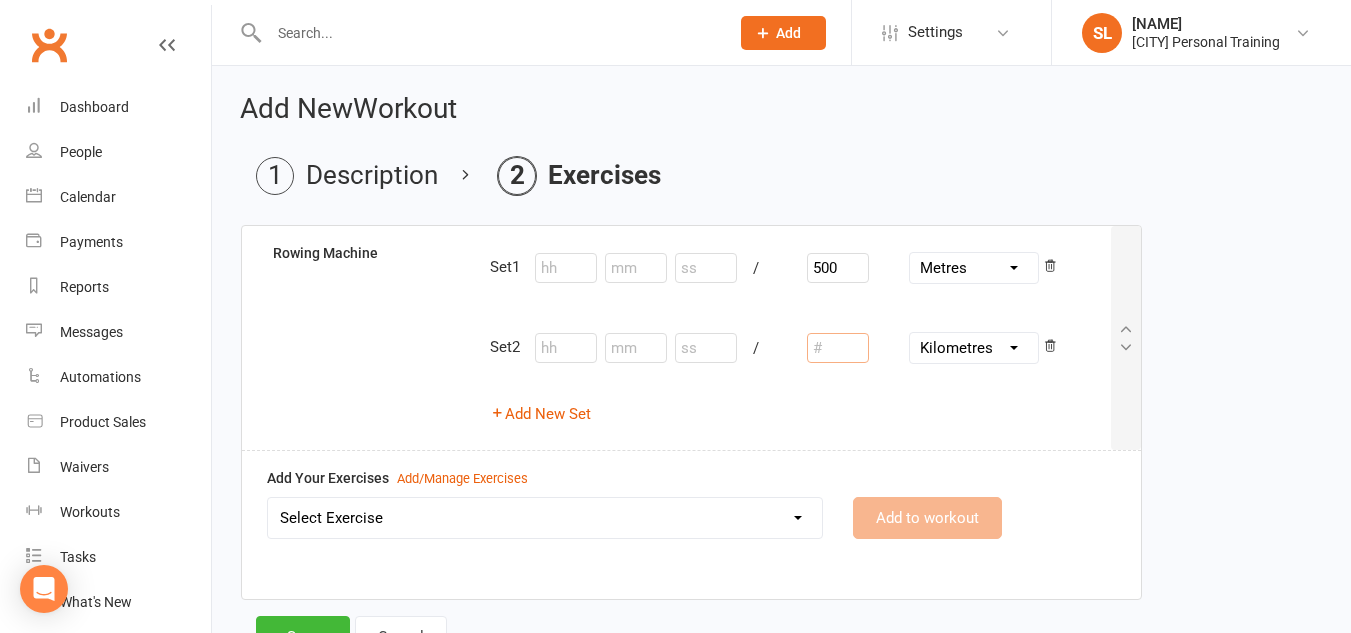 click at bounding box center (838, 348) 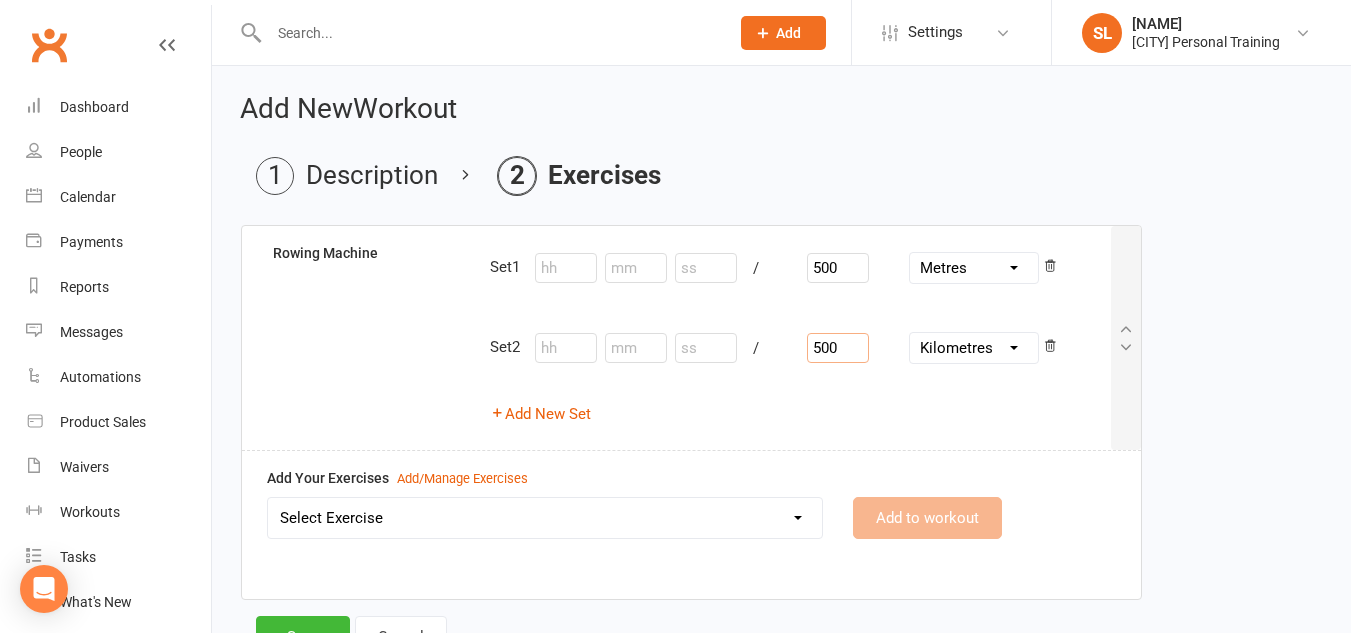 type on "500" 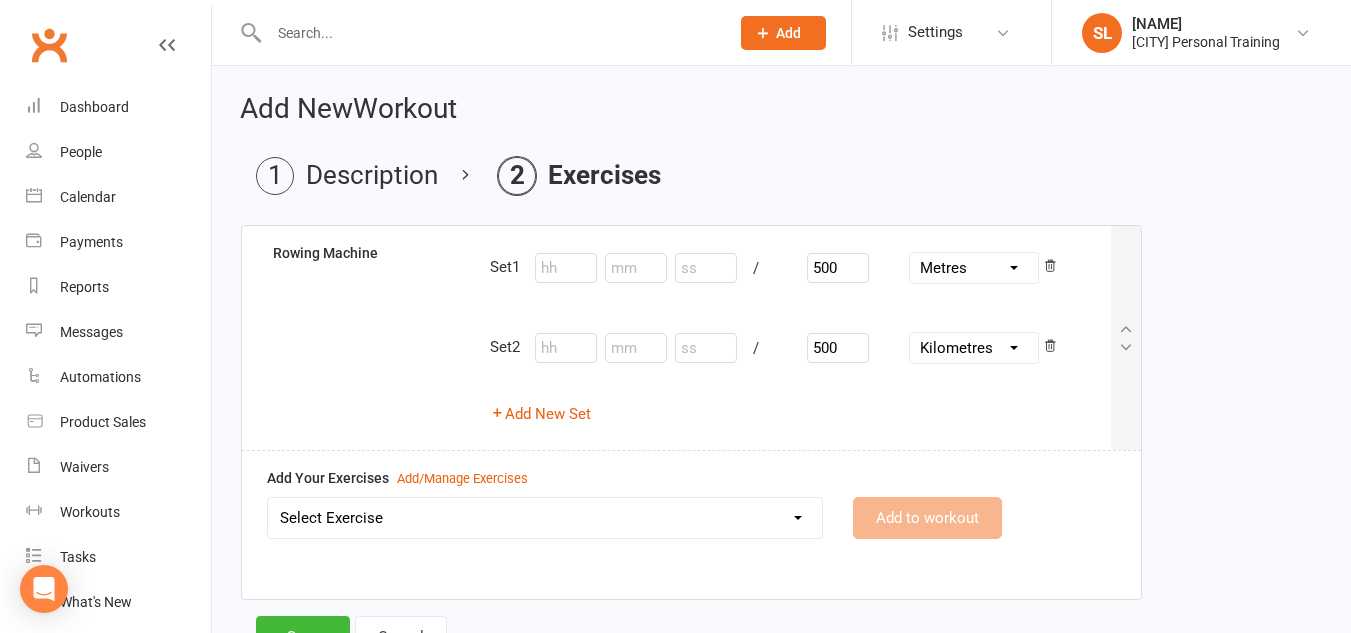 click on "Inches Yards Miles Centimetres Metres Kilometres" at bounding box center (974, 348) 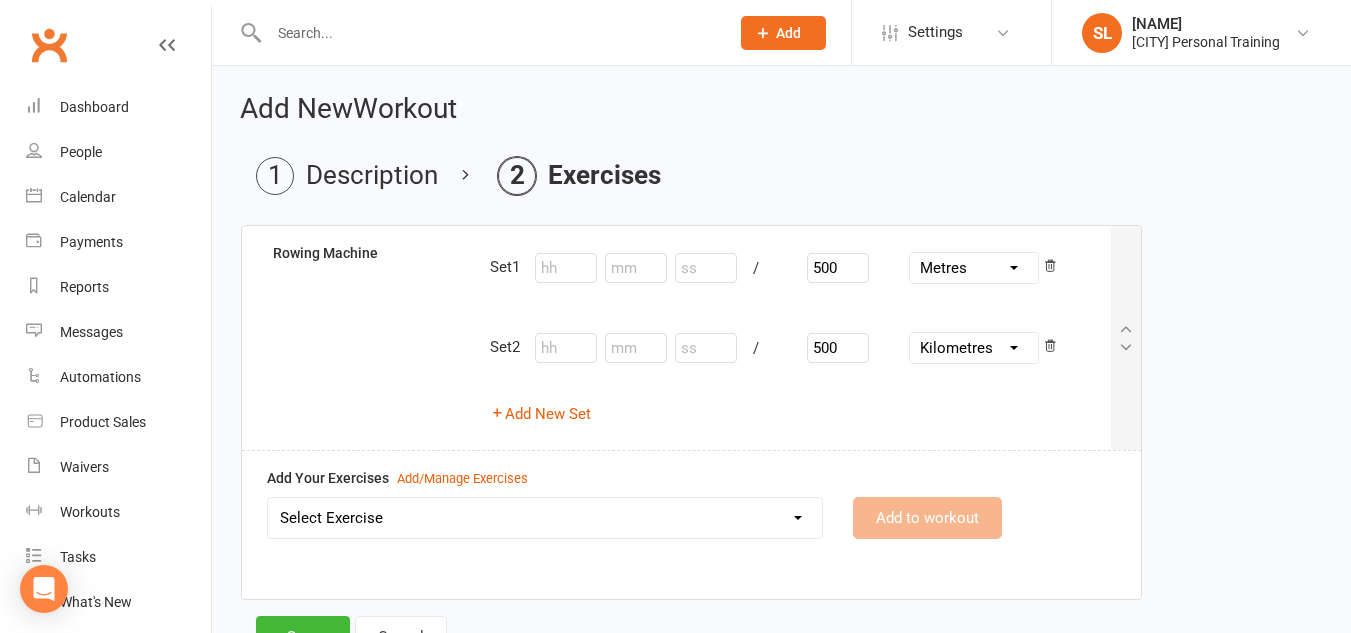 select on "Metres" 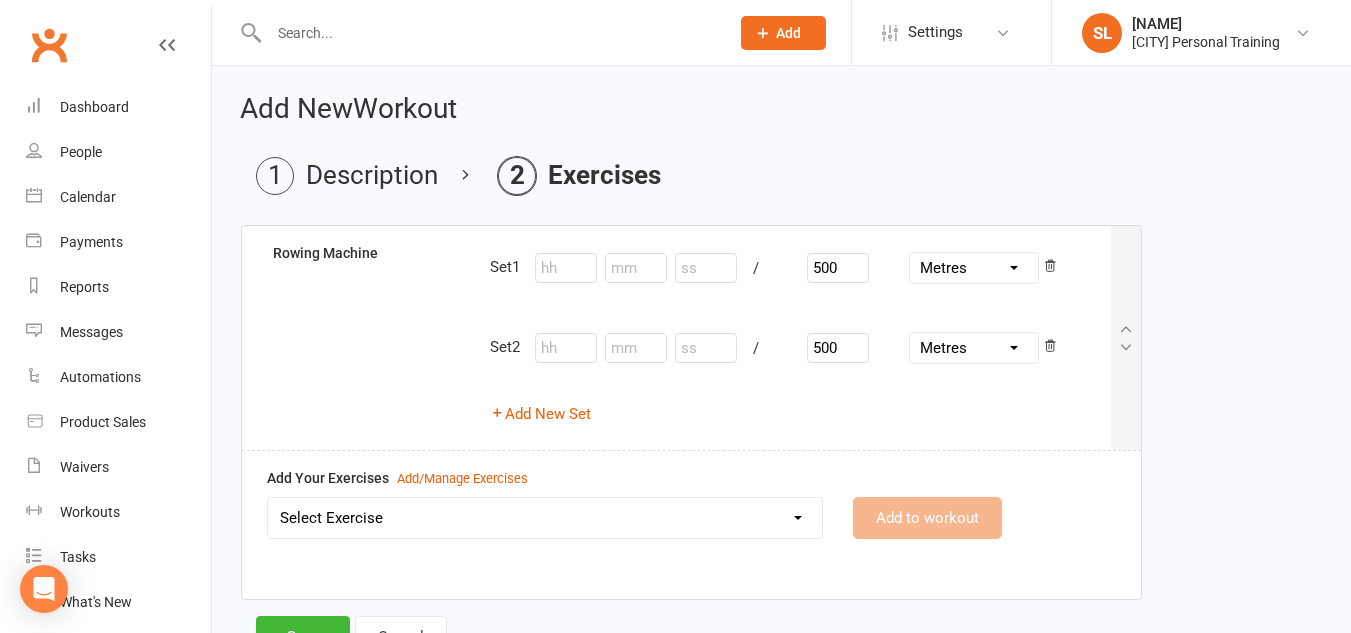 click on "Inches Yards Miles Centimetres Metres Kilometres" at bounding box center [974, 348] 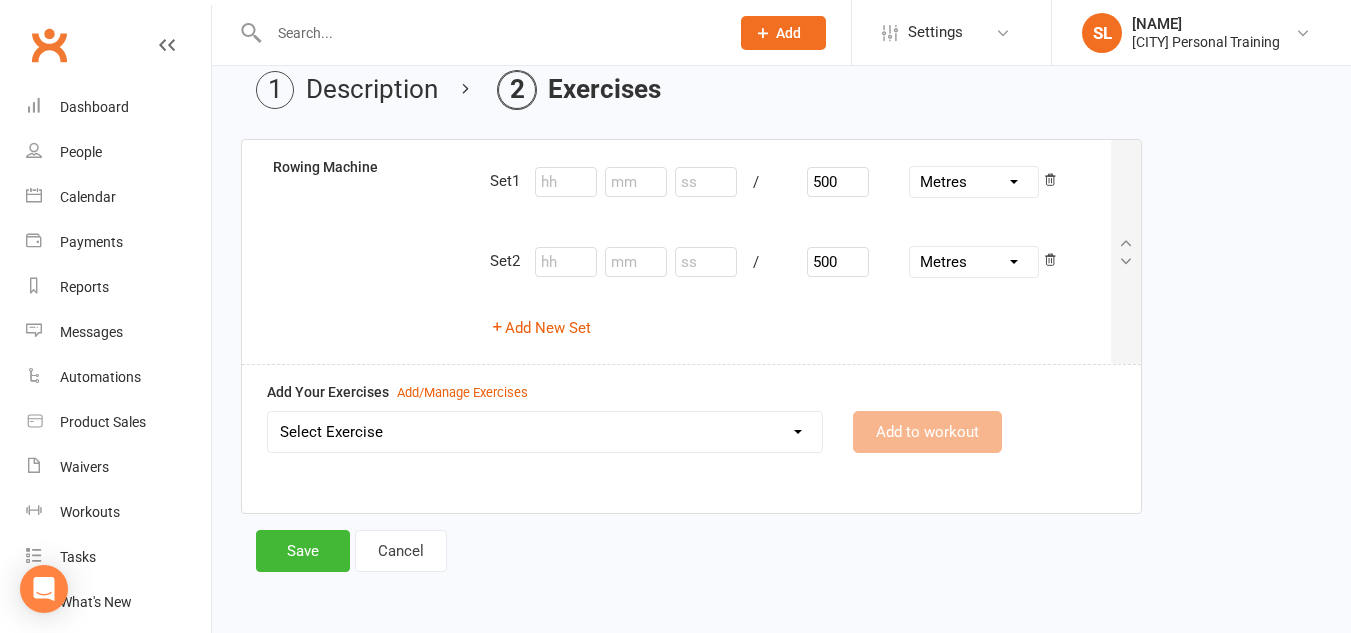 click on "Select Exercise Ankle Taps Arm Circles Banded Crab Walk Band Pull Apart (BPA) Barbell Hip Thrust  Barbell Incline Press Barbell Upright Row Bicycle Crunches Bird Dog Body Weight Squat Box Jumps Bulgarian Split Squat Burpees  Cable Bicep Curls Cable Crossover Cable STraight Arm Pulldown Clams Commando Plank Concentration Curls Crunches Dead Bug Dead Bug Dead Hang Deadlift Dumbbell Front Raises Dumbbell Hammer Curls Dumbbell Lateral Raises Dumbbell Lunges Dumbbell Pullover Dumbbell Single Arm Bench Row Dumbbell Squat and Press Dumbell Bench Press Dumbell Flys Dumbell Front Raises Dumbell Incline Chest Press EMOM1 Video Link External Shoulder Rotation Farmers Hold Farmers Walk Fire Hydrants Floor External Shoulder Rotation Floor Internal Shoulder Rotation Frog Jumps Full Body H.I.I.T 1 Full Body HIIT 2  Full Body Stretch Full Body Stretch Video link Glute Bridge Glute Kickback  Goblet Squat Hamstring Curls Hanging Knee Raises Hip Switch Hip Thrust Variation Inchworm  Incline DB chest press Kettlebell Swing Plank" at bounding box center (545, 432) 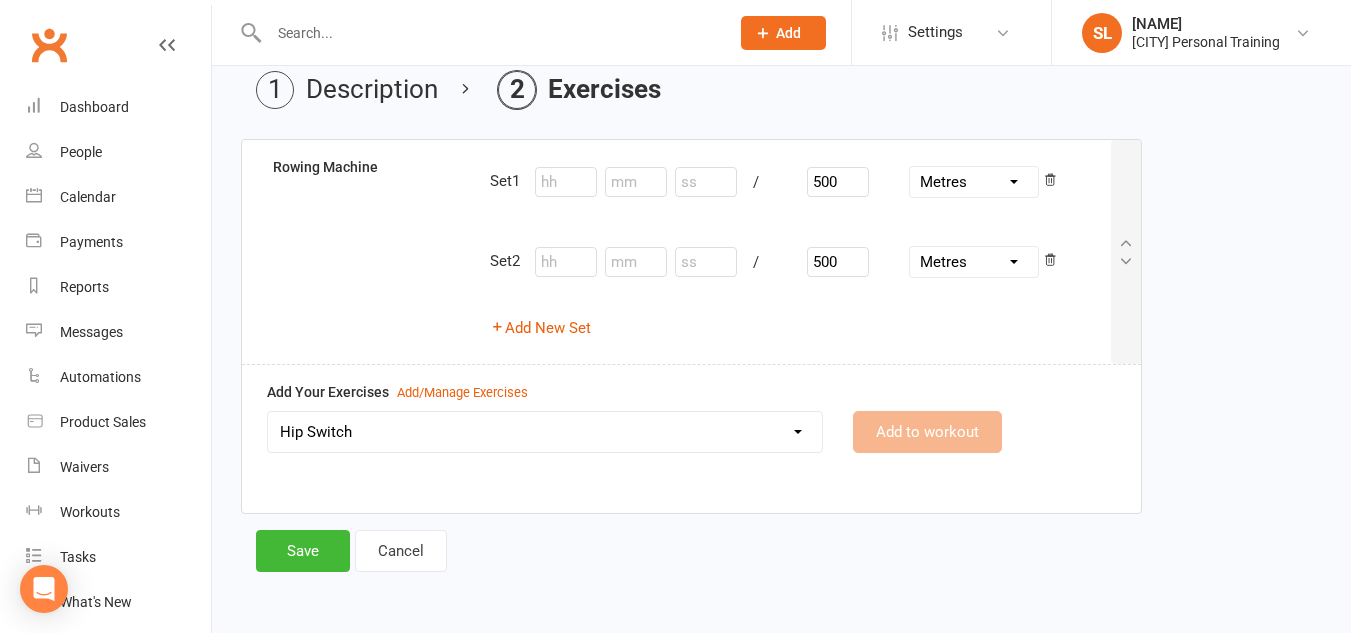 click on "Select Exercise Ankle Taps Arm Circles Banded Crab Walk Band Pull Apart (BPA) Barbell Hip Thrust  Barbell Incline Press Barbell Upright Row Bicycle Crunches Bird Dog Body Weight Squat Box Jumps Bulgarian Split Squat Burpees  Cable Bicep Curls Cable Crossover Cable STraight Arm Pulldown Clams Commando Plank Concentration Curls Crunches Dead Bug Dead Bug Dead Hang Deadlift Dumbbell Front Raises Dumbbell Hammer Curls Dumbbell Lateral Raises Dumbbell Lunges Dumbbell Pullover Dumbbell Single Arm Bench Row Dumbbell Squat and Press Dumbell Bench Press Dumbell Flys Dumbell Front Raises Dumbell Incline Chest Press EMOM1 Video Link External Shoulder Rotation Farmers Hold Farmers Walk Fire Hydrants Floor External Shoulder Rotation Floor Internal Shoulder Rotation Frog Jumps Full Body H.I.I.T 1 Full Body HIIT 2  Full Body Stretch Full Body Stretch Video link Glute Bridge Glute Kickback  Goblet Squat Hamstring Curls Hanging Knee Raises Hip Switch Hip Thrust Variation Inchworm  Incline DB chest press Kettlebell Swing Plank" at bounding box center [545, 432] 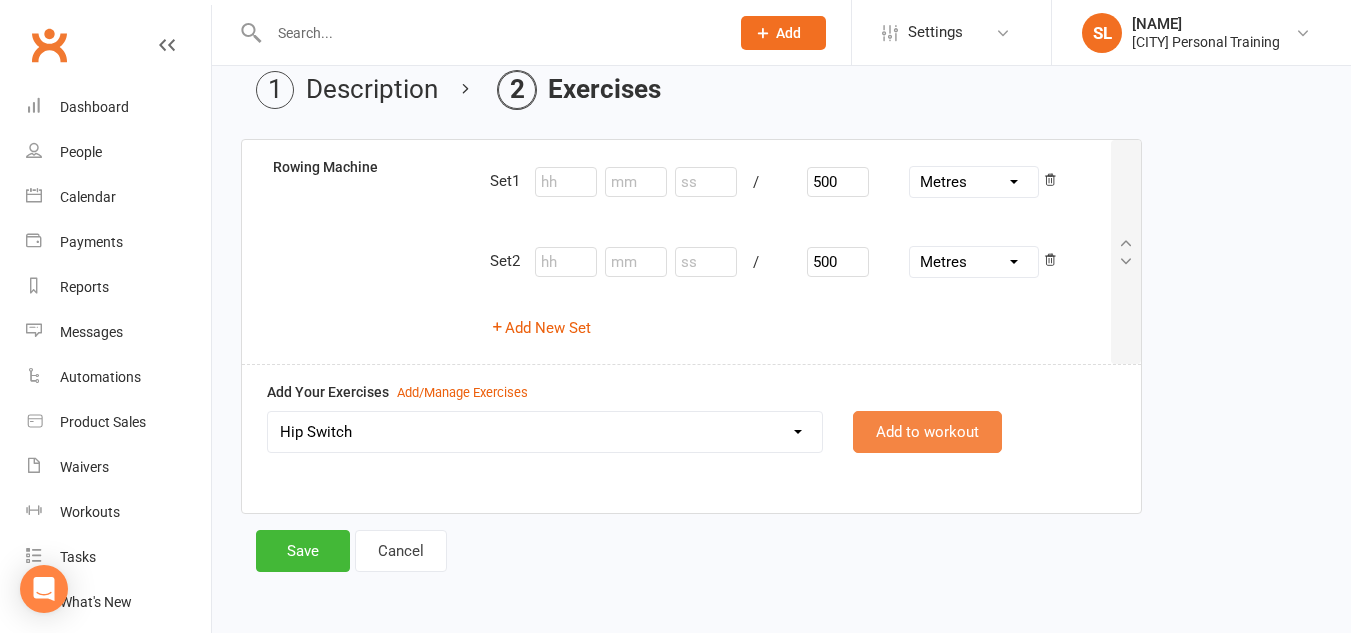 click on "Add to workout" at bounding box center [927, 432] 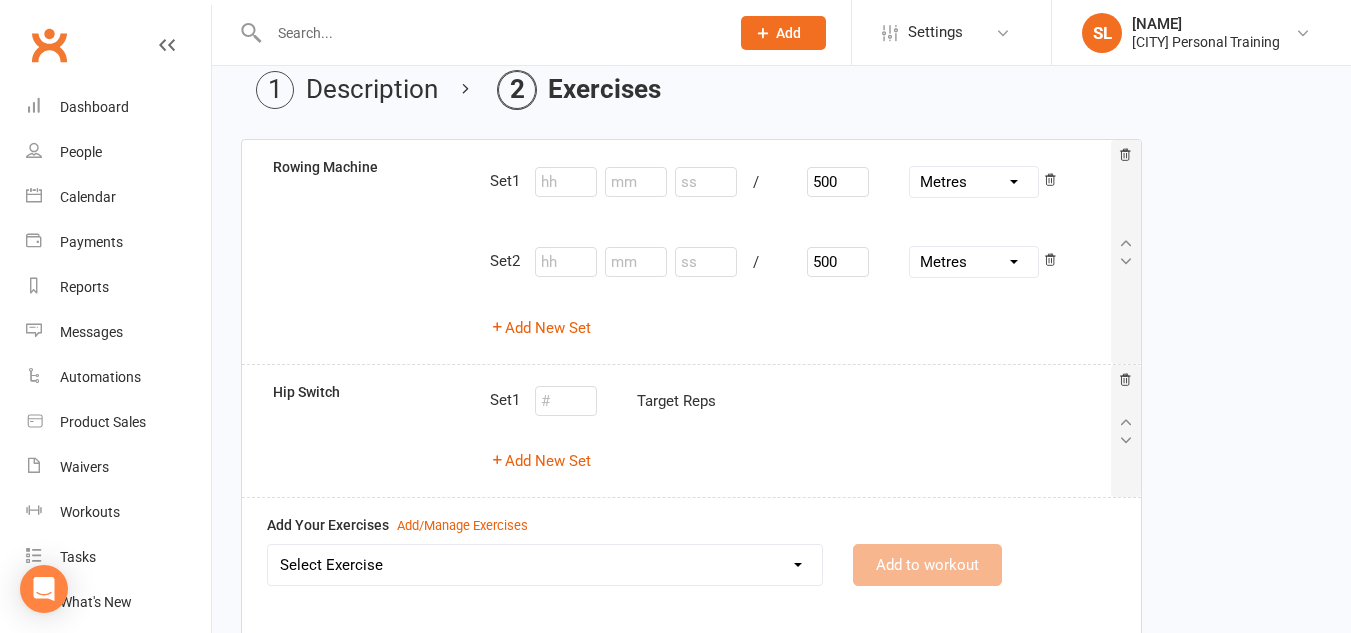 click on "Select Exercise Ankle Taps Arm Circles Banded Crab Walk Band Pull Apart (BPA) Barbell Hip Thrust  Barbell Incline Press Barbell Upright Row Bicycle Crunches Bird Dog Body Weight Squat Box Jumps Bulgarian Split Squat Burpees  Cable Bicep Curls Cable Crossover Cable STraight Arm Pulldown Clams Commando Plank Concentration Curls Crunches Dead Bug Dead Bug Dead Hang Deadlift Dumbbell Front Raises Dumbbell Hammer Curls Dumbbell Lateral Raises Dumbbell Lunges Dumbbell Pullover Dumbbell Single Arm Bench Row Dumbbell Squat and Press Dumbell Bench Press Dumbell Flys Dumbell Front Raises Dumbell Incline Chest Press EMOM1 Video Link External Shoulder Rotation Farmers Hold Farmers Walk Fire Hydrants Floor External Shoulder Rotation Floor Internal Shoulder Rotation Frog Jumps Full Body H.I.I.T 1 Full Body HIIT 2  Full Body Stretch Full Body Stretch Video link Glute Bridge Glute Kickback  Goblet Squat Hamstring Curls Hanging Knee Raises Hip Switch Hip Thrust Variation Inchworm  Incline DB chest press Kettlebell Swing Plank" at bounding box center [545, 565] 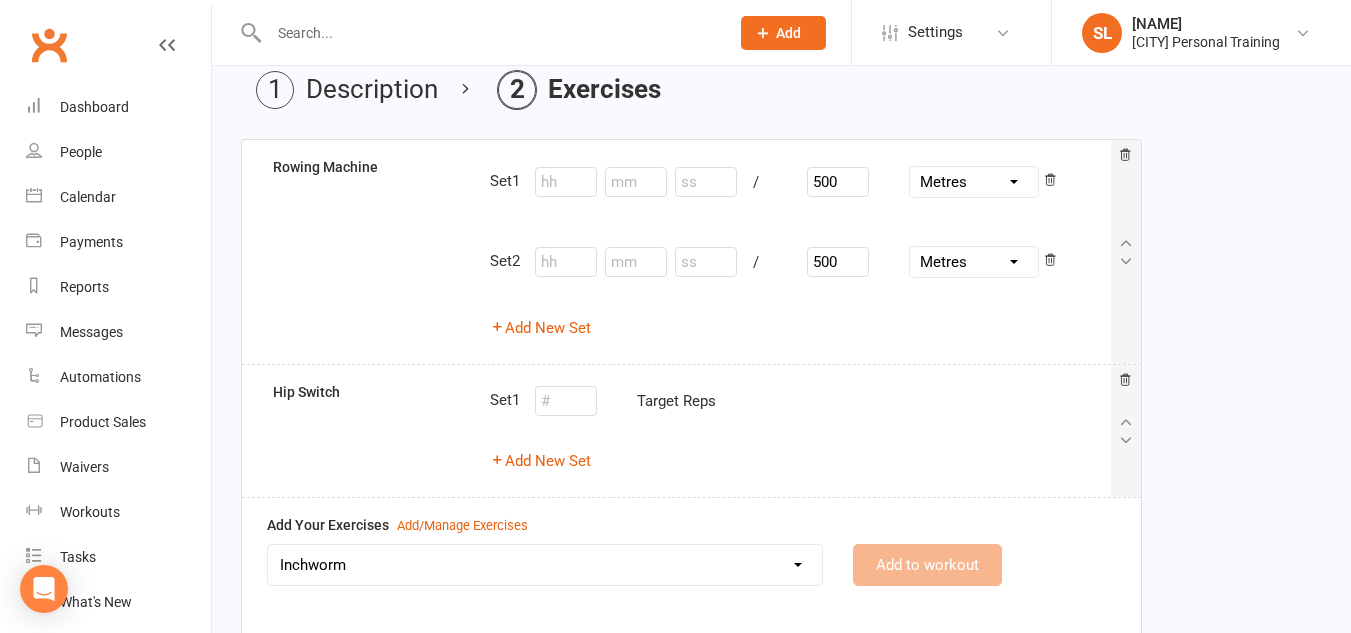 click on "Select Exercise Ankle Taps Arm Circles Banded Crab Walk Band Pull Apart (BPA) Barbell Hip Thrust  Barbell Incline Press Barbell Upright Row Bicycle Crunches Bird Dog Body Weight Squat Box Jumps Bulgarian Split Squat Burpees  Cable Bicep Curls Cable Crossover Cable STraight Arm Pulldown Clams Commando Plank Concentration Curls Crunches Dead Bug Dead Bug Dead Hang Deadlift Dumbbell Front Raises Dumbbell Hammer Curls Dumbbell Lateral Raises Dumbbell Lunges Dumbbell Pullover Dumbbell Single Arm Bench Row Dumbbell Squat and Press Dumbell Bench Press Dumbell Flys Dumbell Front Raises Dumbell Incline Chest Press EMOM1 Video Link External Shoulder Rotation Farmers Hold Farmers Walk Fire Hydrants Floor External Shoulder Rotation Floor Internal Shoulder Rotation Frog Jumps Full Body H.I.I.T 1 Full Body HIIT 2  Full Body Stretch Full Body Stretch Video link Glute Bridge Glute Kickback  Goblet Squat Hamstring Curls Hanging Knee Raises Hip Switch Hip Thrust Variation Inchworm  Incline DB chest press Kettlebell Swing Plank" at bounding box center (545, 565) 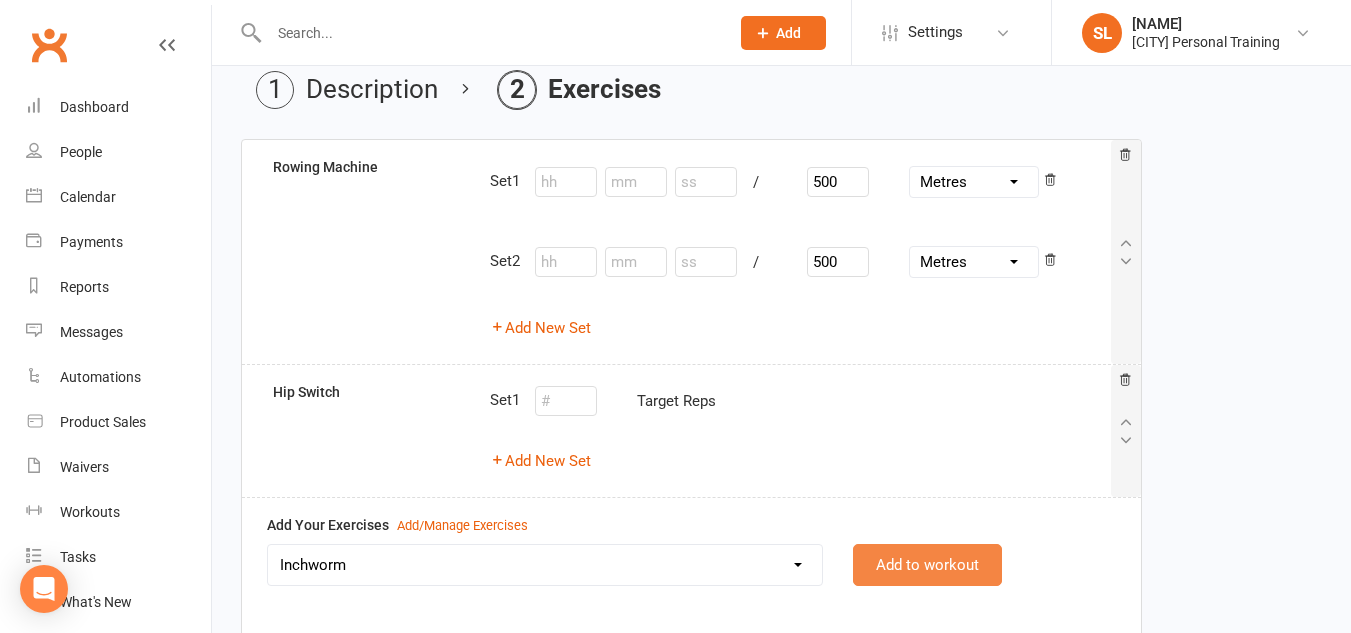 click on "Add to workout" at bounding box center [927, 565] 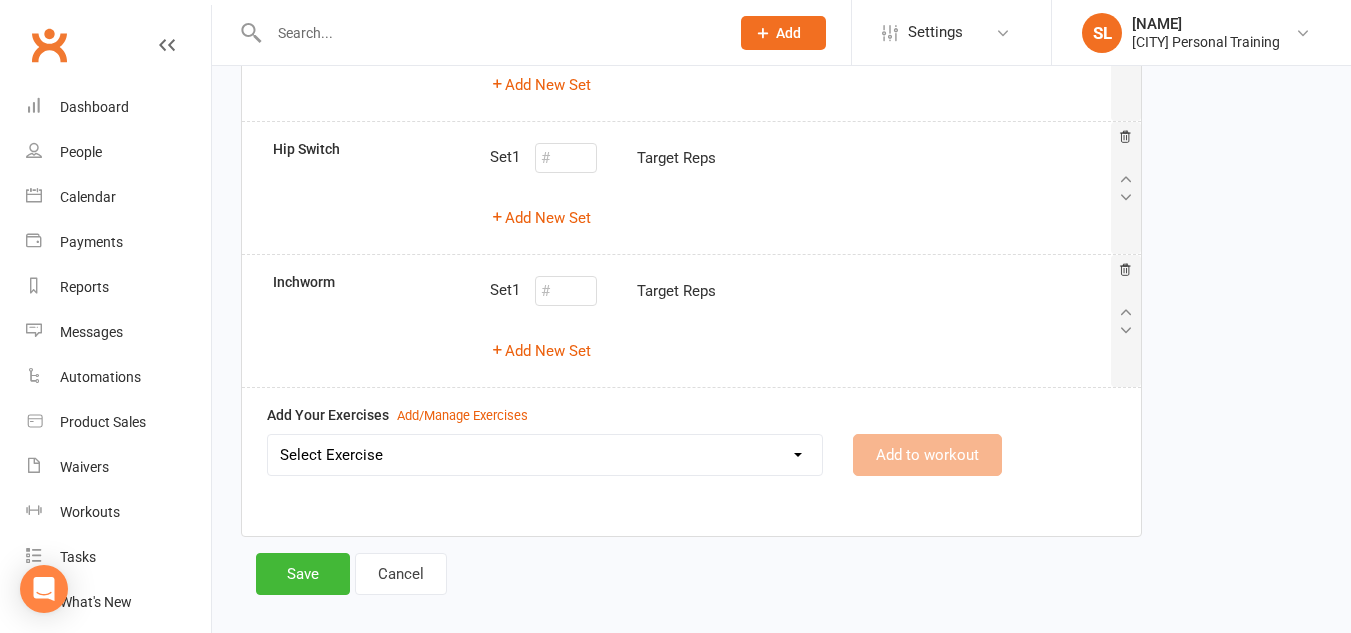 scroll, scrollTop: 330, scrollLeft: 0, axis: vertical 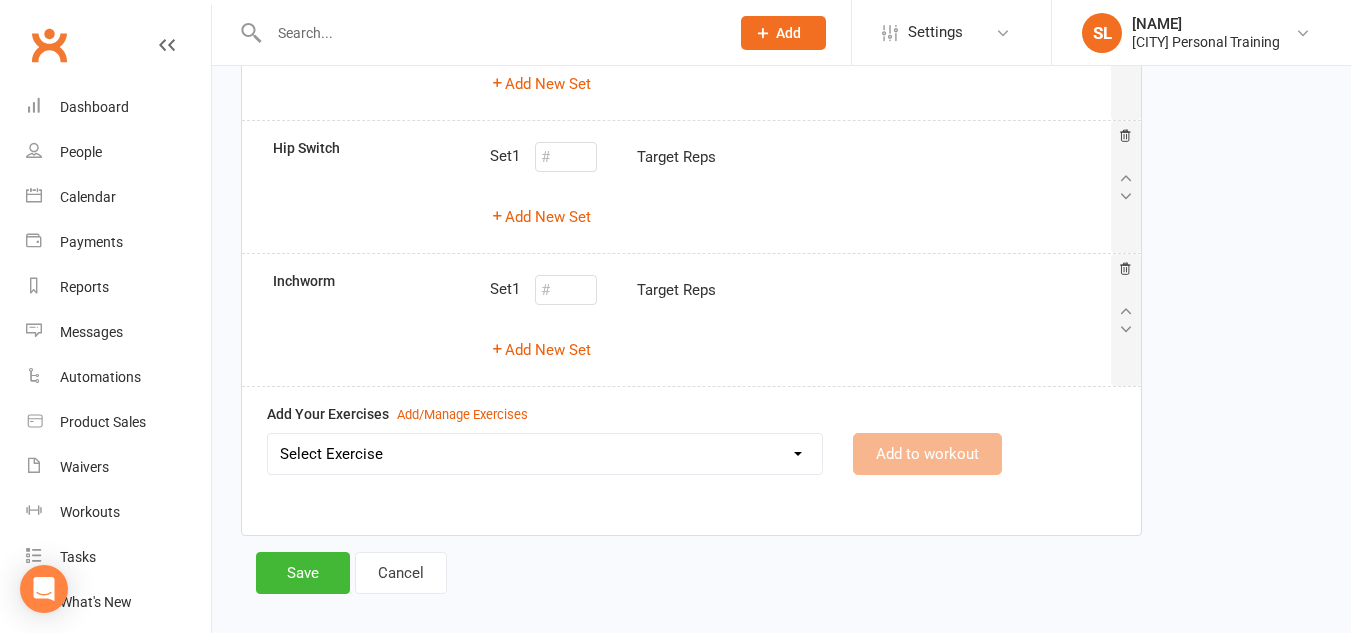 click on "Select Exercise Ankle Taps Arm Circles Banded Crab Walk Band Pull Apart (BPA) Barbell Hip Thrust  Barbell Incline Press Barbell Upright Row Bicycle Crunches Bird Dog Body Weight Squat Box Jumps Bulgarian Split Squat Burpees  Cable Bicep Curls Cable Crossover Cable STraight Arm Pulldown Clams Commando Plank Concentration Curls Crunches Dead Bug Dead Bug Dead Hang Deadlift Dumbbell Front Raises Dumbbell Hammer Curls Dumbbell Lateral Raises Dumbbell Lunges Dumbbell Pullover Dumbbell Single Arm Bench Row Dumbbell Squat and Press Dumbell Bench Press Dumbell Flys Dumbell Front Raises Dumbell Incline Chest Press EMOM1 Video Link External Shoulder Rotation Farmers Hold Farmers Walk Fire Hydrants Floor External Shoulder Rotation Floor Internal Shoulder Rotation Frog Jumps Full Body H.I.I.T 1 Full Body HIIT 2  Full Body Stretch Full Body Stretch Video link Glute Bridge Glute Kickback  Goblet Squat Hamstring Curls Hanging Knee Raises Hip Switch Hip Thrust Variation Inchworm  Incline DB chest press Kettlebell Swing Plank" at bounding box center [545, 454] 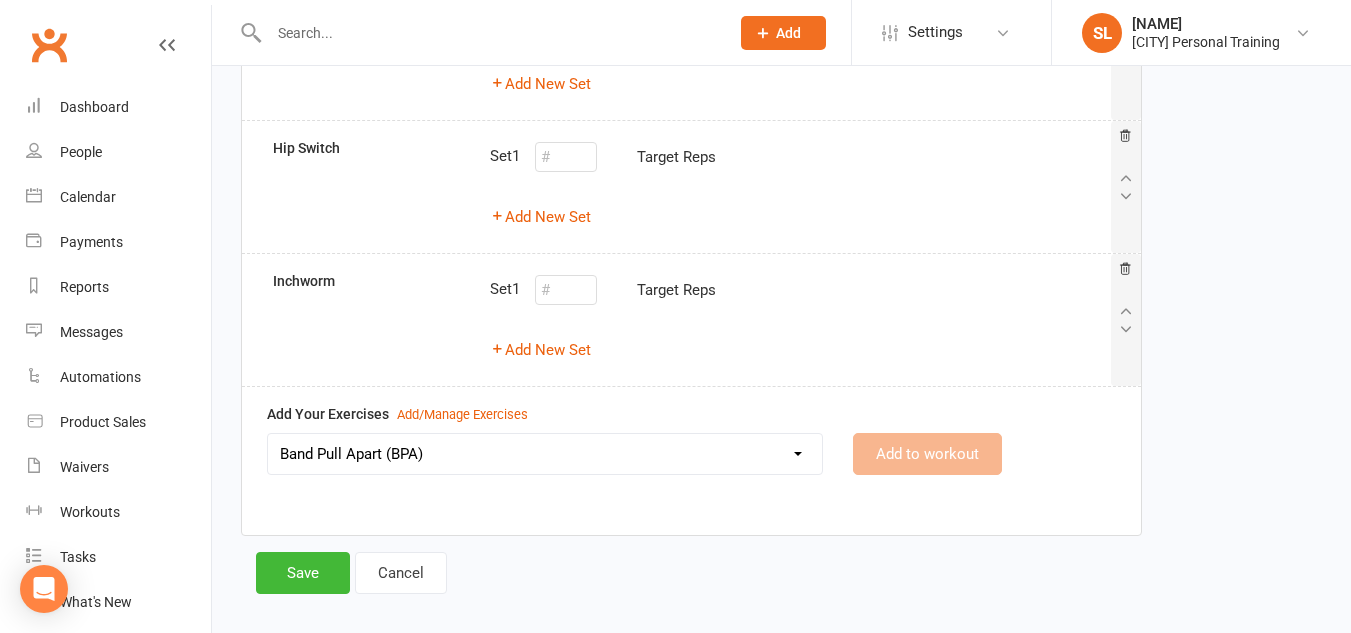 click on "Select Exercise Ankle Taps Arm Circles Banded Crab Walk Band Pull Apart (BPA) Barbell Hip Thrust  Barbell Incline Press Barbell Upright Row Bicycle Crunches Bird Dog Body Weight Squat Box Jumps Bulgarian Split Squat Burpees  Cable Bicep Curls Cable Crossover Cable STraight Arm Pulldown Clams Commando Plank Concentration Curls Crunches Dead Bug Dead Bug Dead Hang Deadlift Dumbbell Front Raises Dumbbell Hammer Curls Dumbbell Lateral Raises Dumbbell Lunges Dumbbell Pullover Dumbbell Single Arm Bench Row Dumbbell Squat and Press Dumbell Bench Press Dumbell Flys Dumbell Front Raises Dumbell Incline Chest Press EMOM1 Video Link External Shoulder Rotation Farmers Hold Farmers Walk Fire Hydrants Floor External Shoulder Rotation Floor Internal Shoulder Rotation Frog Jumps Full Body H.I.I.T 1 Full Body HIIT 2  Full Body Stretch Full Body Stretch Video link Glute Bridge Glute Kickback  Goblet Squat Hamstring Curls Hanging Knee Raises Hip Switch Hip Thrust Variation Inchworm  Incline DB chest press Kettlebell Swing Plank" at bounding box center [545, 454] 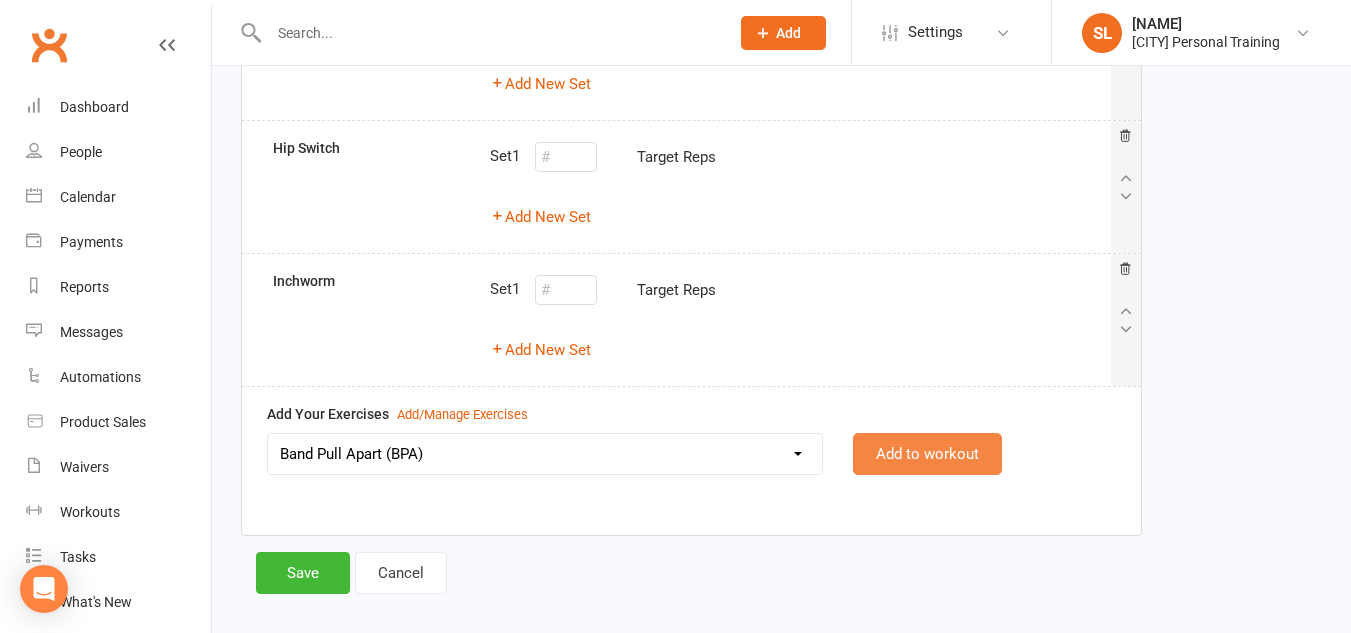 click on "Add to workout" at bounding box center (927, 454) 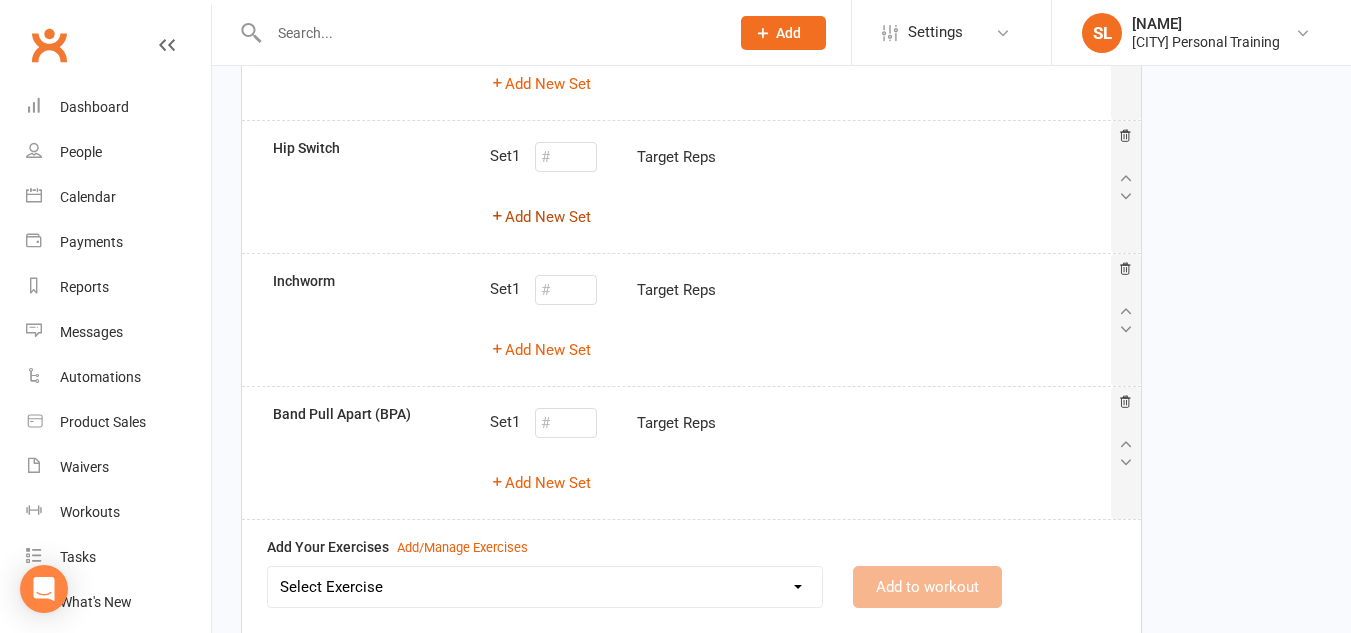 click on "Add New Set" at bounding box center (540, 217) 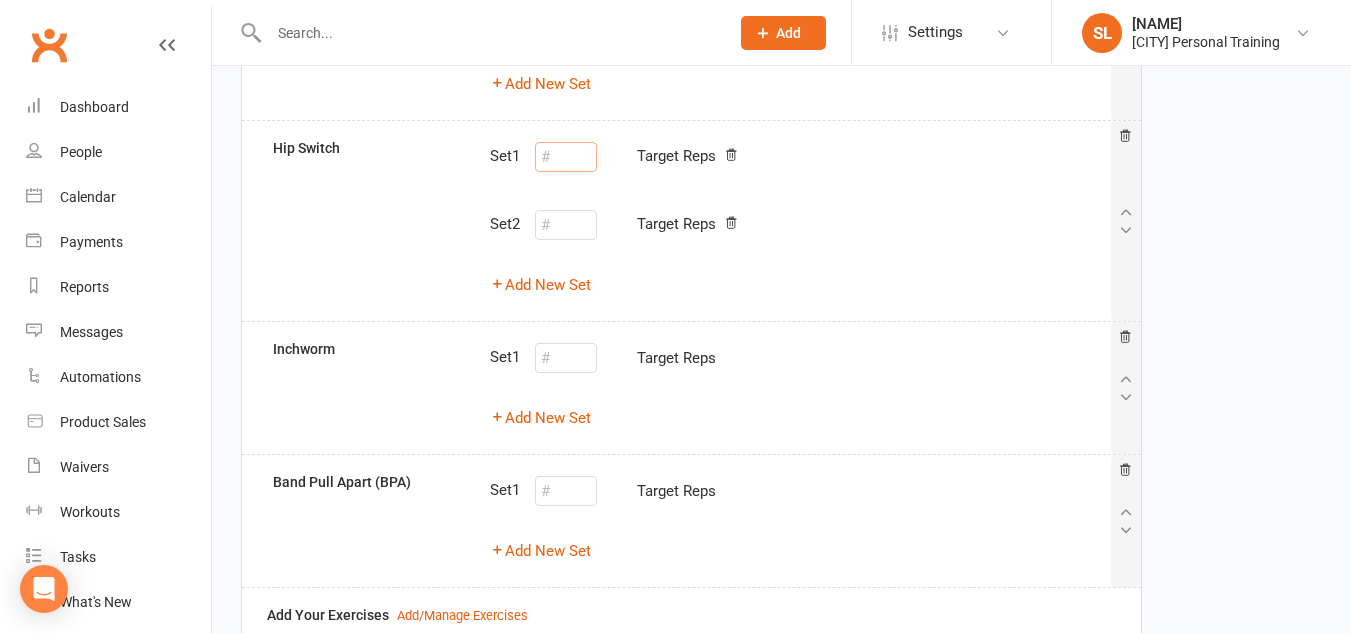 click at bounding box center [566, 157] 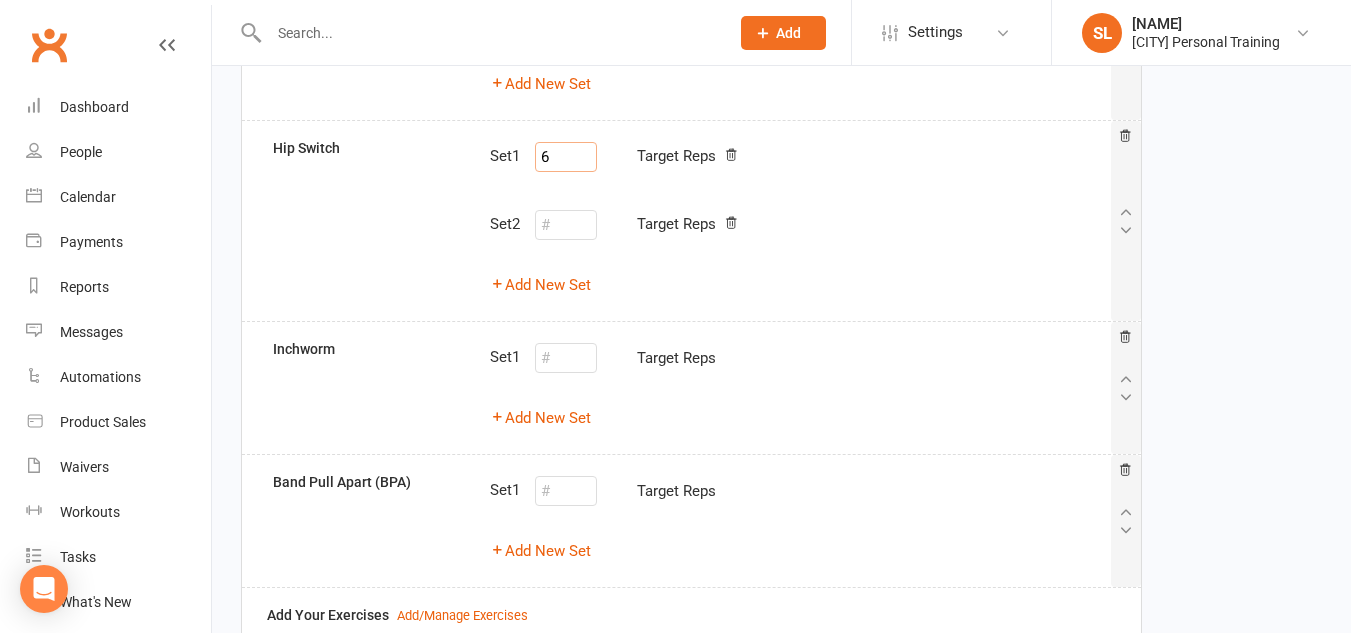type on "6" 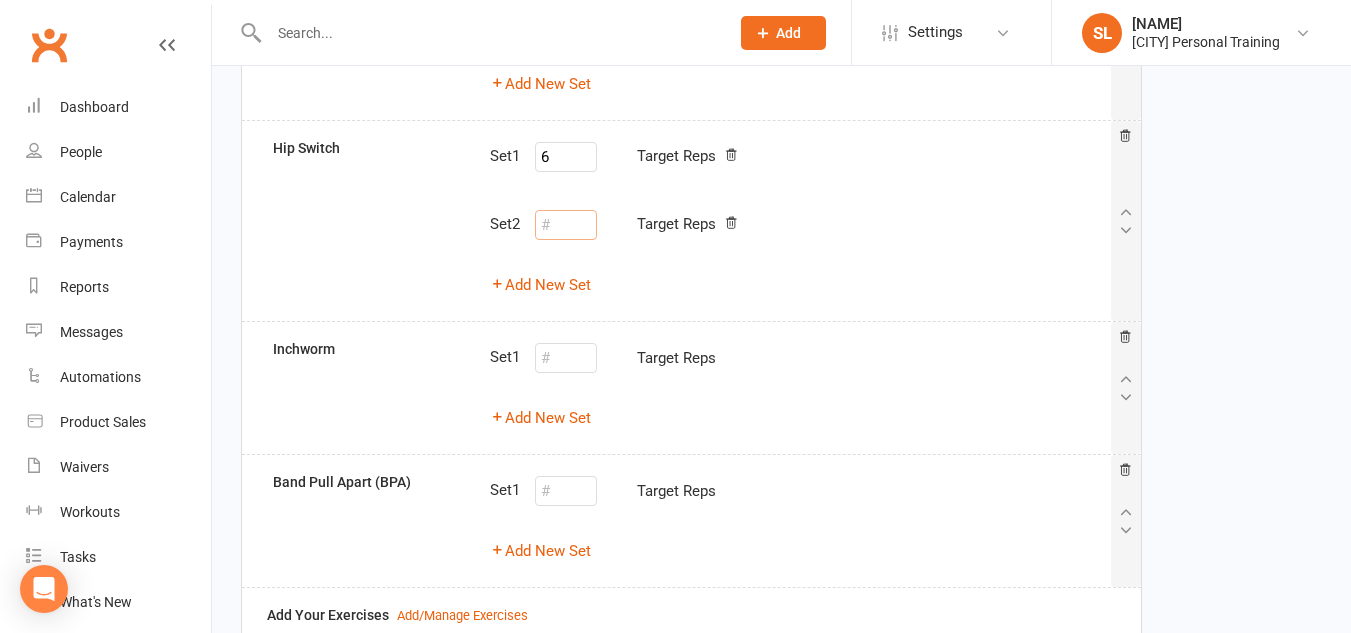 click at bounding box center (566, 225) 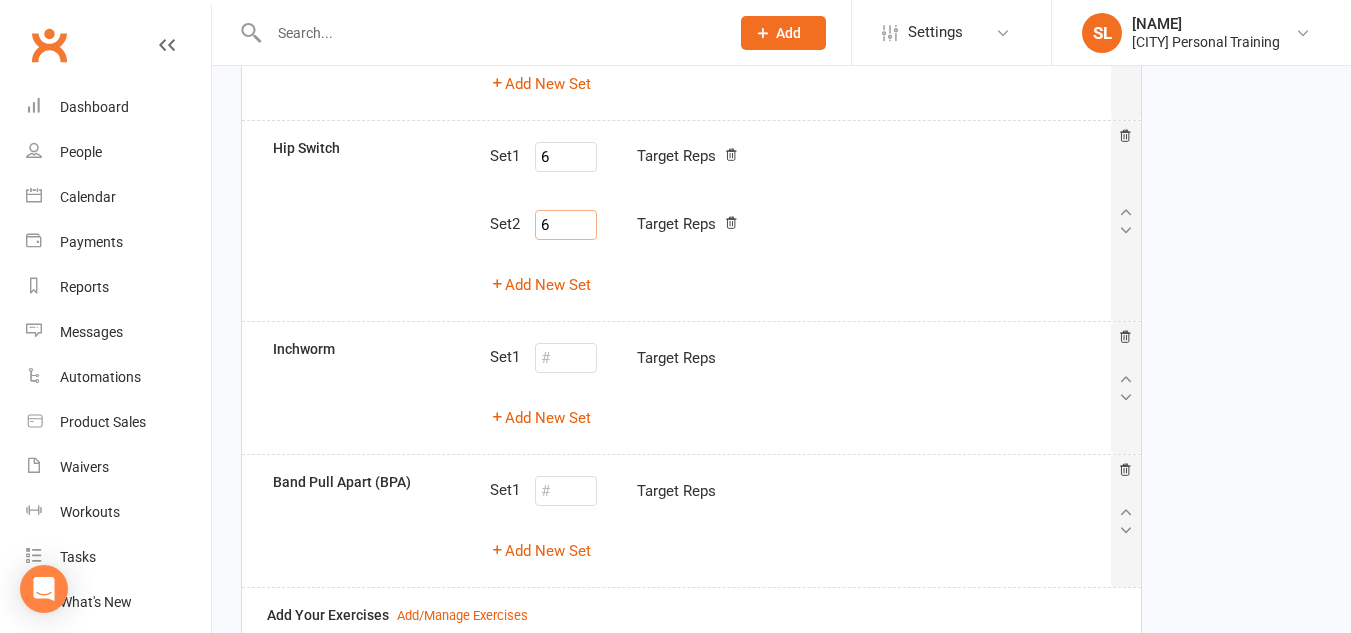 type on "6" 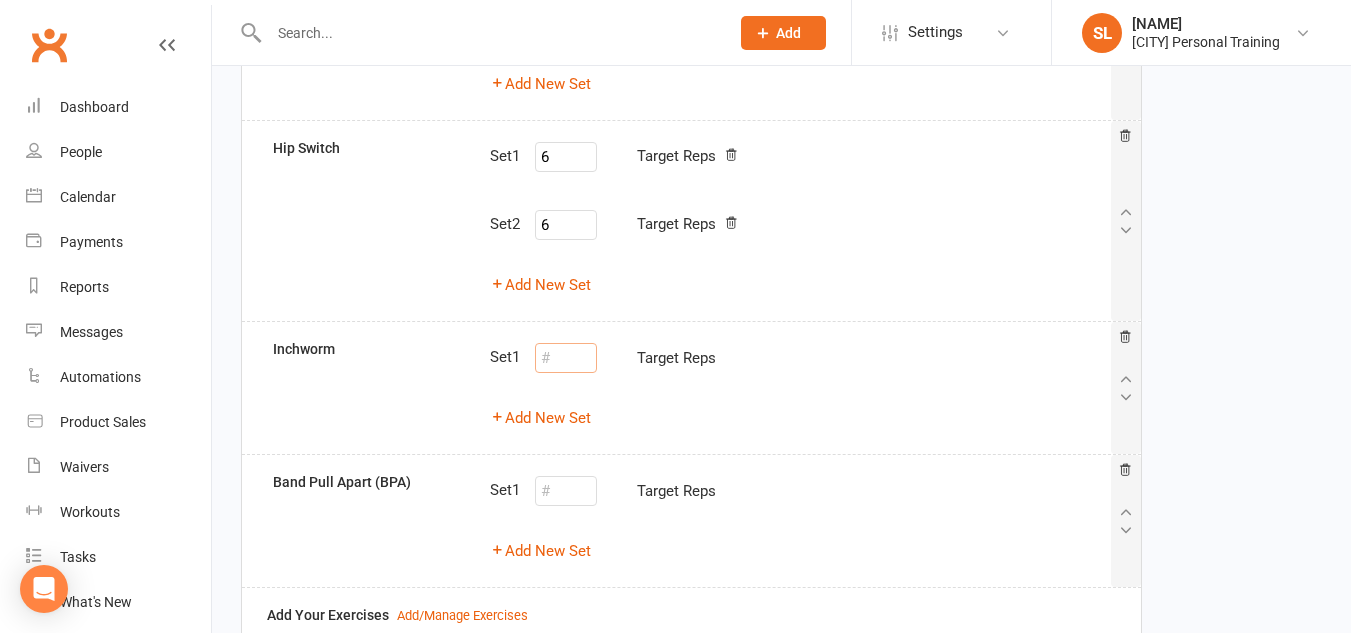 click at bounding box center [566, 358] 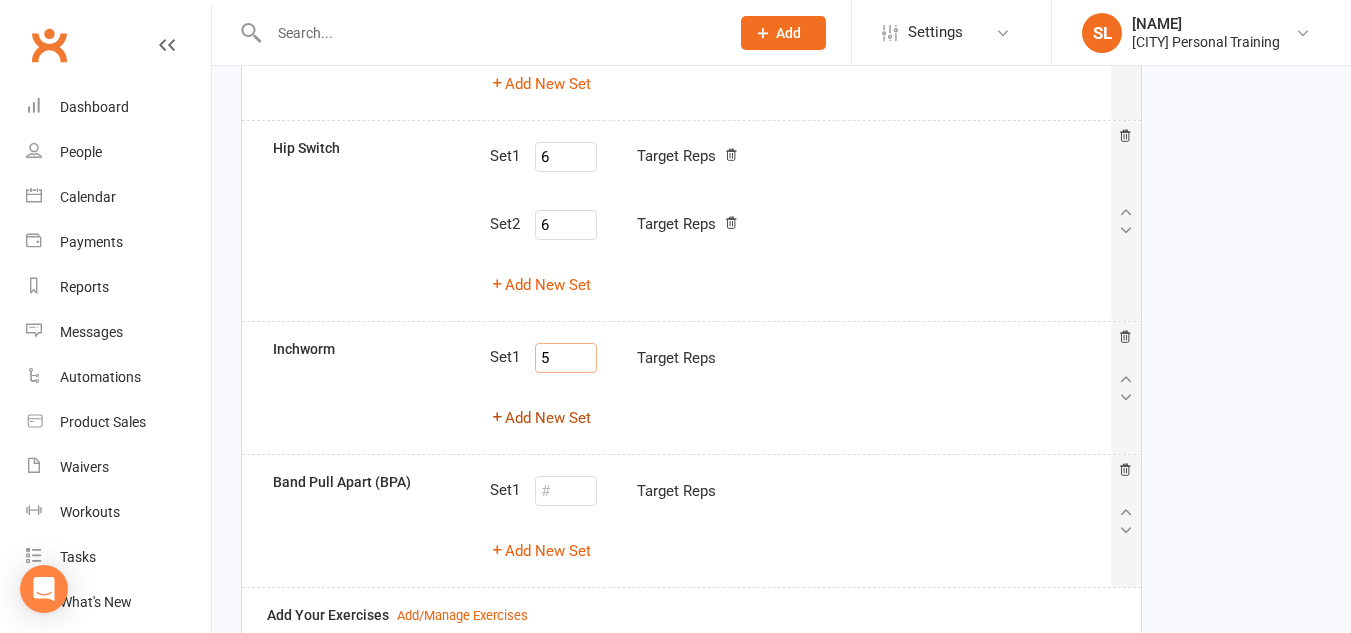 type on "5" 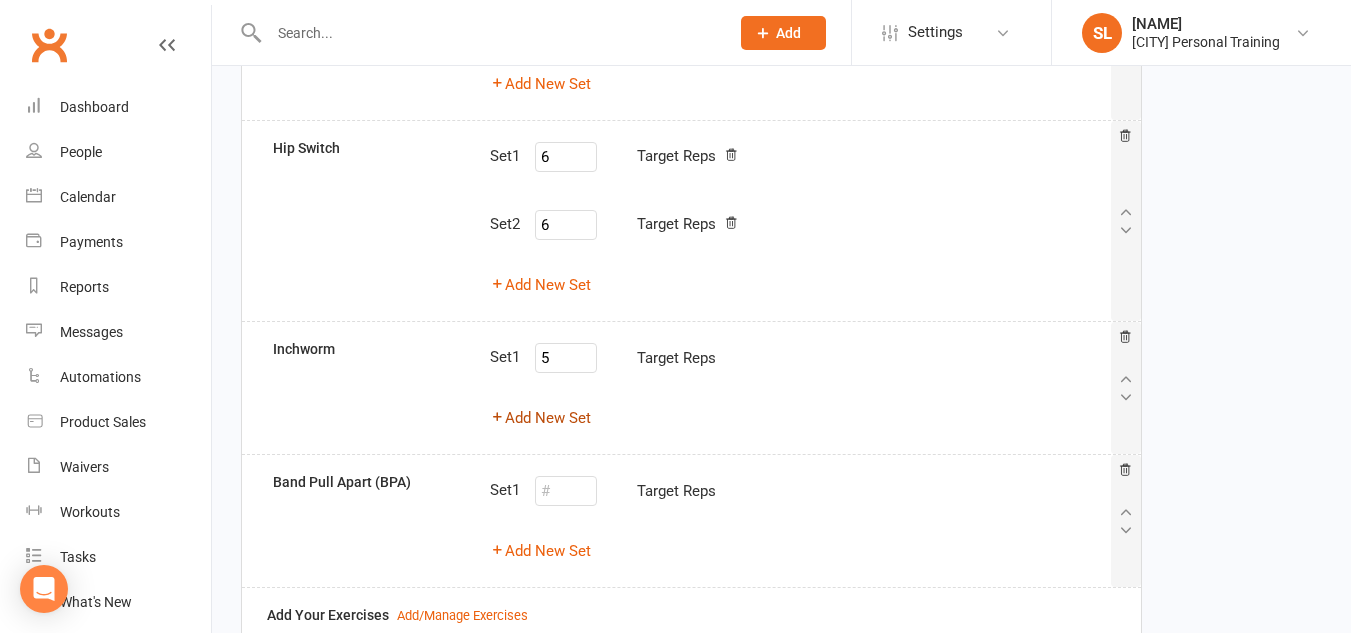 click on "Add New Set" at bounding box center (540, 418) 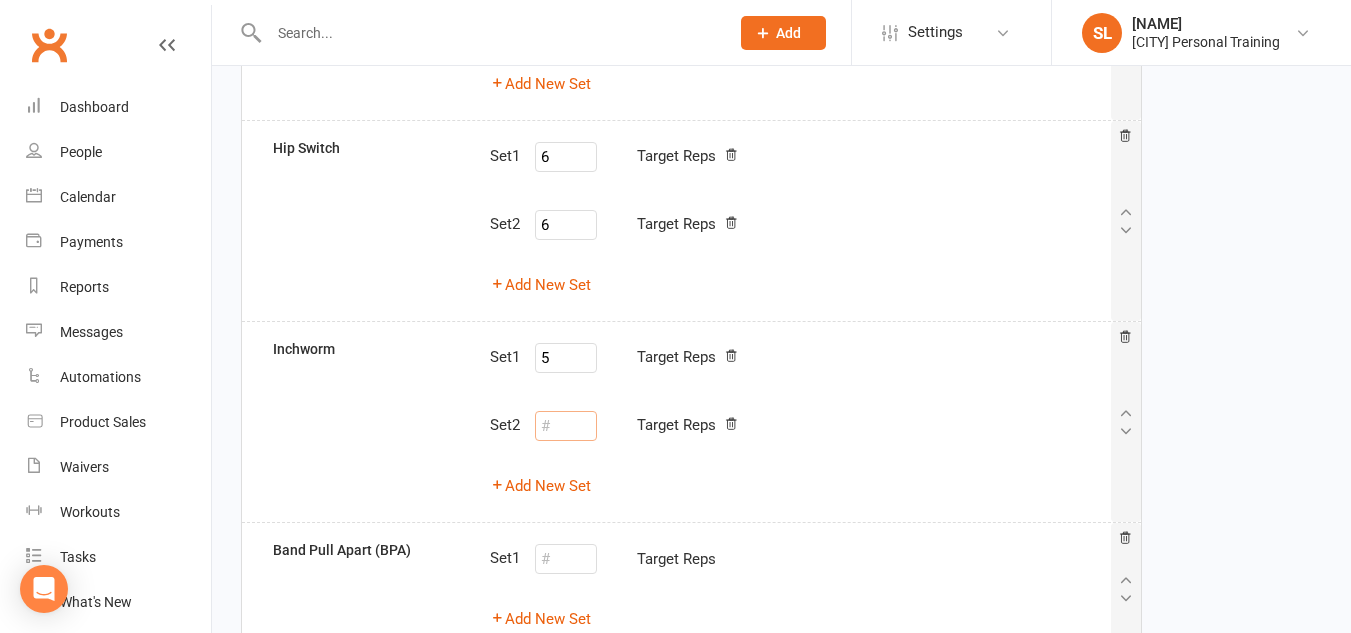 click at bounding box center [566, 426] 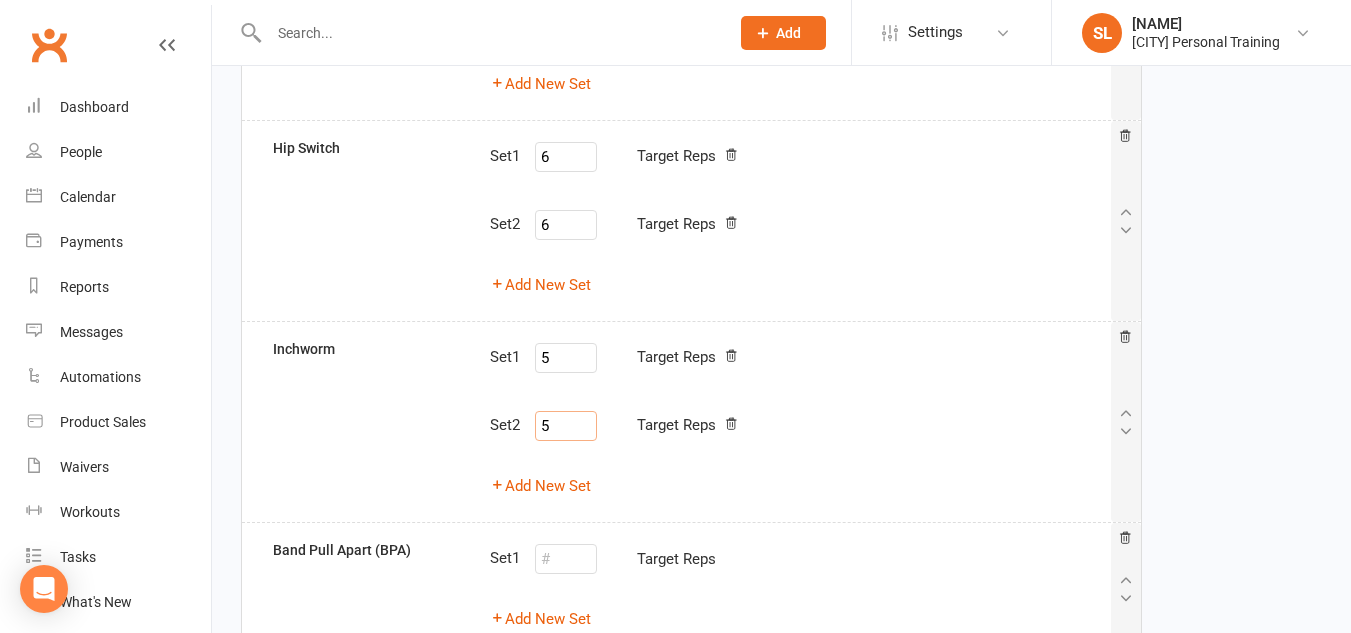 type on "5" 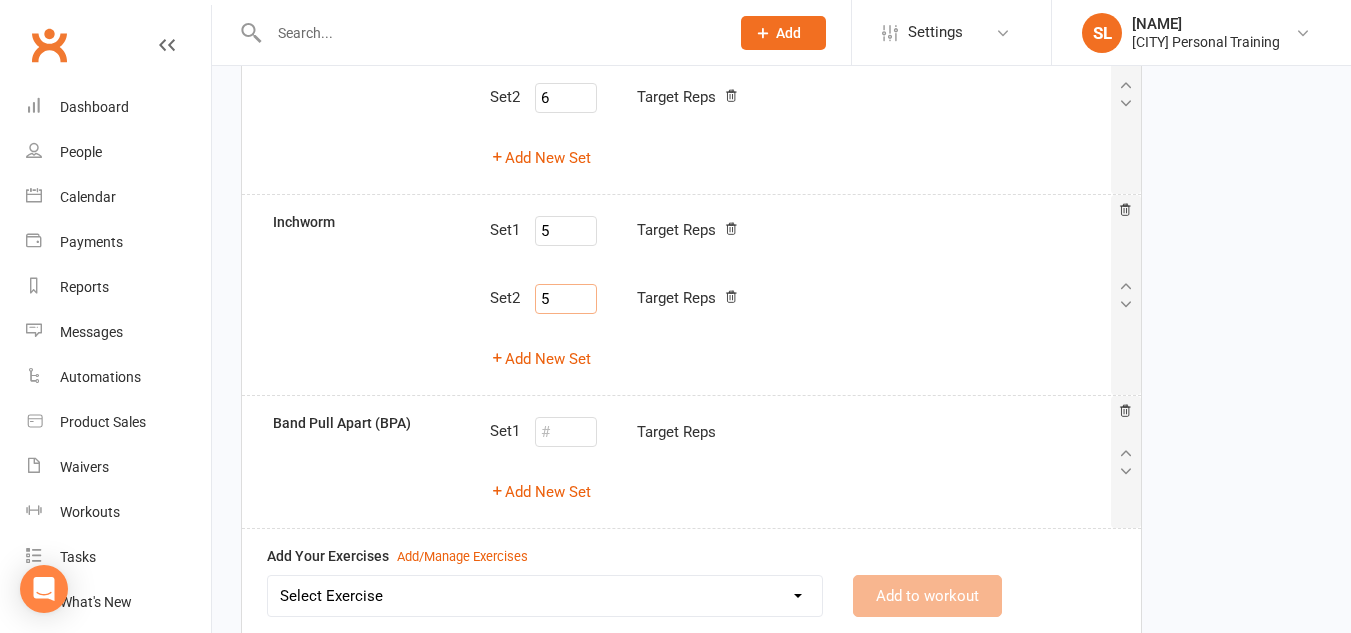 scroll, scrollTop: 475, scrollLeft: 0, axis: vertical 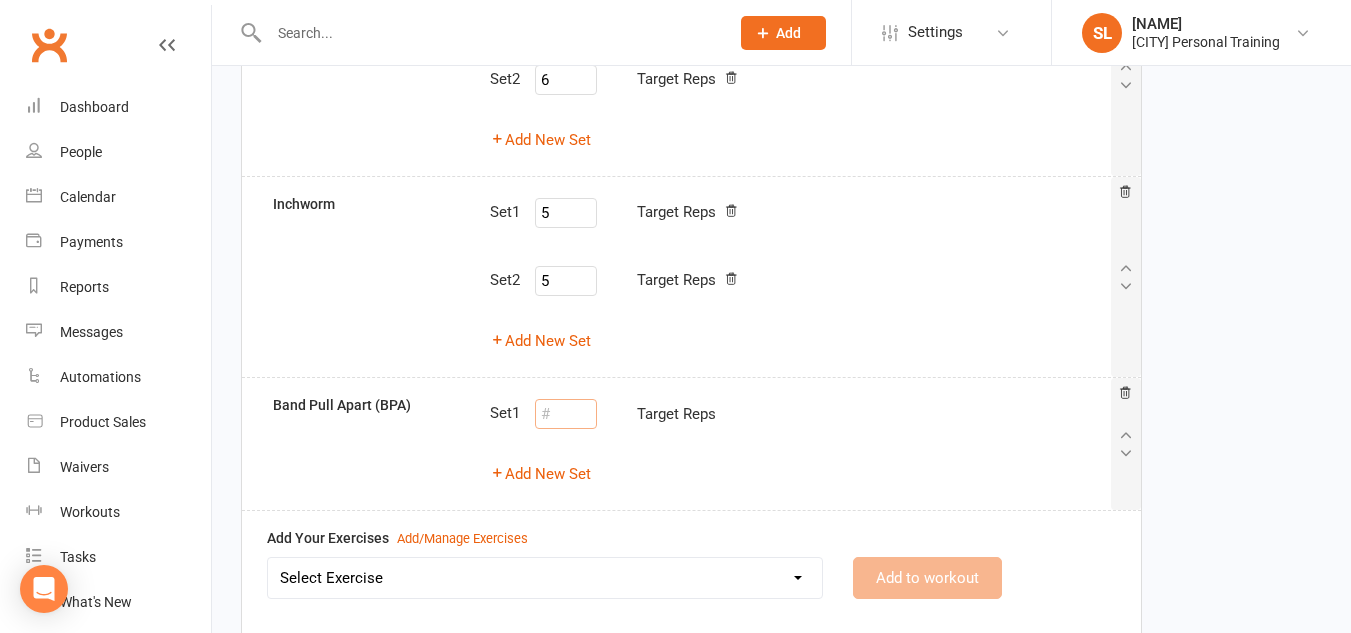 click at bounding box center [566, 414] 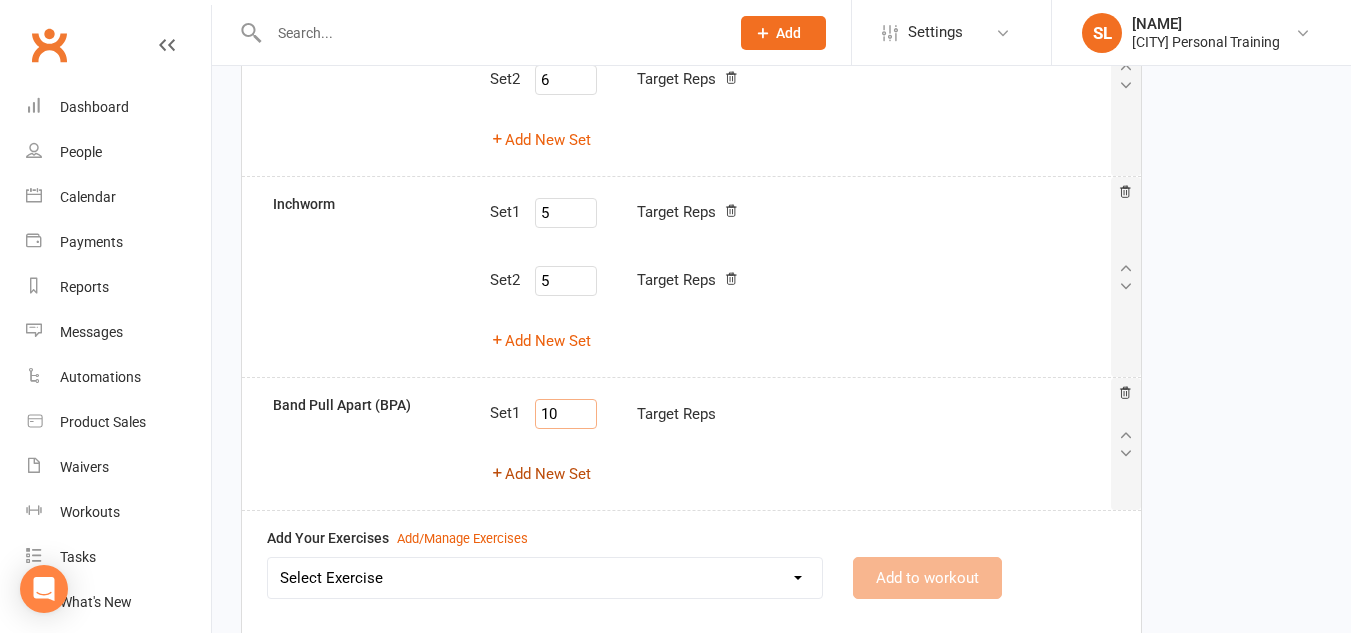 type on "10" 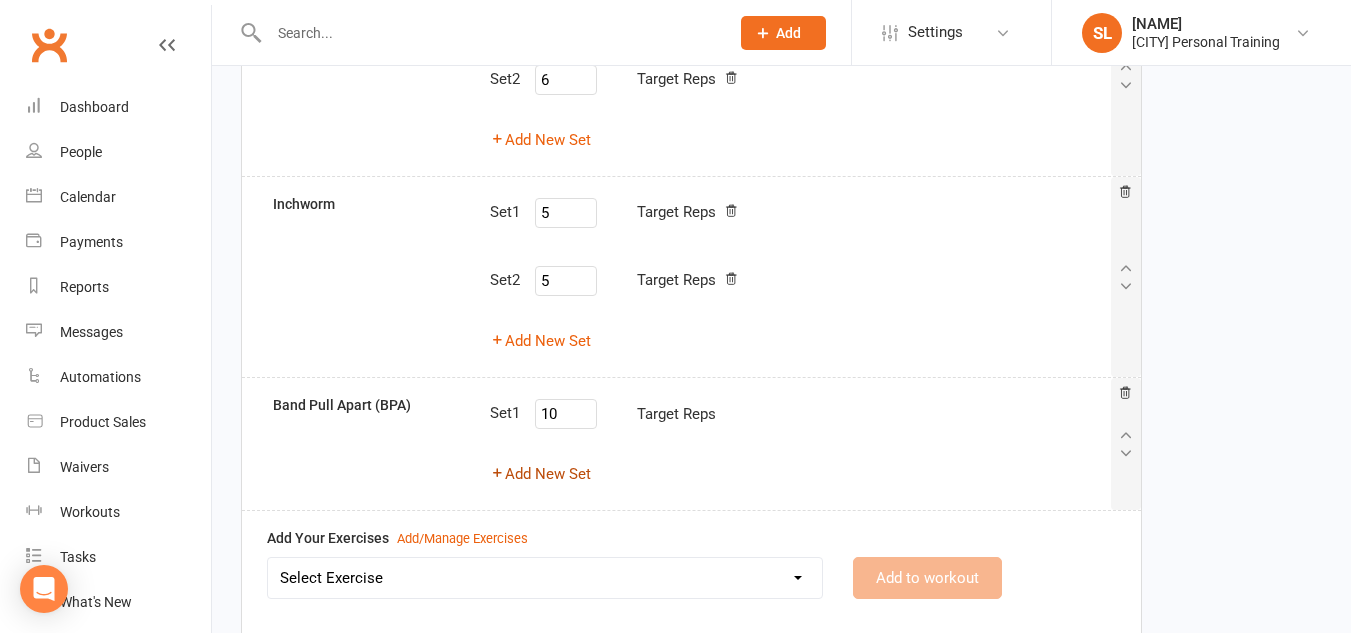 click on "Add New Set" at bounding box center [540, 474] 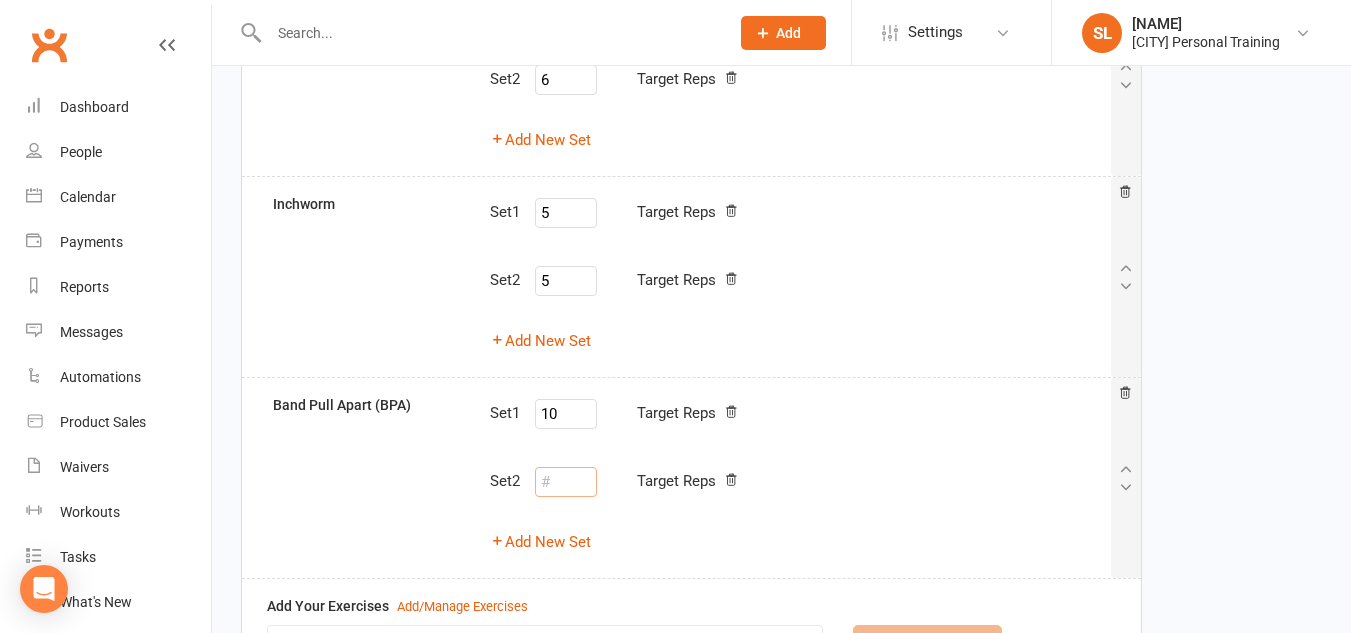 click at bounding box center [566, 482] 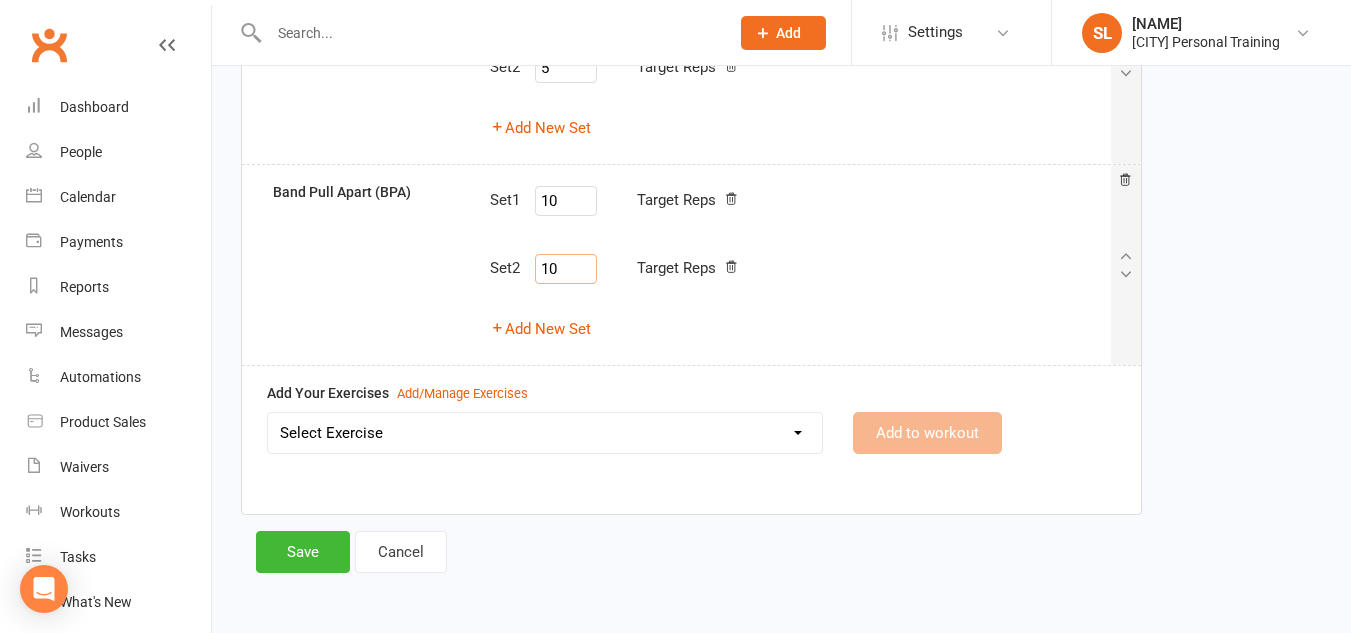 scroll, scrollTop: 689, scrollLeft: 0, axis: vertical 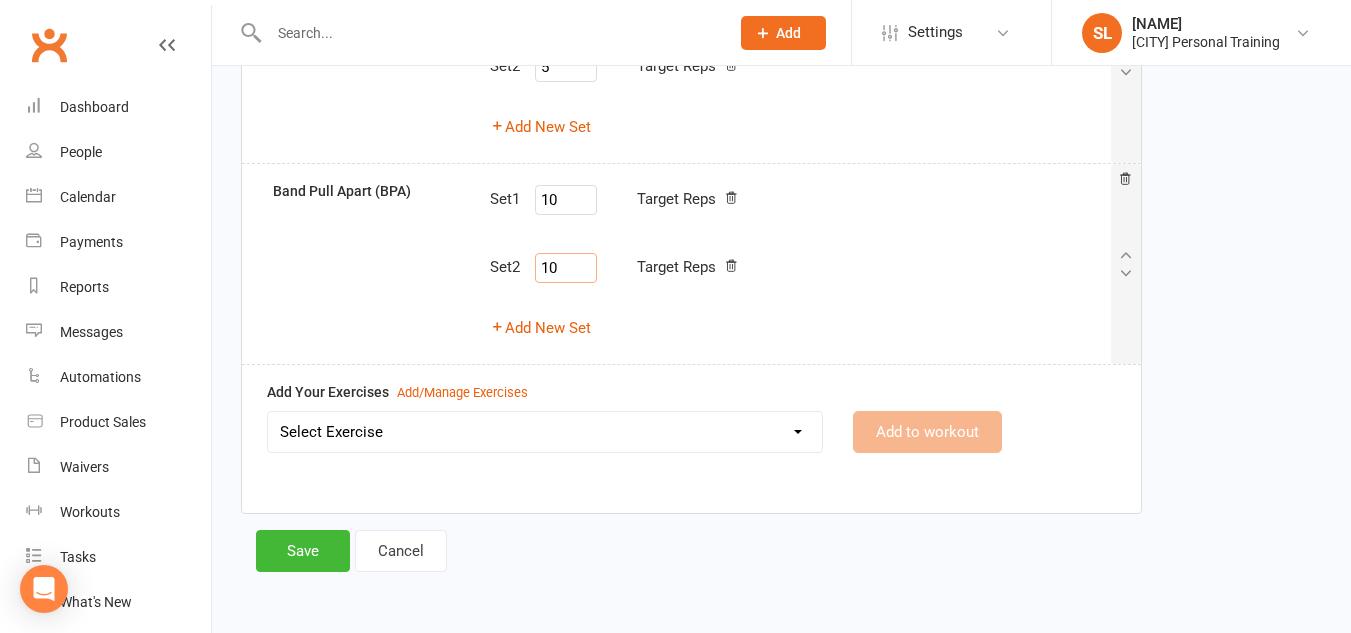type on "10" 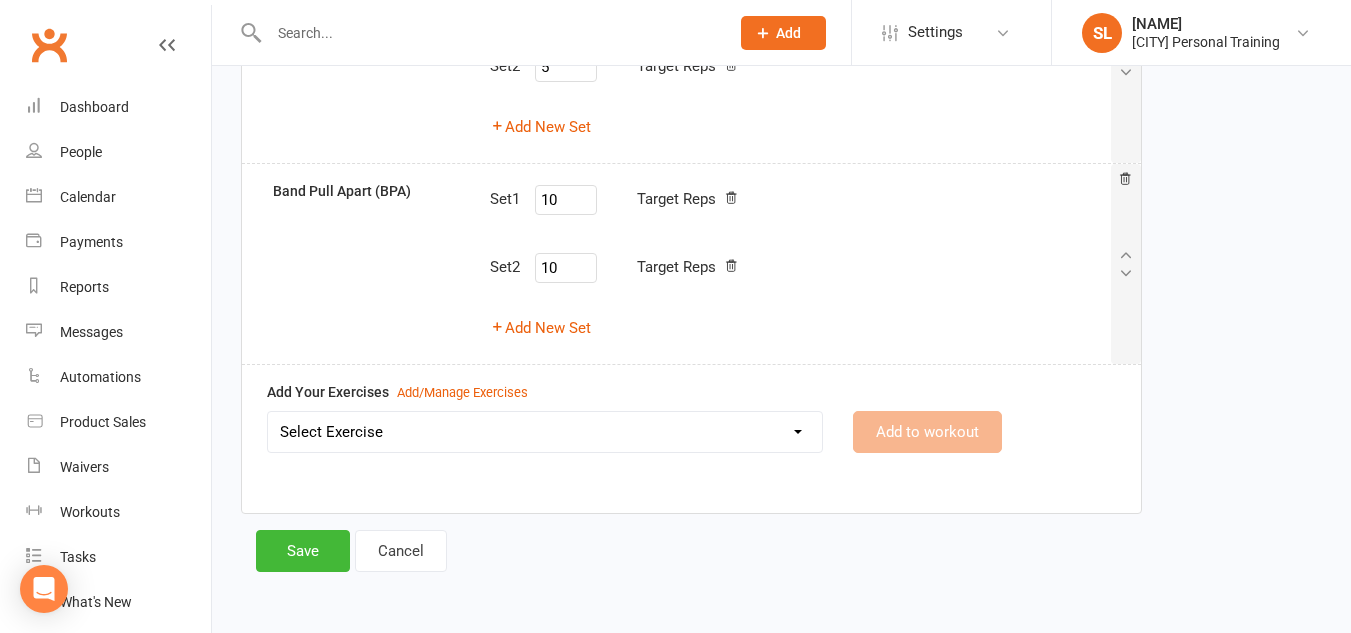 click on "Select Exercise Ankle Taps Arm Circles Banded Crab Walk Band Pull Apart (BPA) Barbell Hip Thrust  Barbell Incline Press Barbell Upright Row Bicycle Crunches Bird Dog Body Weight Squat Box Jumps Bulgarian Split Squat Burpees  Cable Bicep Curls Cable Crossover Cable STraight Arm Pulldown Clams Commando Plank Concentration Curls Crunches Dead Bug Dead Bug Dead Hang Deadlift Dumbbell Front Raises Dumbbell Hammer Curls Dumbbell Lateral Raises Dumbbell Lunges Dumbbell Pullover Dumbbell Single Arm Bench Row Dumbbell Squat and Press Dumbell Bench Press Dumbell Flys Dumbell Front Raises Dumbell Incline Chest Press EMOM1 Video Link External Shoulder Rotation Farmers Hold Farmers Walk Fire Hydrants Floor External Shoulder Rotation Floor Internal Shoulder Rotation Frog Jumps Full Body H.I.I.T 1 Full Body HIIT 2  Full Body Stretch Full Body Stretch Video link Glute Bridge Glute Kickback  Goblet Squat Hamstring Curls Hanging Knee Raises Hip Switch Hip Thrust Variation Inchworm  Incline DB chest press Kettlebell Swing Plank" at bounding box center (545, 432) 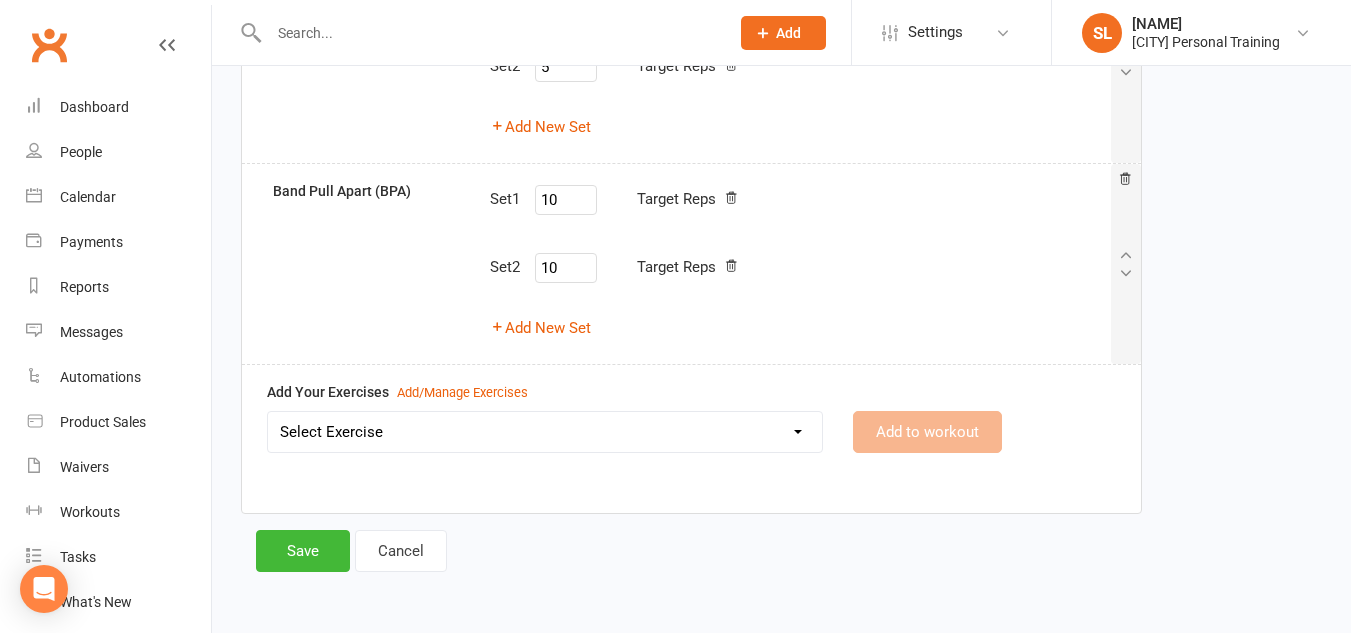 select on "11591" 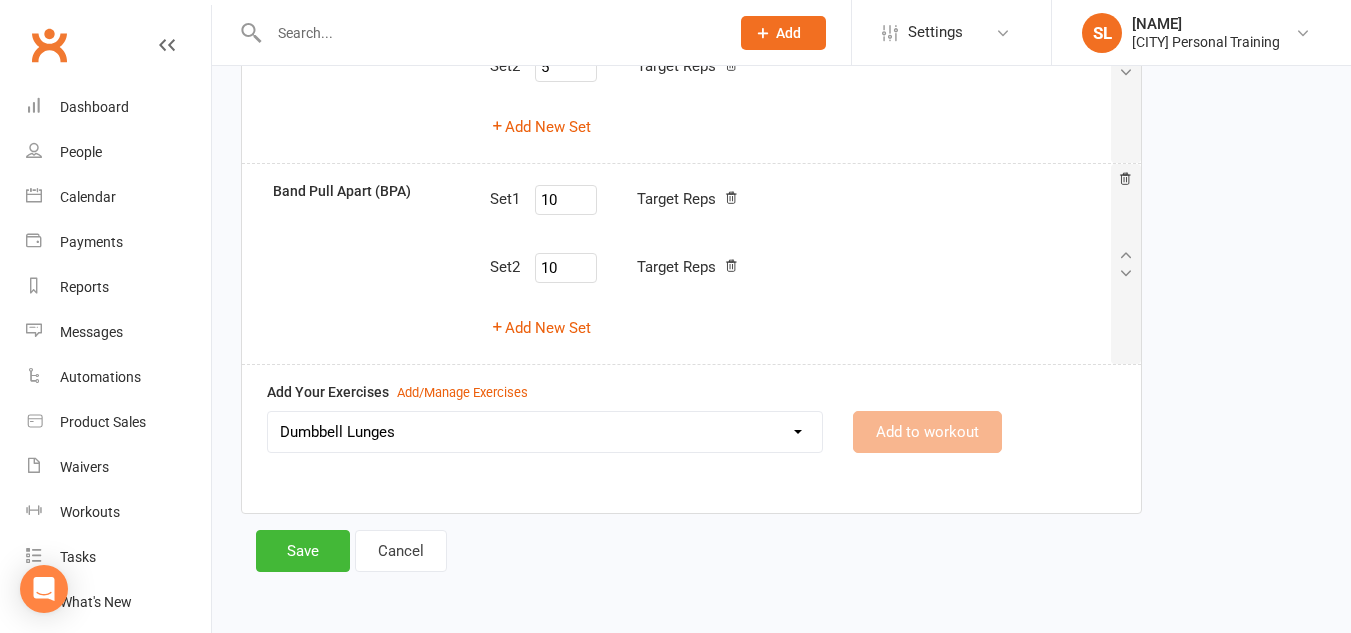 click on "Select Exercise Ankle Taps Arm Circles Banded Crab Walk Band Pull Apart (BPA) Barbell Hip Thrust  Barbell Incline Press Barbell Upright Row Bicycle Crunches Bird Dog Body Weight Squat Box Jumps Bulgarian Split Squat Burpees  Cable Bicep Curls Cable Crossover Cable STraight Arm Pulldown Clams Commando Plank Concentration Curls Crunches Dead Bug Dead Bug Dead Hang Deadlift Dumbbell Front Raises Dumbbell Hammer Curls Dumbbell Lateral Raises Dumbbell Lunges Dumbbell Pullover Dumbbell Single Arm Bench Row Dumbbell Squat and Press Dumbell Bench Press Dumbell Flys Dumbell Front Raises Dumbell Incline Chest Press EMOM1 Video Link External Shoulder Rotation Farmers Hold Farmers Walk Fire Hydrants Floor External Shoulder Rotation Floor Internal Shoulder Rotation Frog Jumps Full Body H.I.I.T 1 Full Body HIIT 2  Full Body Stretch Full Body Stretch Video link Glute Bridge Glute Kickback  Goblet Squat Hamstring Curls Hanging Knee Raises Hip Switch Hip Thrust Variation Inchworm  Incline DB chest press Kettlebell Swing Plank" at bounding box center (545, 432) 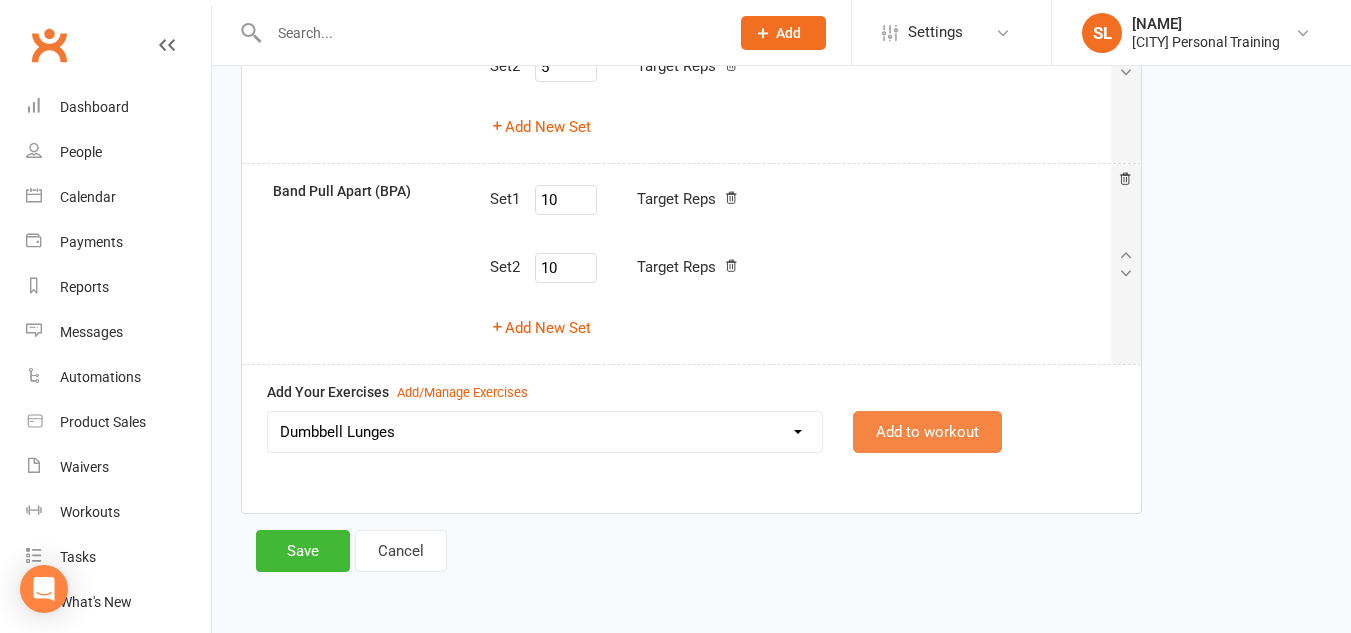 click on "Add to workout" at bounding box center [927, 432] 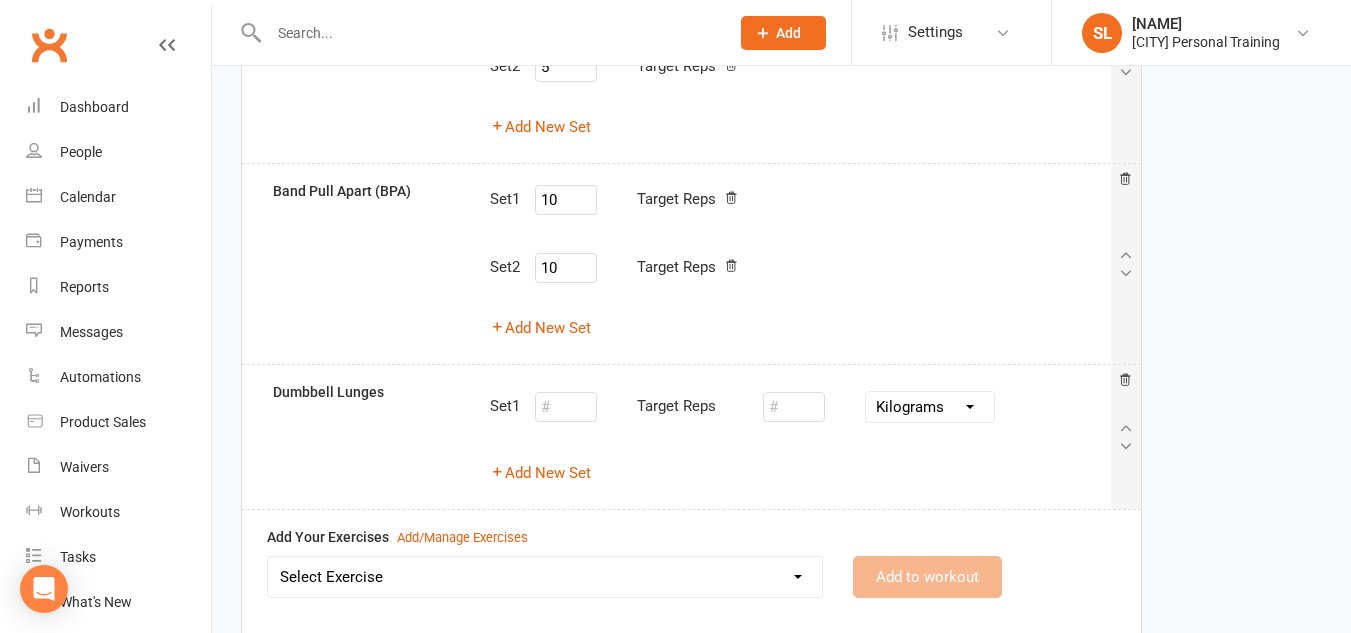 click on "Select Exercise Ankle Taps Arm Circles Banded Crab Walk Band Pull Apart (BPA) Barbell Hip Thrust  Barbell Incline Press Barbell Upright Row Bicycle Crunches Bird Dog Body Weight Squat Box Jumps Bulgarian Split Squat Burpees  Cable Bicep Curls Cable Crossover Cable STraight Arm Pulldown Clams Commando Plank Concentration Curls Crunches Dead Bug Dead Bug Dead Hang Deadlift Dumbbell Front Raises Dumbbell Hammer Curls Dumbbell Lateral Raises Dumbbell Lunges Dumbbell Pullover Dumbbell Single Arm Bench Row Dumbbell Squat and Press Dumbell Bench Press Dumbell Flys Dumbell Front Raises Dumbell Incline Chest Press EMOM1 Video Link External Shoulder Rotation Farmers Hold Farmers Walk Fire Hydrants Floor External Shoulder Rotation Floor Internal Shoulder Rotation Frog Jumps Full Body H.I.I.T 1 Full Body HIIT 2  Full Body Stretch Full Body Stretch Video link Glute Bridge Glute Kickback  Goblet Squat Hamstring Curls Hanging Knee Raises Hip Switch Hip Thrust Variation Inchworm  Incline DB chest press Kettlebell Swing Plank" at bounding box center (545, 577) 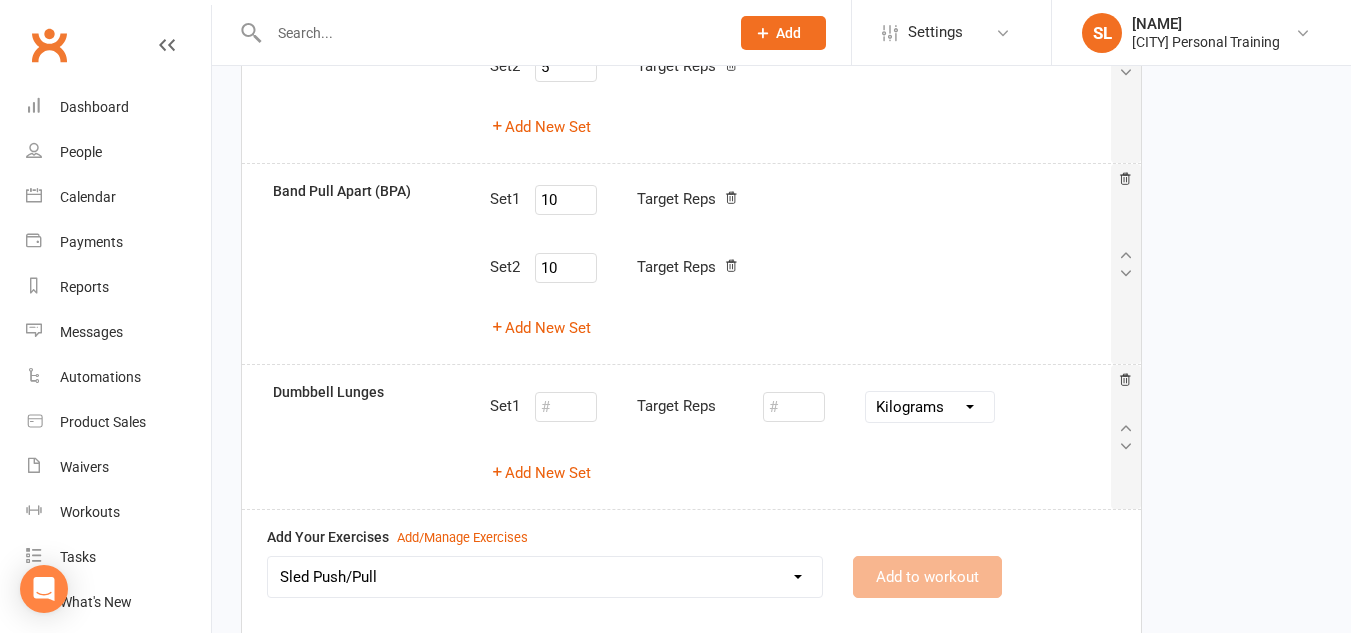 click on "Select Exercise Ankle Taps Arm Circles Banded Crab Walk Band Pull Apart (BPA) Barbell Hip Thrust  Barbell Incline Press Barbell Upright Row Bicycle Crunches Bird Dog Body Weight Squat Box Jumps Bulgarian Split Squat Burpees  Cable Bicep Curls Cable Crossover Cable STraight Arm Pulldown Clams Commando Plank Concentration Curls Crunches Dead Bug Dead Bug Dead Hang Deadlift Dumbbell Front Raises Dumbbell Hammer Curls Dumbbell Lateral Raises Dumbbell Lunges Dumbbell Pullover Dumbbell Single Arm Bench Row Dumbbell Squat and Press Dumbell Bench Press Dumbell Flys Dumbell Front Raises Dumbell Incline Chest Press EMOM1 Video Link External Shoulder Rotation Farmers Hold Farmers Walk Fire Hydrants Floor External Shoulder Rotation Floor Internal Shoulder Rotation Frog Jumps Full Body H.I.I.T 1 Full Body HIIT 2  Full Body Stretch Full Body Stretch Video link Glute Bridge Glute Kickback  Goblet Squat Hamstring Curls Hanging Knee Raises Hip Switch Hip Thrust Variation Inchworm  Incline DB chest press Kettlebell Swing Plank" at bounding box center (545, 577) 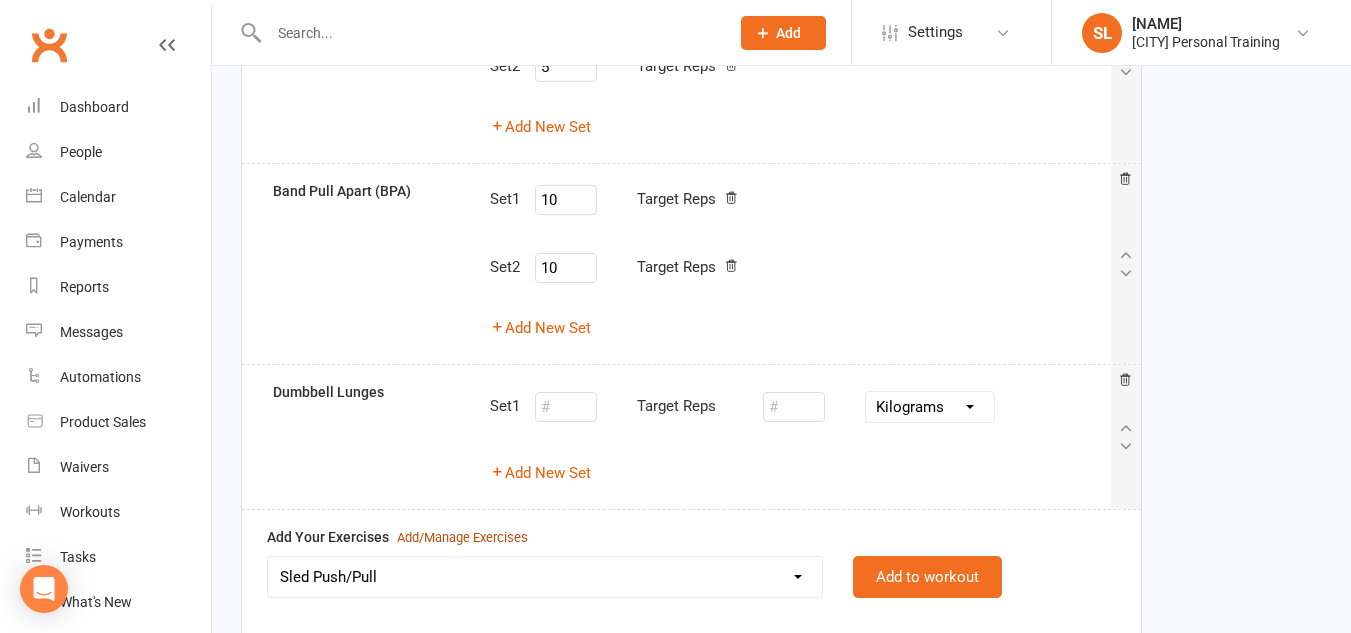 scroll, scrollTop: 834, scrollLeft: 0, axis: vertical 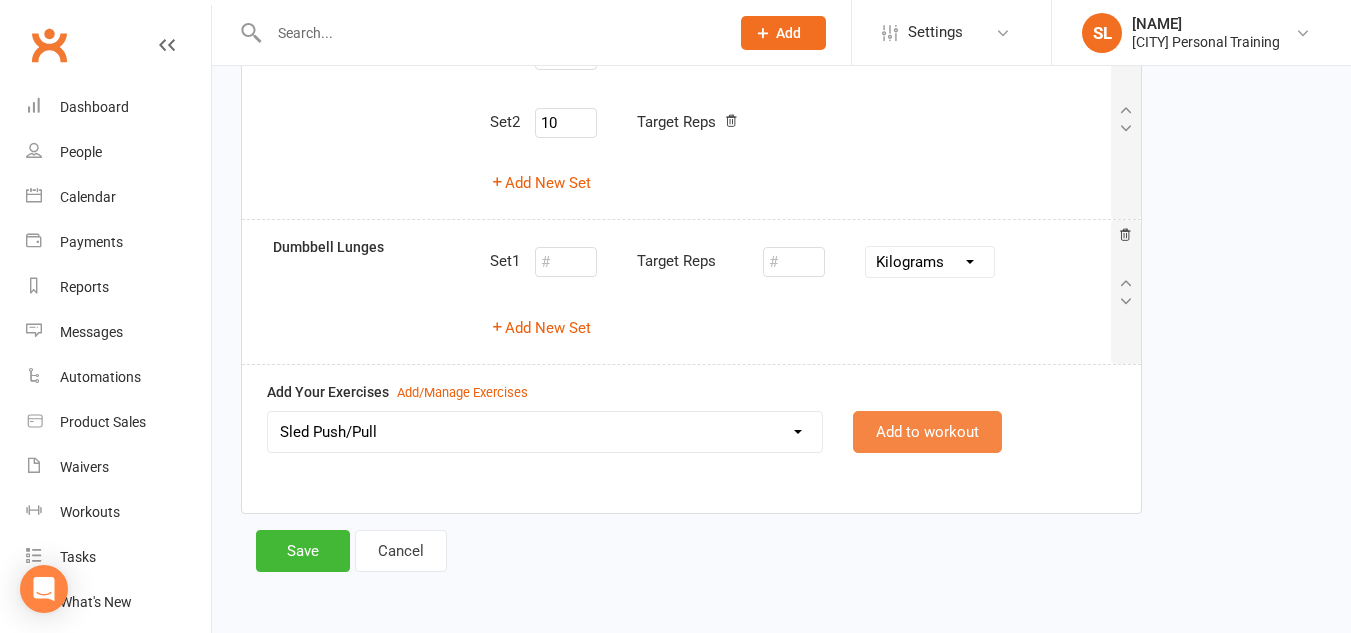 click on "Add to workout" at bounding box center [927, 432] 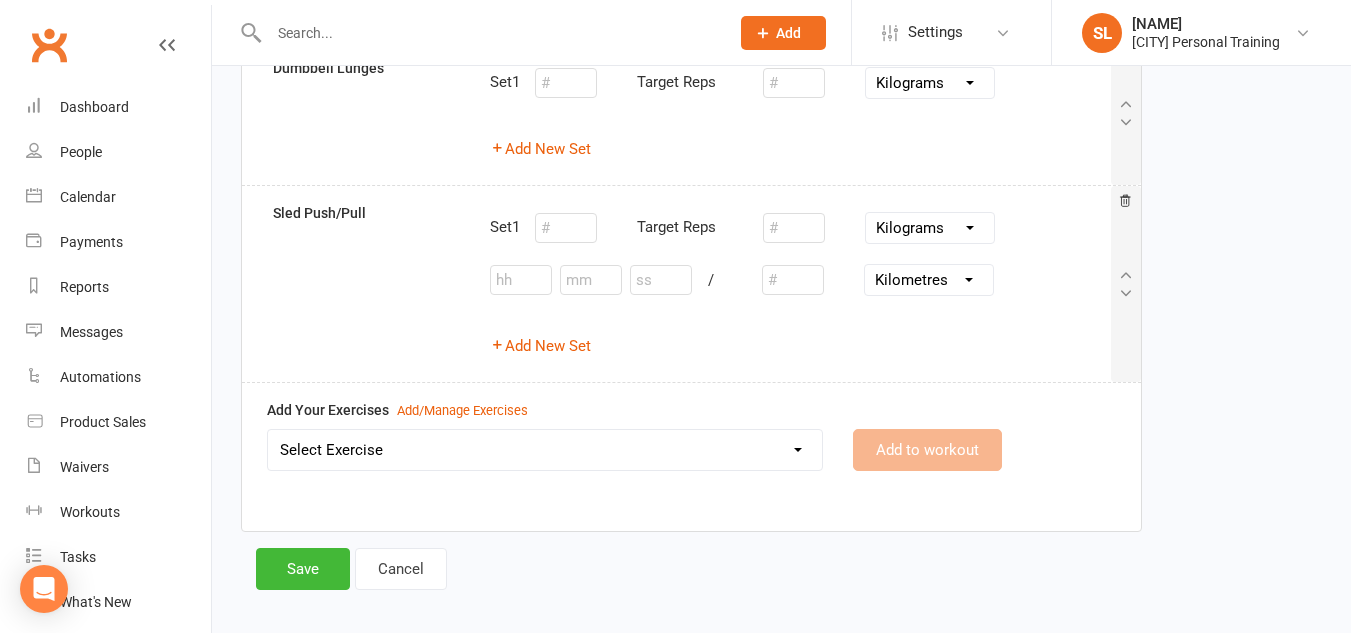 scroll, scrollTop: 1031, scrollLeft: 0, axis: vertical 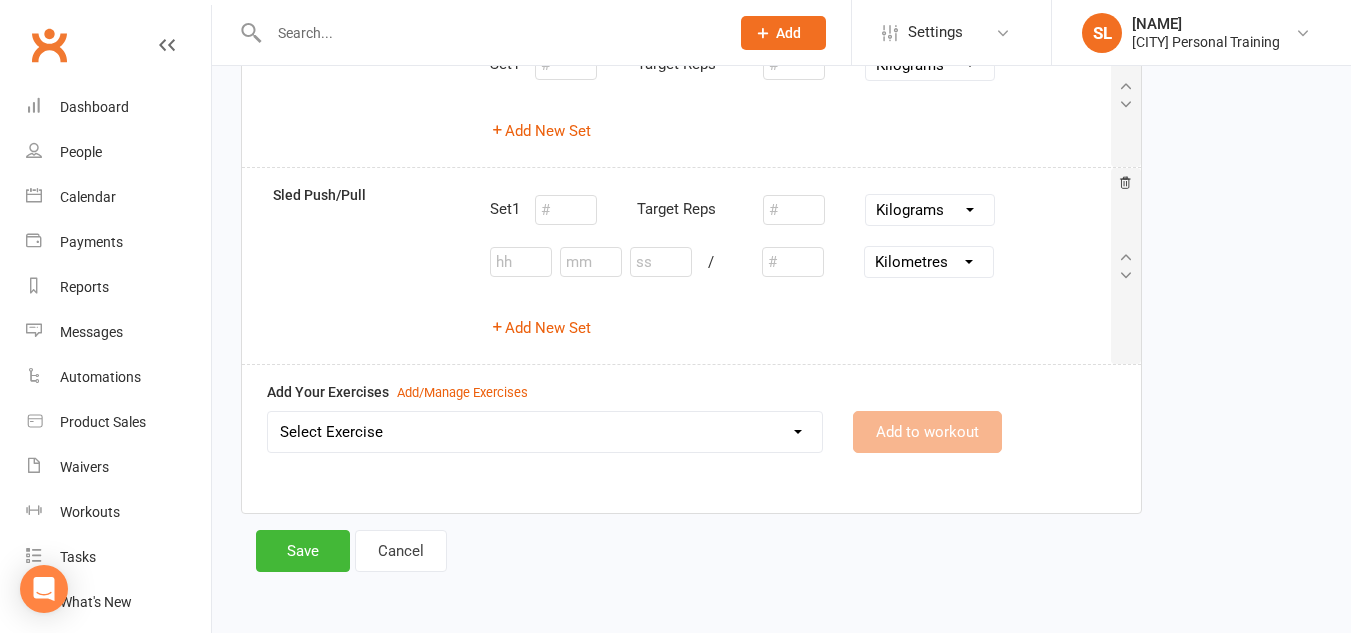 click on "Select Exercise Ankle Taps Arm Circles Banded Crab Walk Band Pull Apart (BPA) Barbell Hip Thrust  Barbell Incline Press Barbell Upright Row Bicycle Crunches Bird Dog Body Weight Squat Box Jumps Bulgarian Split Squat Burpees  Cable Bicep Curls Cable Crossover Cable STraight Arm Pulldown Clams Commando Plank Concentration Curls Crunches Dead Bug Dead Bug Dead Hang Deadlift Dumbbell Front Raises Dumbbell Hammer Curls Dumbbell Lateral Raises Dumbbell Lunges Dumbbell Pullover Dumbbell Single Arm Bench Row Dumbbell Squat and Press Dumbell Bench Press Dumbell Flys Dumbell Front Raises Dumbell Incline Chest Press EMOM1 Video Link External Shoulder Rotation Farmers Hold Farmers Walk Fire Hydrants Floor External Shoulder Rotation Floor Internal Shoulder Rotation Frog Jumps Full Body H.I.I.T 1 Full Body HIIT 2  Full Body Stretch Full Body Stretch Video link Glute Bridge Glute Kickback  Goblet Squat Hamstring Curls Hanging Knee Raises Hip Switch Hip Thrust Variation Inchworm  Incline DB chest press Kettlebell Swing Plank" at bounding box center [545, 432] 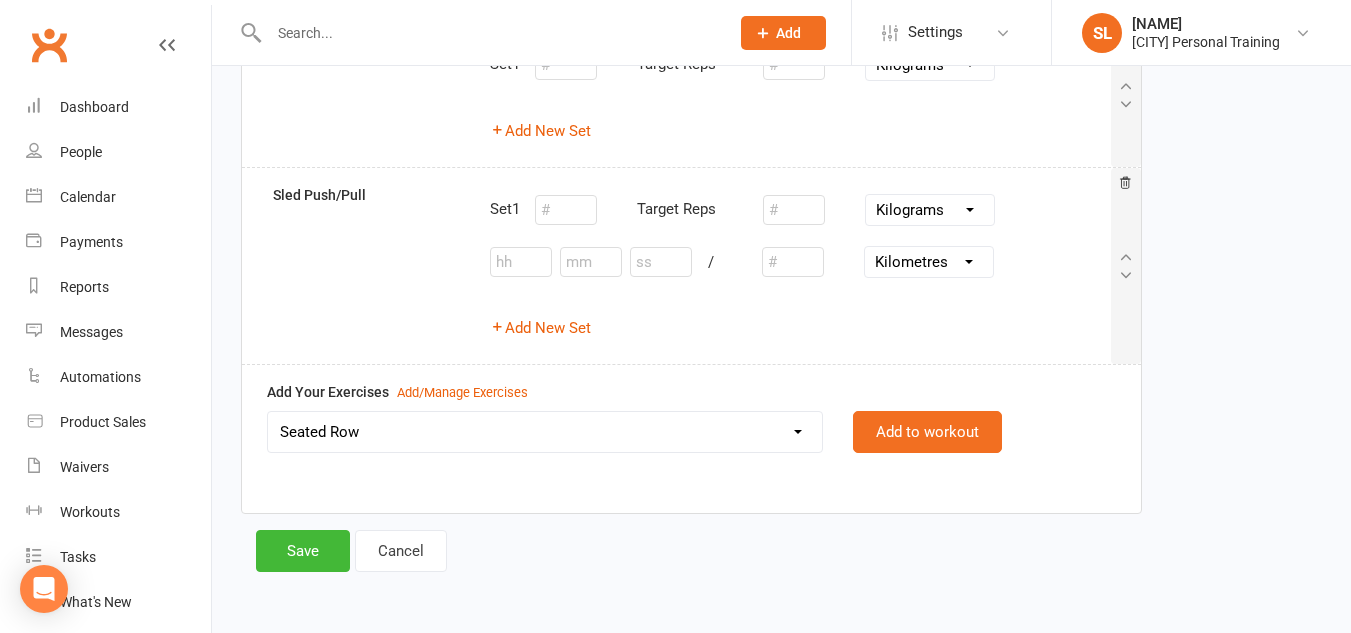 click on "Ankle Taps Arm Circles Banded Crab Walk Band Pull Apart (BPA) Barbell Hip Thrust Barbell Incline Press Barbell Upright Row Bicycle Crunches Bird Dog Body Weight Squat Box Jumps Bulgarian Split Squat Burpees Cable Bicep Curls Cable Crossover Cable STraight Arm Pulldown Clams Commando Plank Concentration Curls Crunches Dead Bug Dead Bug Dead Hang Deadlift Dumbbell Front Raises Dumbbell Hammer Curls Dumbbell Lateral Raises Dumbbell Lunges Dumbbell Pullover Dumbbell Single Arm Bench Row Dumbbell Squat and Press Dumbell Bench Press Dumbell Flys Dumbell Front Raises Dumbell Incline Chest Press EMOM1 Video Link External Shoulder Rotation Farmers Hold Farmers Walk Fire Hydrants Floor External Shoulder Rotation Floor Internal Shoulder Rotation Frog Jumps Full Body H.I.I.T 1 Full Body HIIT 2 Full Body Stretch Full Body Stretch Video link Glute Bridge Glute Kickback Goblet Squat Hamstring Curls Hanging Knee Raises Hip Switch Hip Thrust Variation Inchworm Incline DB chest press Internal Shoulder Rotation Leg Press" at bounding box center [691, 446] 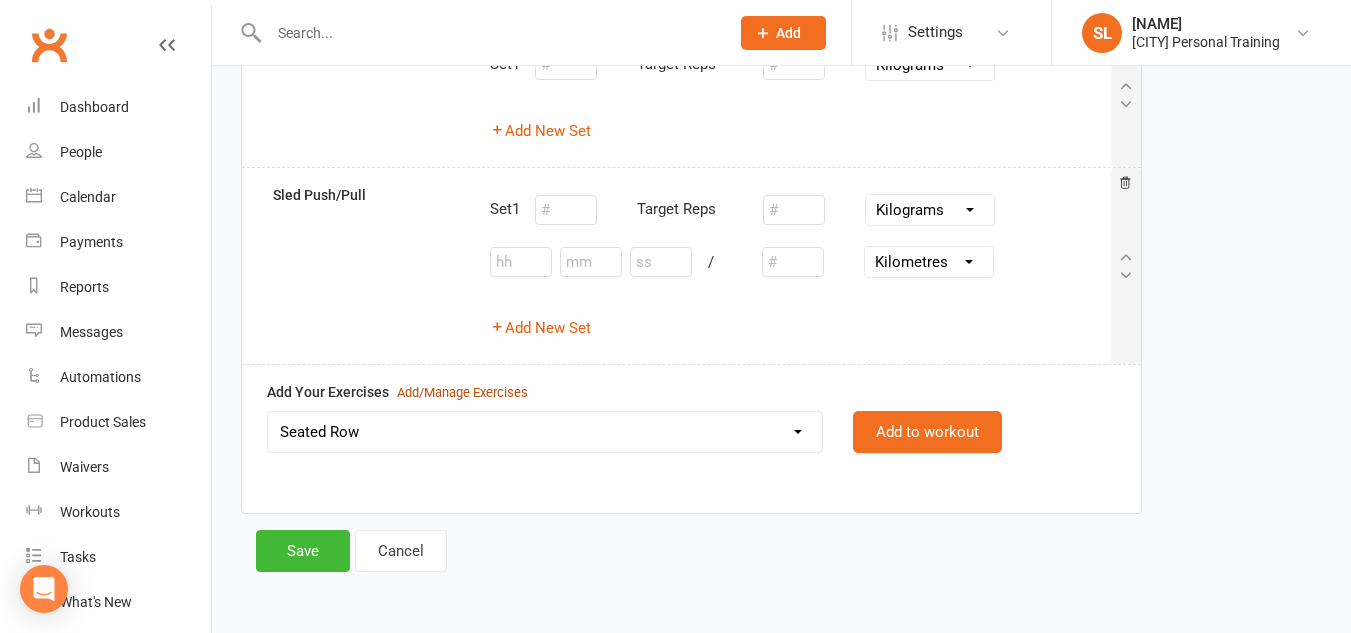 click on "Add/Manage Exercises" at bounding box center [462, 393] 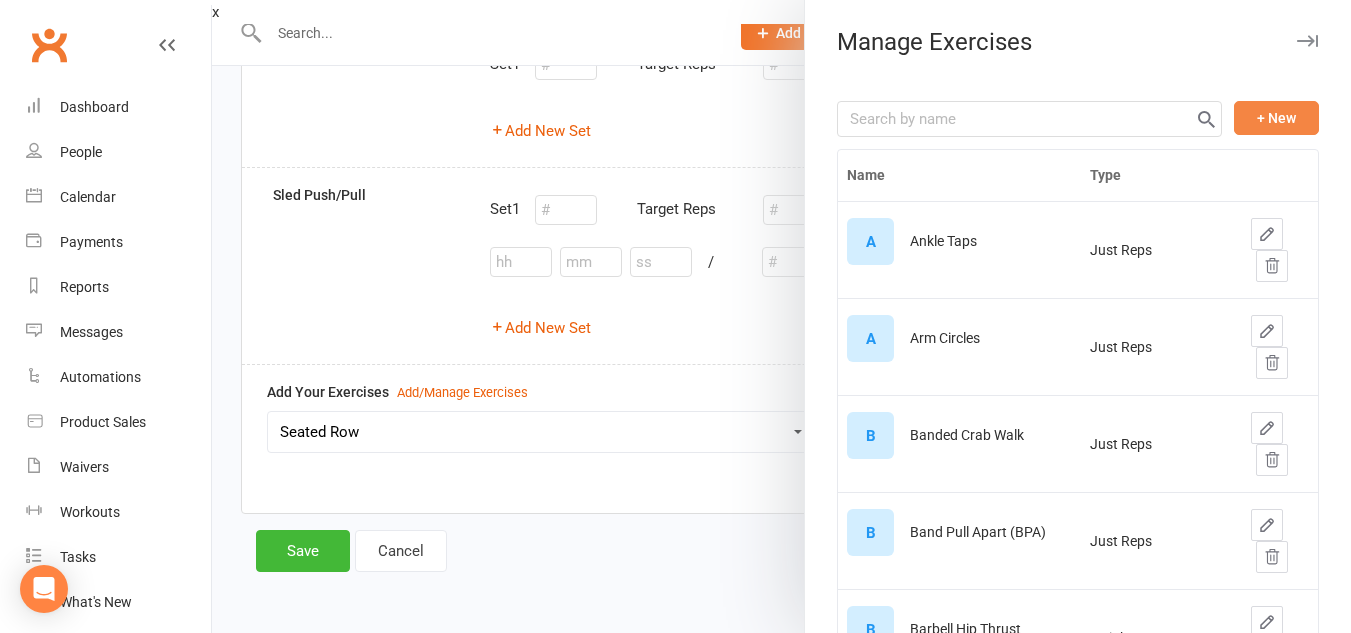 click on "+ New" at bounding box center [1276, 118] 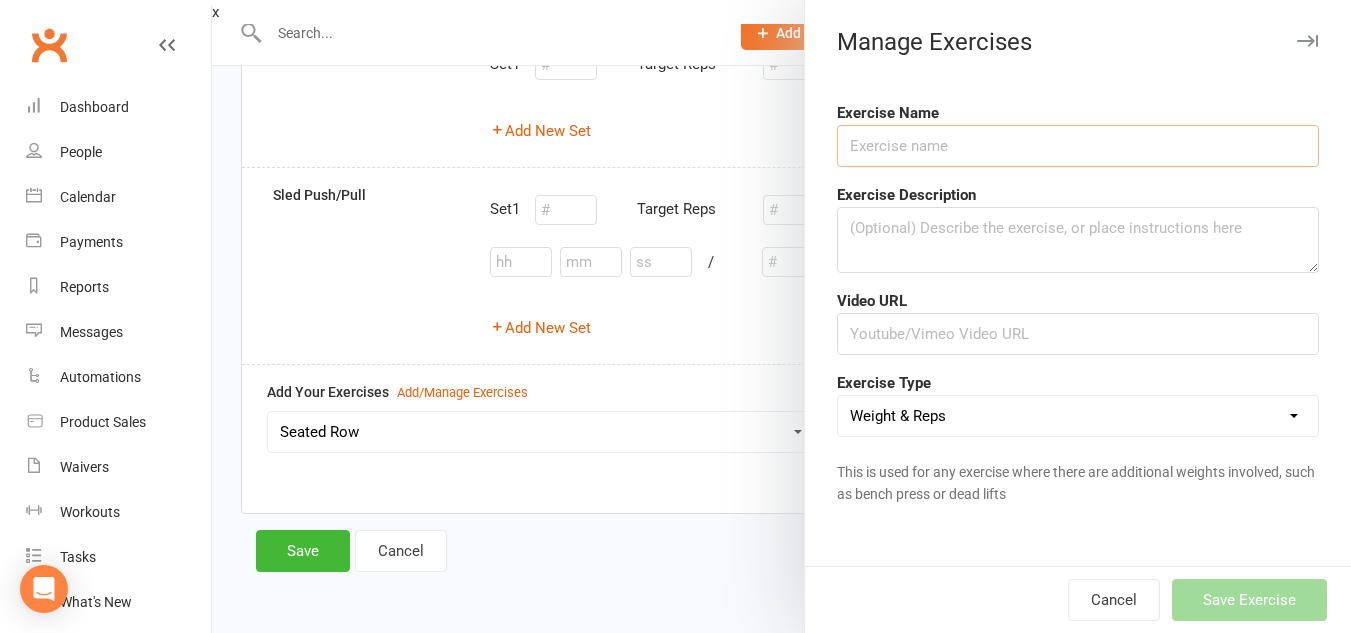 click at bounding box center [1078, 146] 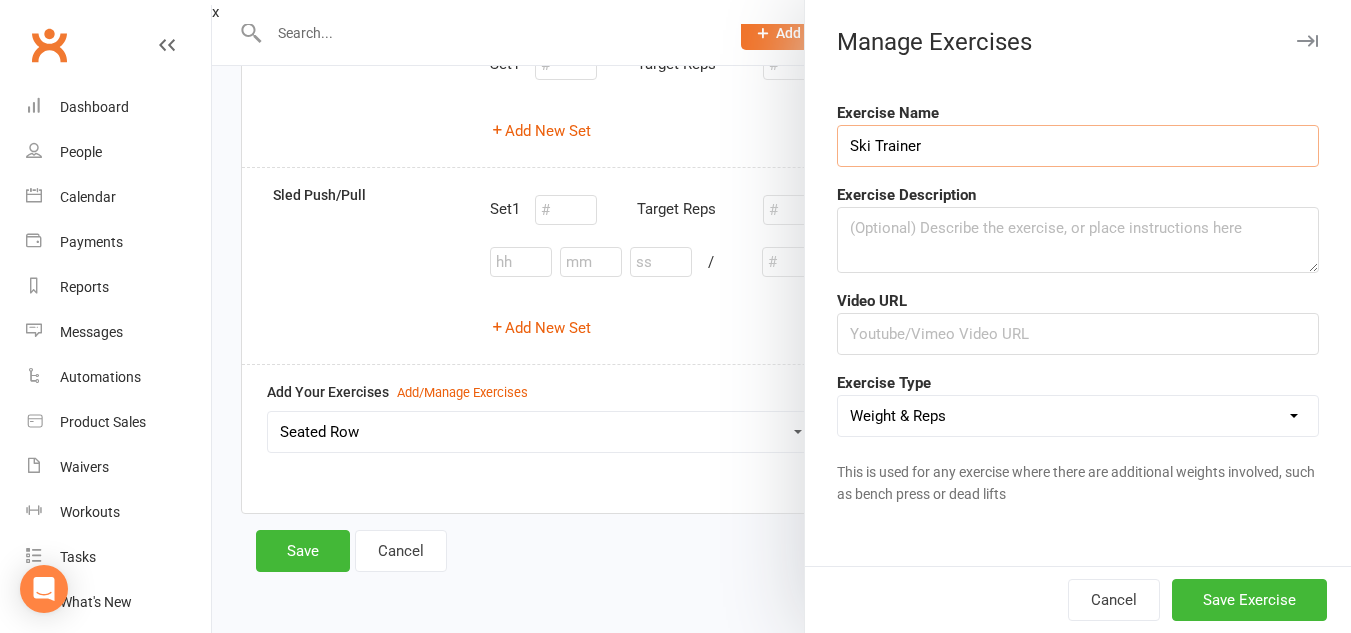 type on "Ski Trainer" 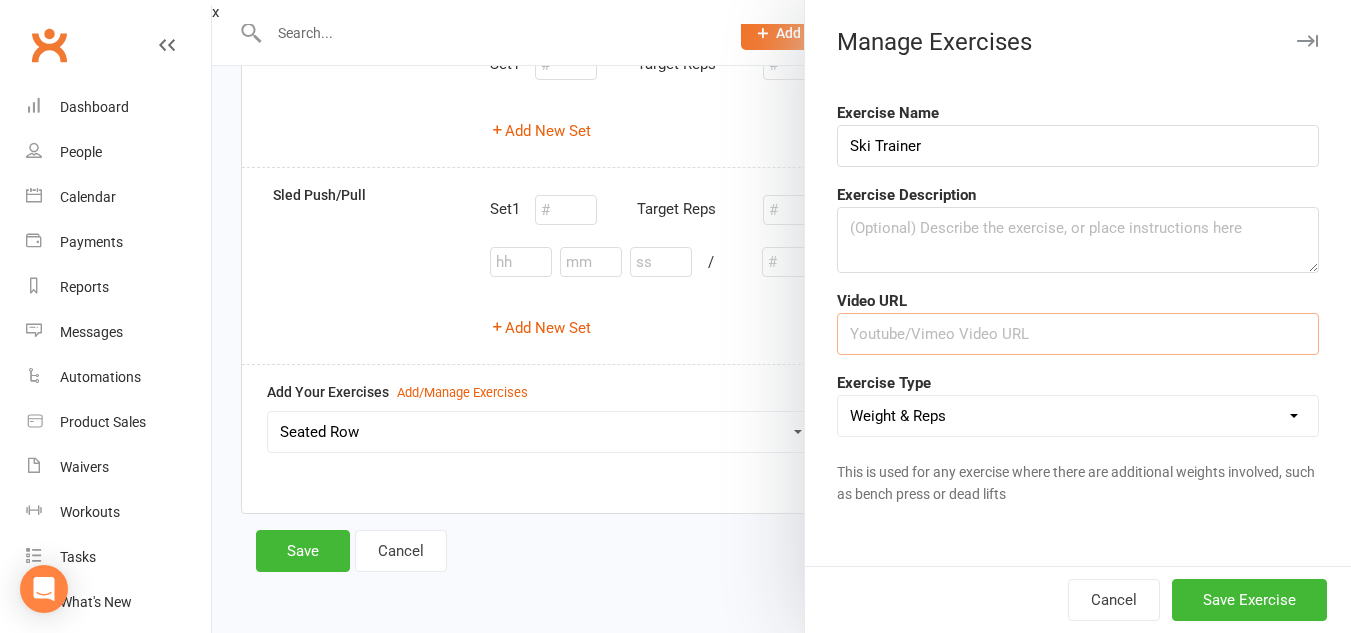 click at bounding box center [1078, 334] 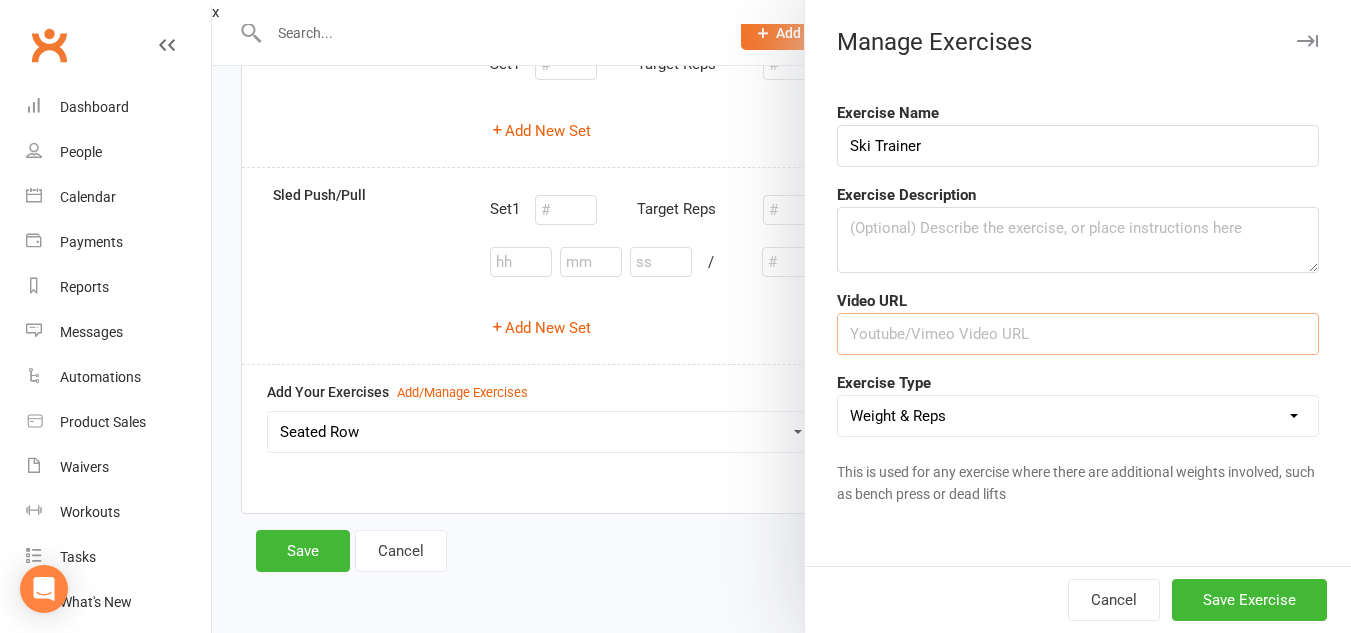 paste on "https://youtu.be/B0lIgT5PHc8?feature=shared" 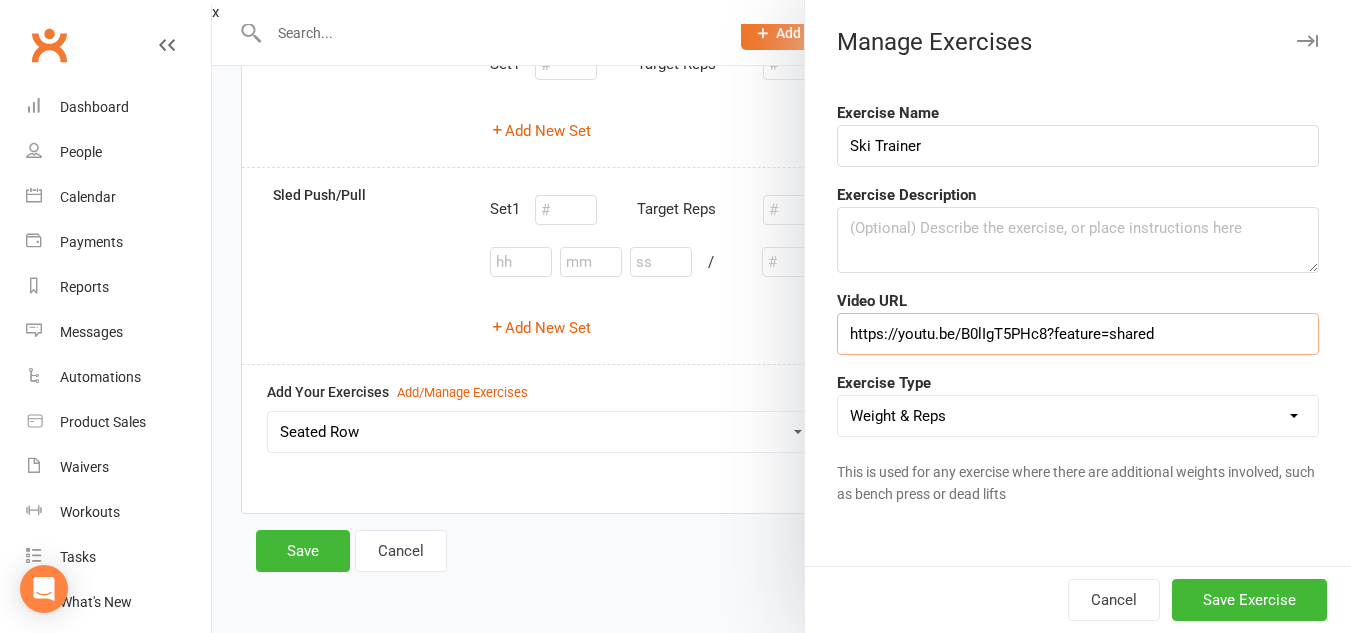 type on "https://youtu.be/B0lIgT5PHc8?feature=shared" 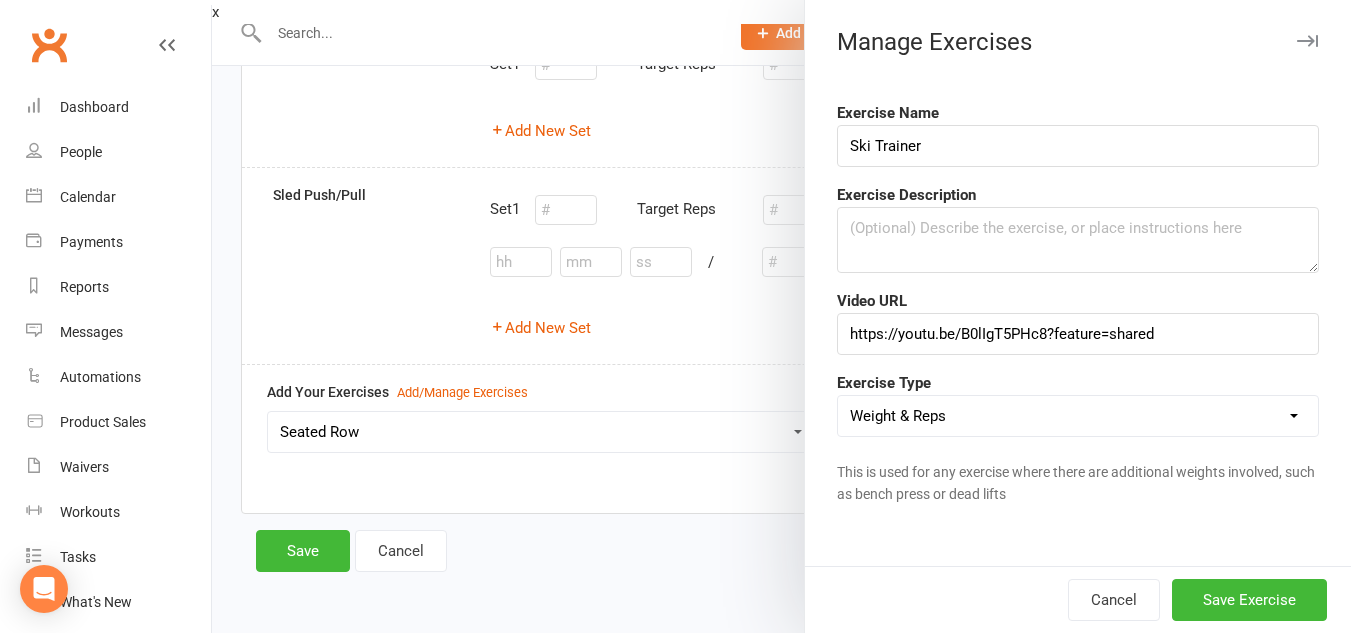 click on "Weight & Reps Time / Distance Weights, Reps, Time & Distance Just Reps Display only" at bounding box center [1078, 416] 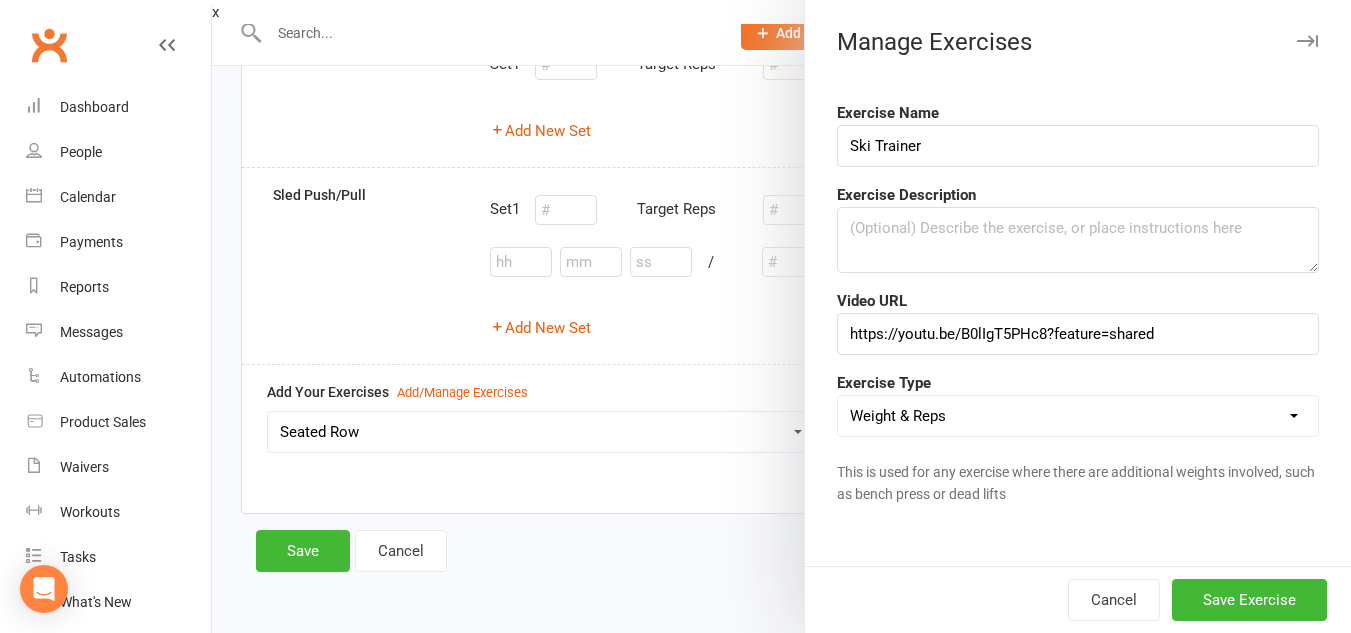 select on "time_or_distance" 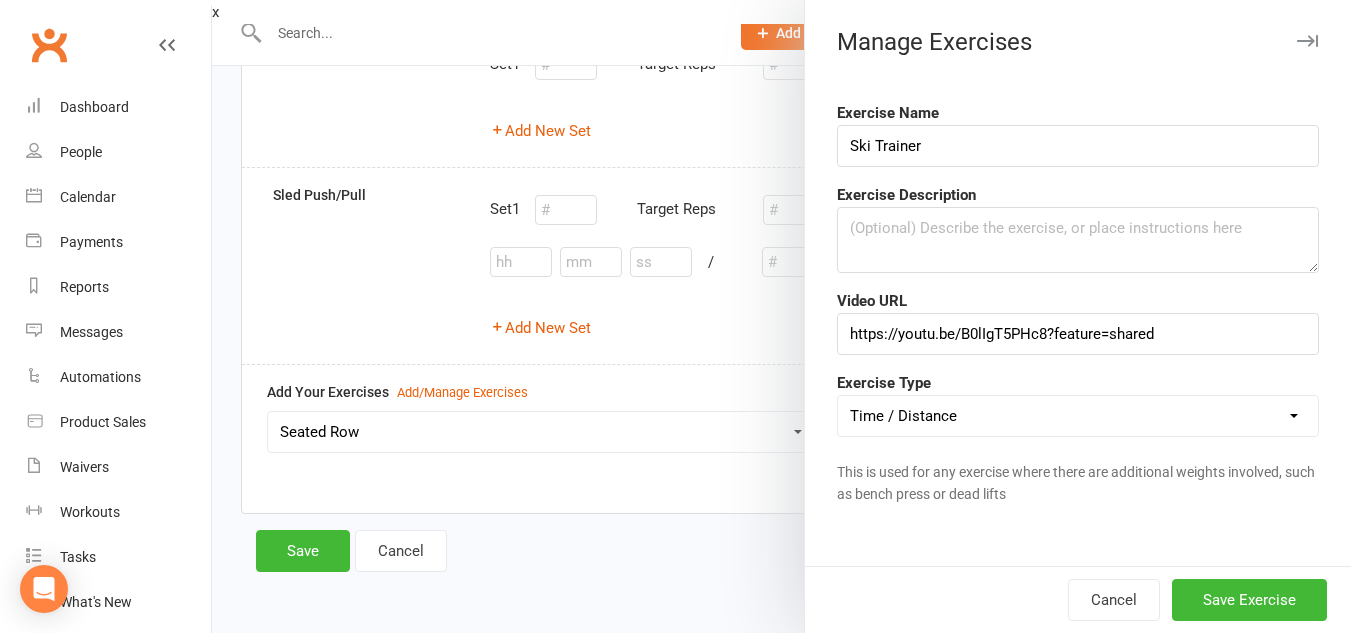 click on "Weight & Reps Time / Distance Weights, Reps, Time & Distance Just Reps Display only" at bounding box center (1078, 416) 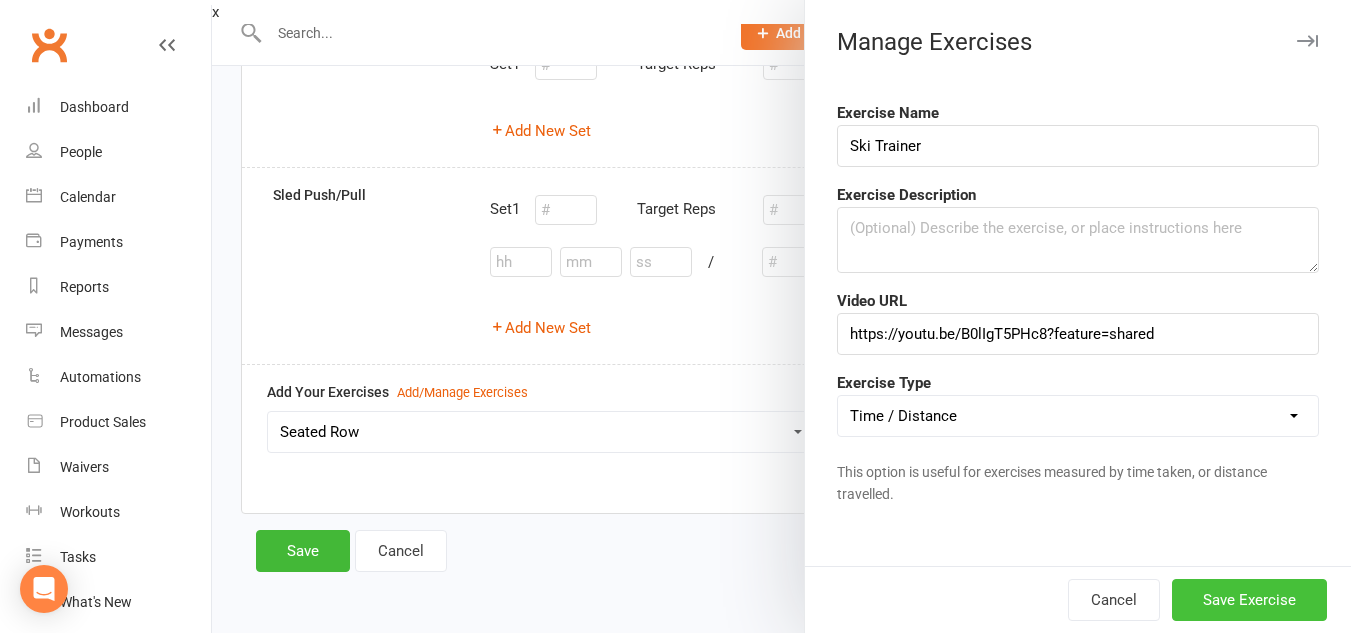 click on "Save Exercise" at bounding box center [1249, 600] 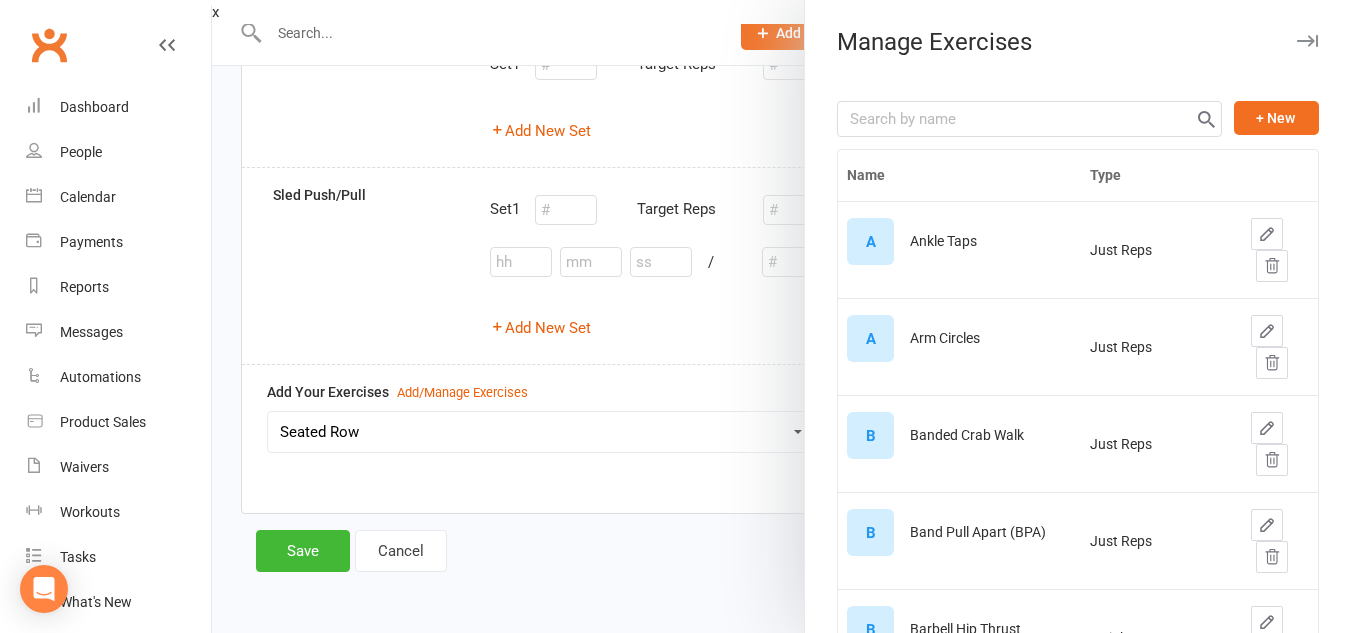 click at bounding box center (781, 316) 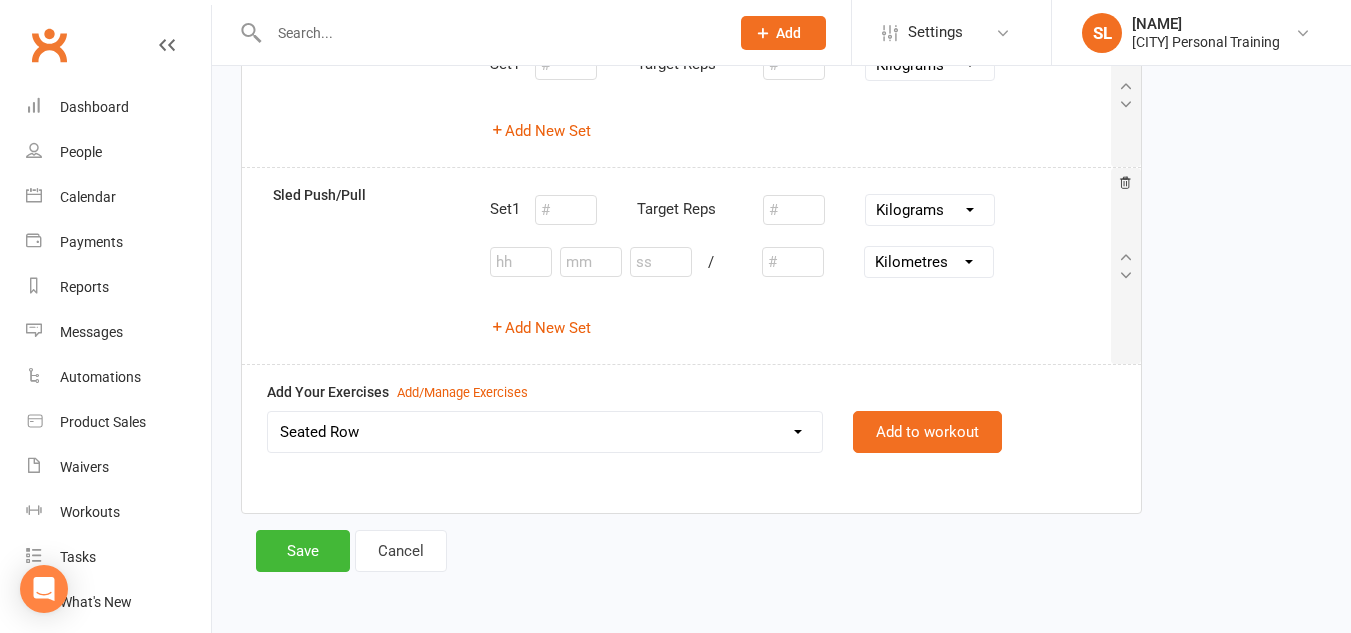 click on "Ankle Taps Arm Circles Banded Crab Walk Band Pull Apart (BPA) Barbell Hip Thrust Barbell Incline Press Barbell Upright Row Bicycle Crunches Bird Dog Body Weight Squat Box Jumps Bulgarian Split Squat Burpees Cable Bicep Curls Cable Crossover Cable STraight Arm Pulldown Clams Commando Plank Concentration Curls Crunches Dead Bug Dead Bug Dead Hang Deadlift Dumbbell Front Raises Dumbbell Hammer Curls Dumbbell Lateral Raises Dumbbell Lunges Dumbbell Pullover Dumbbell Single Arm Bench Row Dumbbell Squat and Press Dumbell Bench Press Dumbell Flys Dumbell Front Raises Dumbell Incline Chest Press EMOM1 Video Link External Shoulder Rotation Farmers Hold Farmers Walk Fire Hydrants Floor External Shoulder Rotation Floor Internal Shoulder Rotation Frog Jumps Full Body H.I.I.T 1 Full Body HIIT 2 Full Body Stretch Full Body Stretch Video link Glute Bridge Glute Kickback Goblet Squat Hamstring Curls Hanging Knee Raises Hip Switch Hip Thrust Variation Inchworm Incline DB chest press Internal Shoulder Rotation Leg Press" at bounding box center [545, 432] 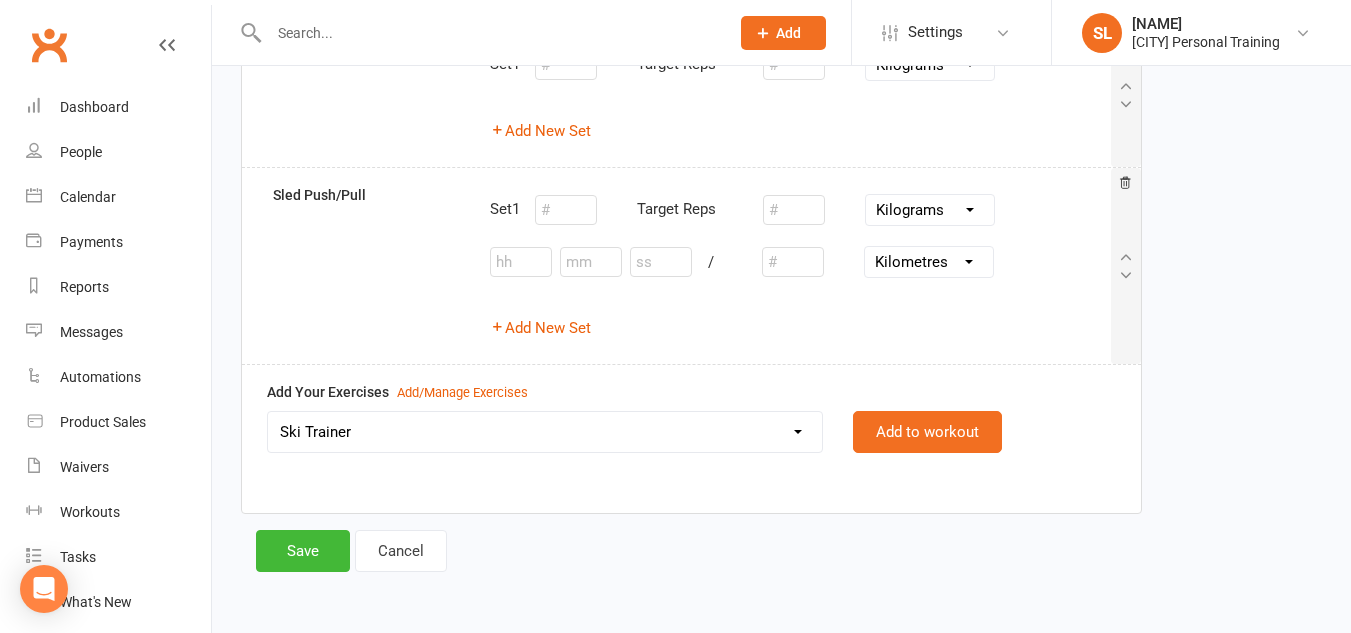 click on "Ankle Taps Arm Circles Banded Crab Walk Band Pull Apart (BPA) Barbell Hip Thrust Barbell Incline Press Barbell Upright Row Bicycle Crunches Bird Dog Body Weight Squat Box Jumps Bulgarian Split Squat Burpees Cable Bicep Curls Cable Crossover Cable STraight Arm Pulldown Clams Commando Plank Concentration Curls Crunches Dead Bug Dead Bug Dead Hang Deadlift Dumbbell Front Raises Dumbbell Hammer Curls Dumbbell Lateral Raises Dumbbell Lunges Dumbbell Pullover Dumbbell Single Arm Bench Row Dumbbell Squat and Press Dumbell Bench Press Dumbell Flys Dumbell Front Raises Dumbell Incline Chest Press EMOM1 Video Link External Shoulder Rotation Farmers Hold Farmers Walk Fire Hydrants Floor External Shoulder Rotation Floor Internal Shoulder Rotation Frog Jumps Full Body H.I.I.T 1 Full Body HIIT 2 Full Body Stretch Full Body Stretch Video link Glute Bridge Glute Kickback Goblet Squat Hamstring Curls Hanging Knee Raises Hip Switch Hip Thrust Variation Inchworm Incline DB chest press Internal Shoulder Rotation Leg Press" at bounding box center (545, 432) 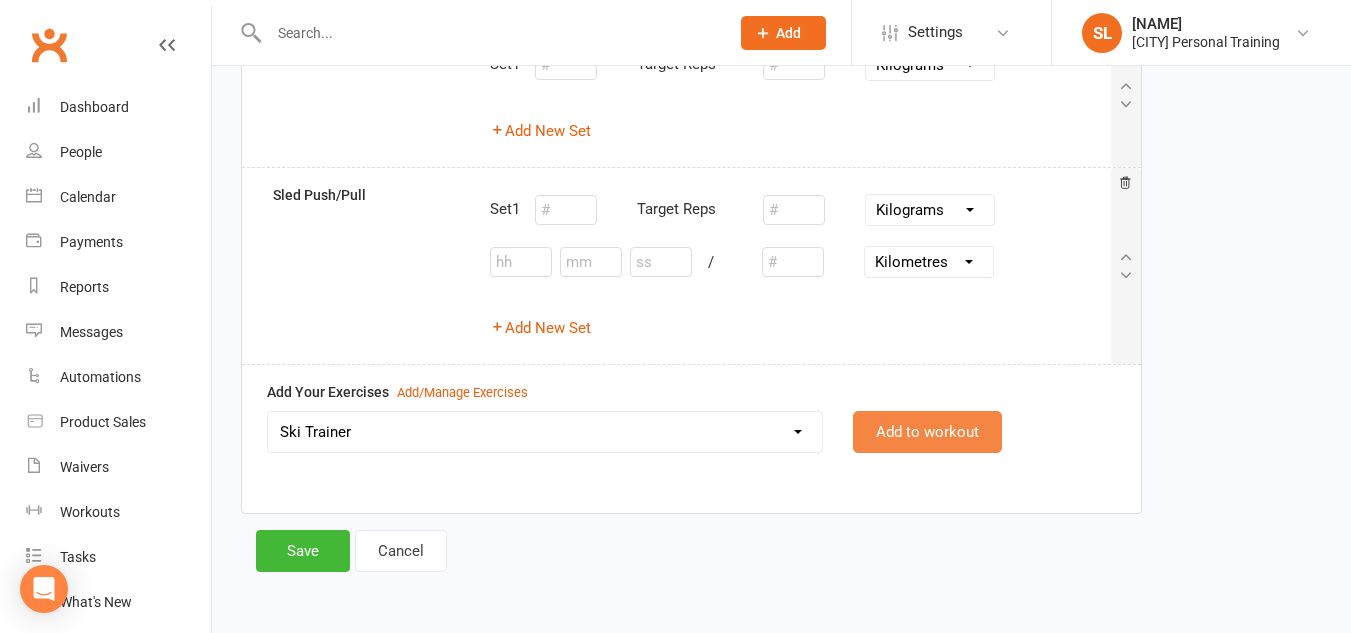 click on "Add to workout" at bounding box center (927, 432) 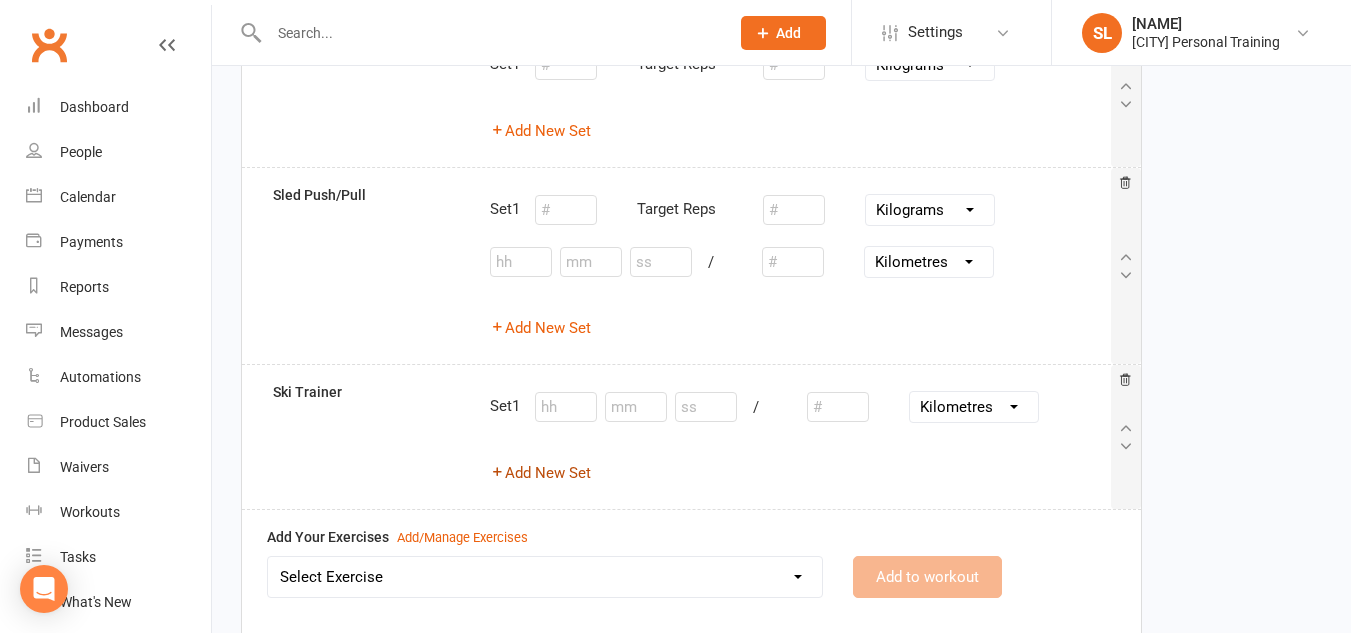 click on "Add New Set" at bounding box center [540, 473] 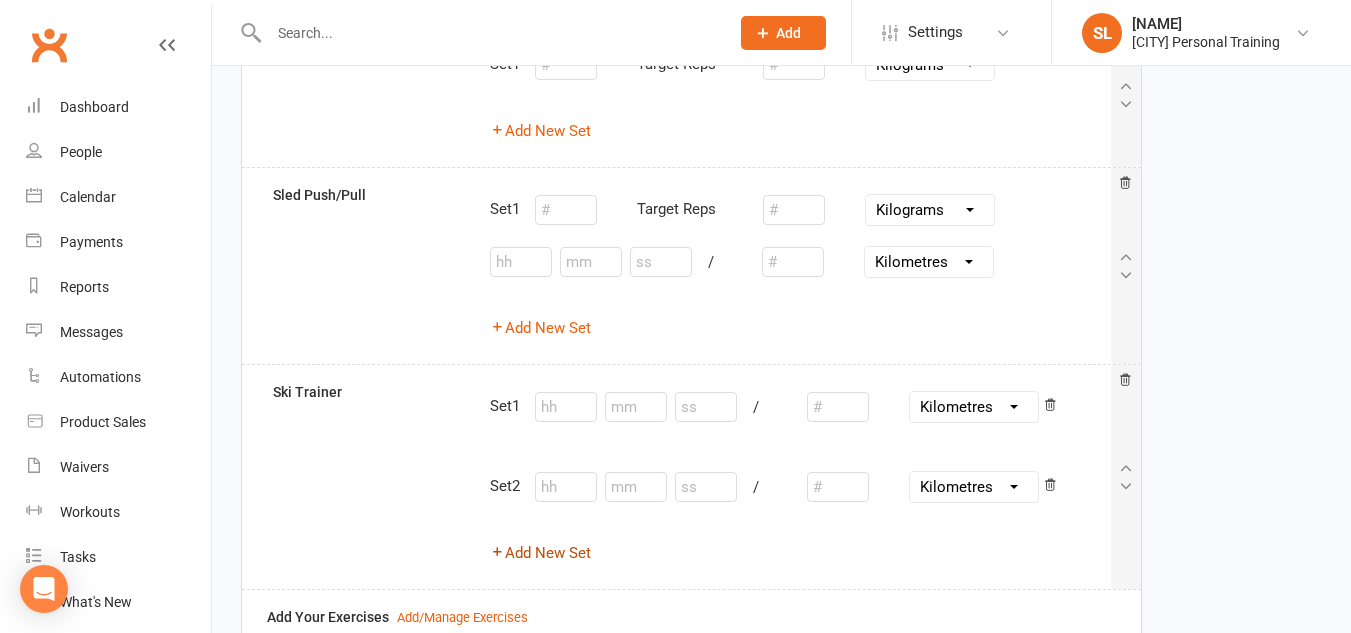 click on "Add New Set" at bounding box center [540, 553] 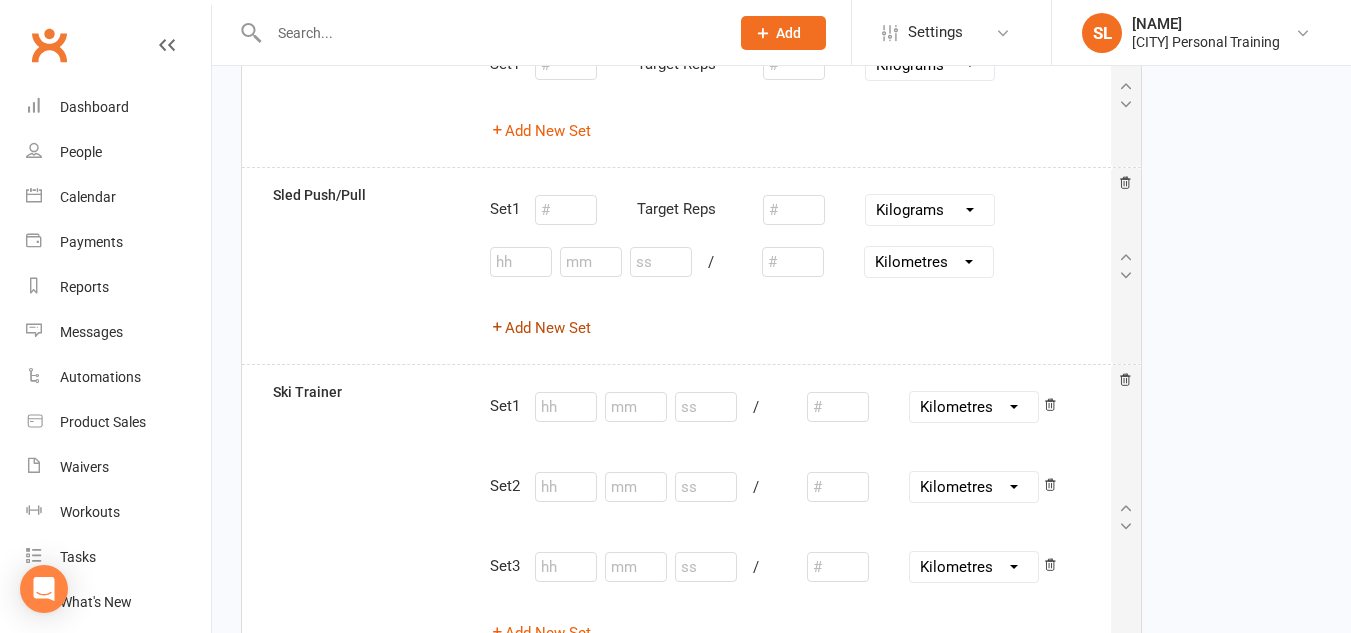 click on "Add New Set" at bounding box center (540, 328) 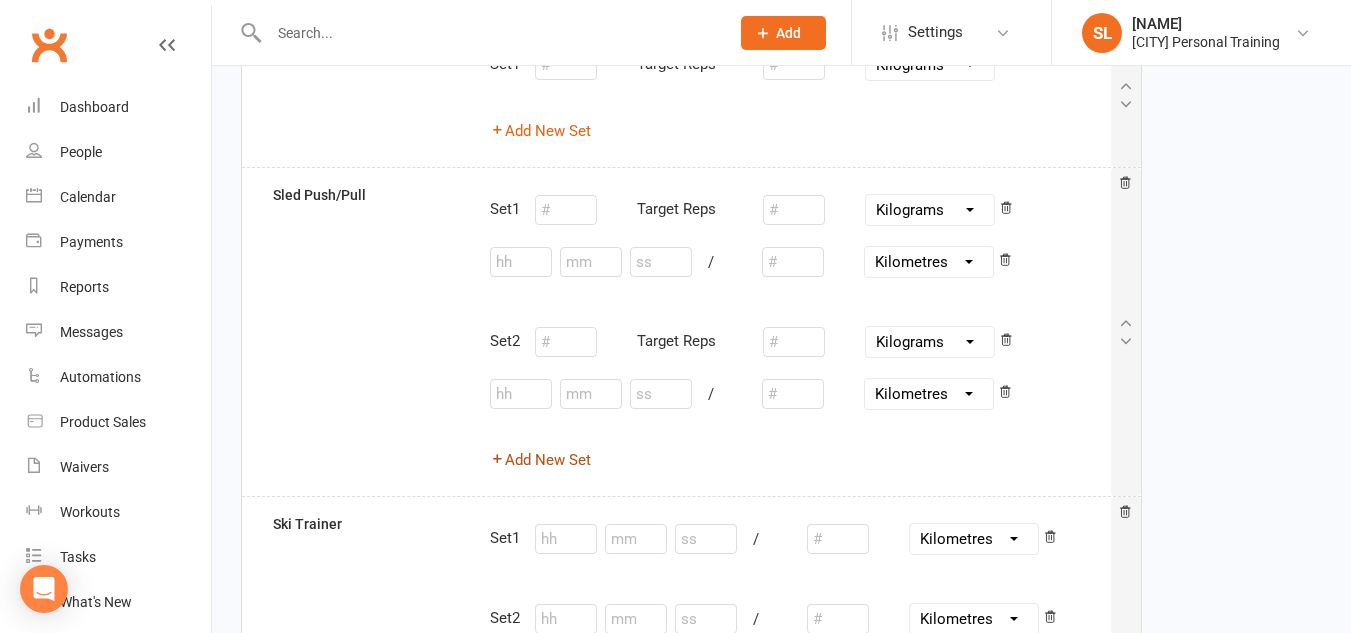 click on "Add New Set" at bounding box center [540, 460] 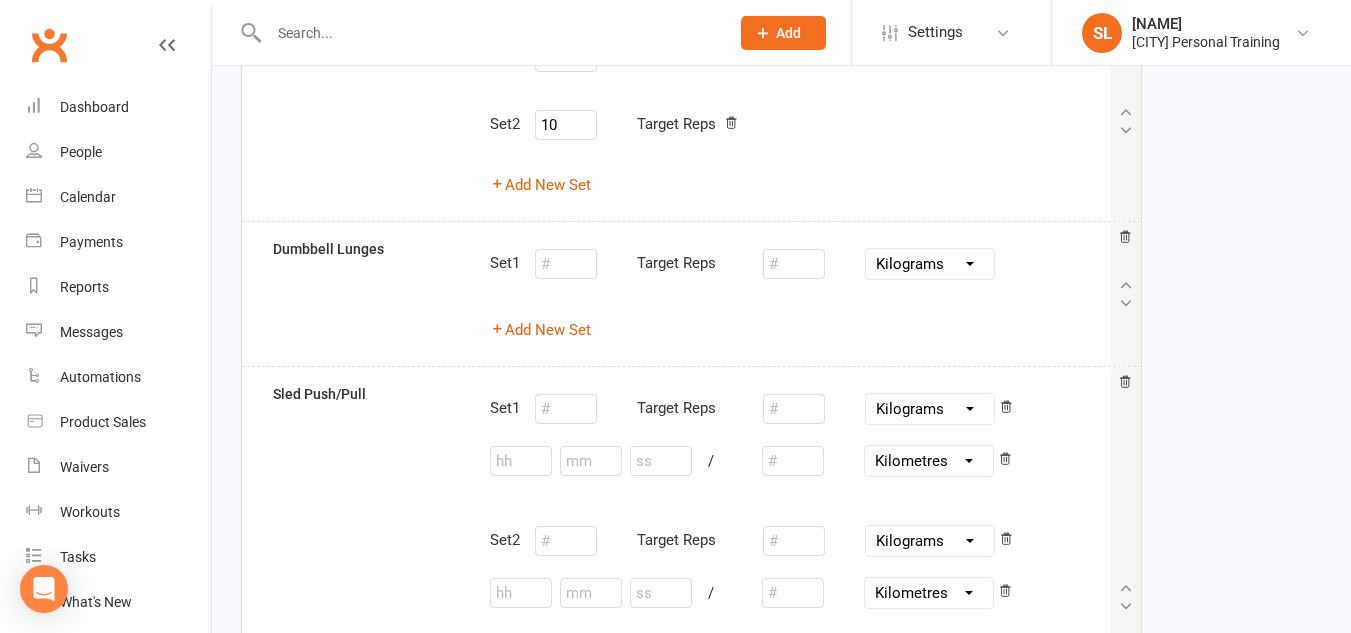 scroll, scrollTop: 831, scrollLeft: 0, axis: vertical 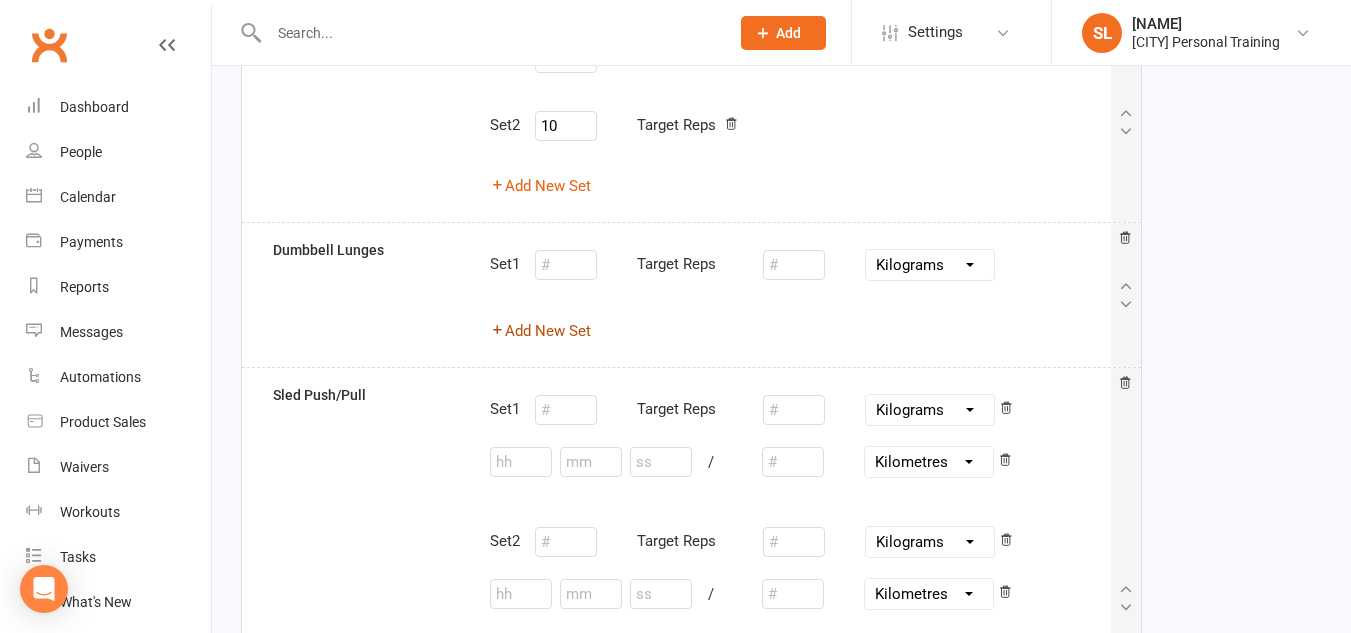 click on "Add New Set" at bounding box center (540, 331) 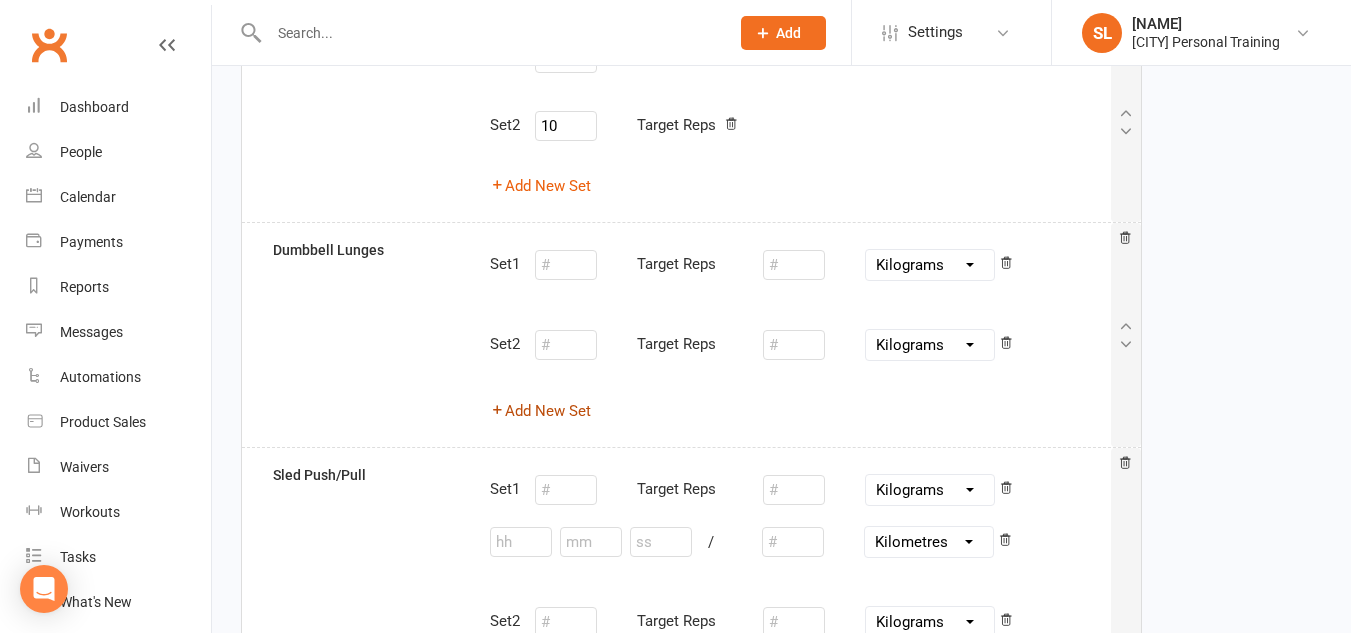 click on "Add New Set" at bounding box center [540, 411] 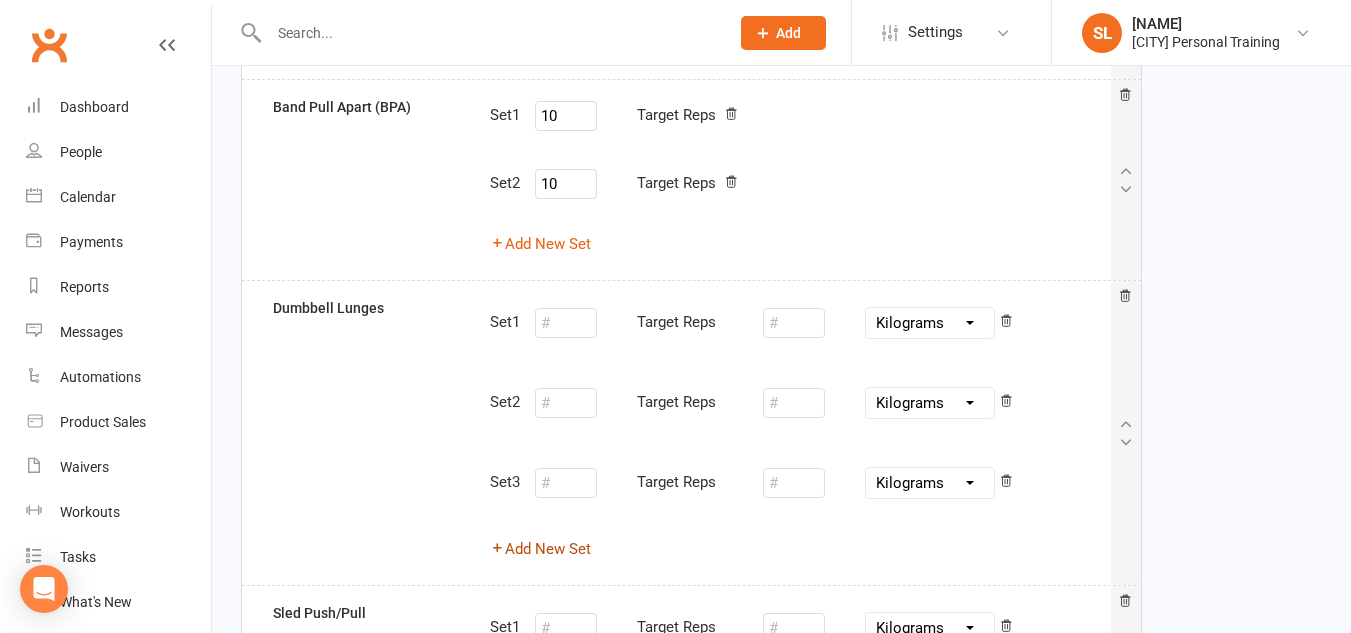 scroll, scrollTop: 792, scrollLeft: 0, axis: vertical 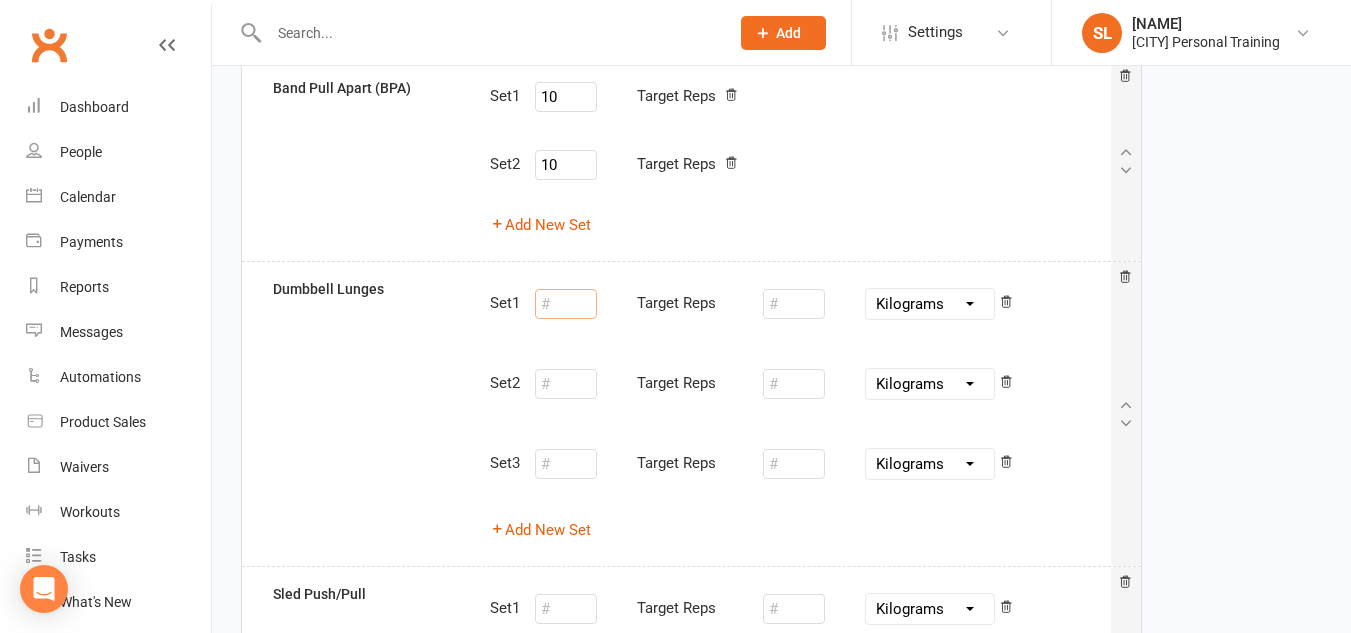 click at bounding box center (566, 304) 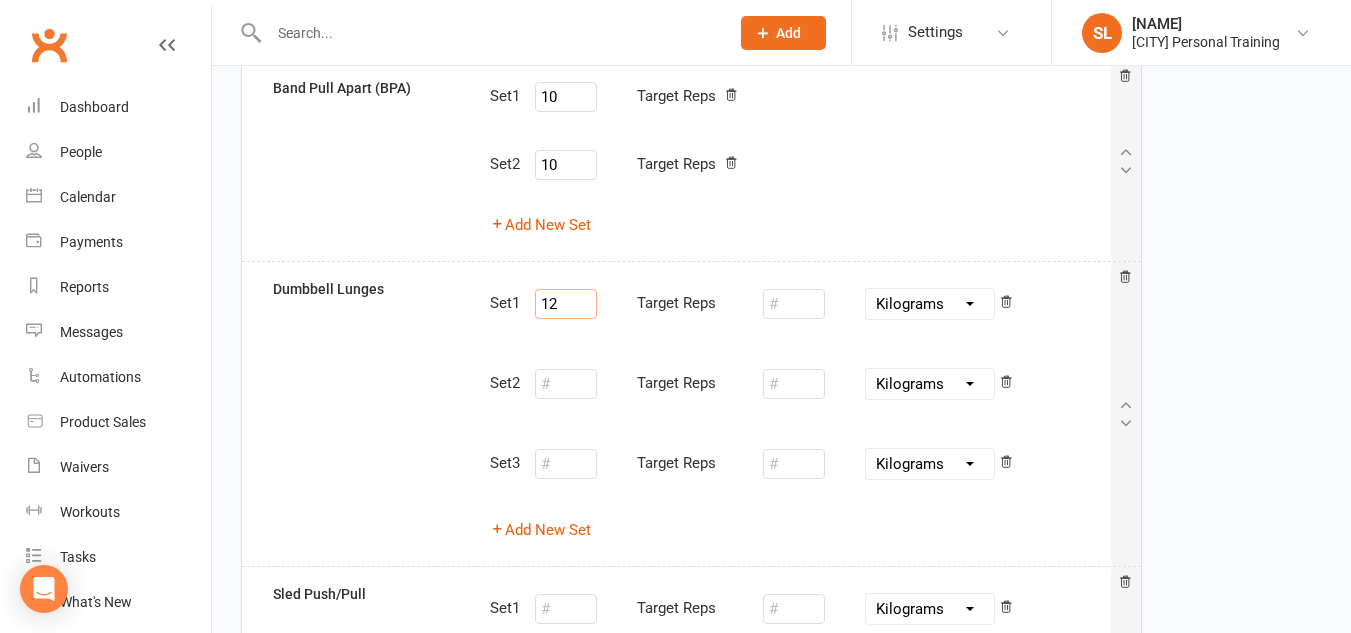 type on "12" 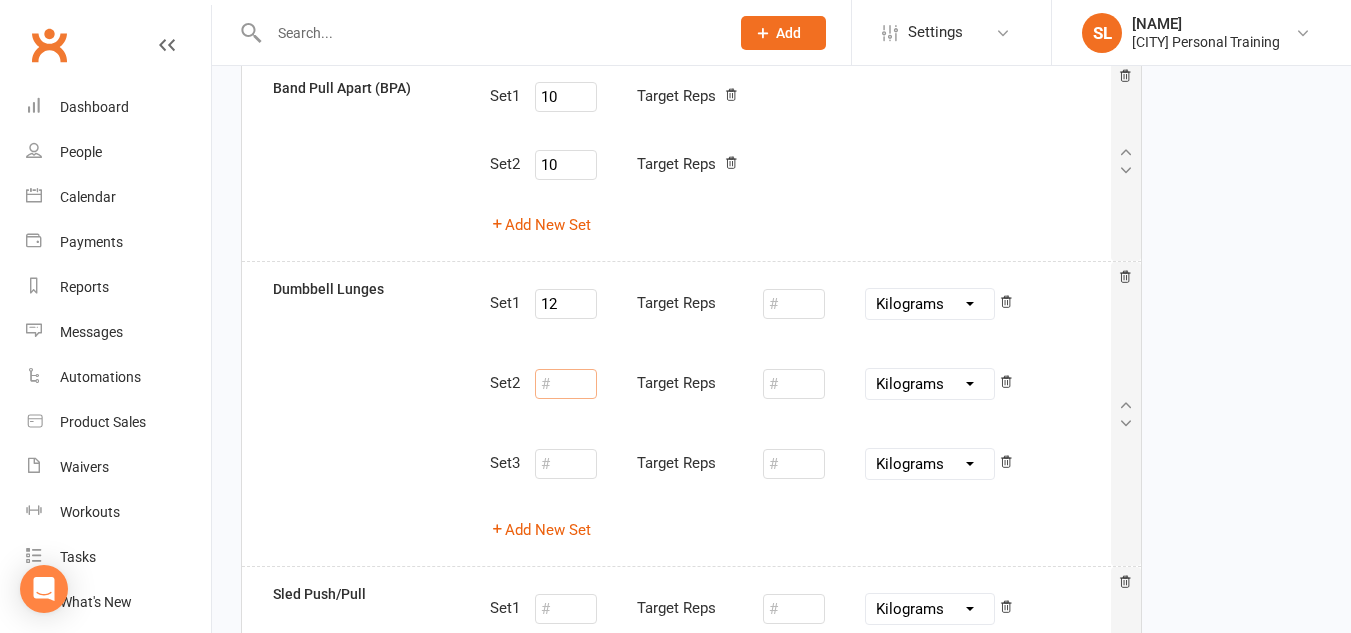 click at bounding box center [566, 384] 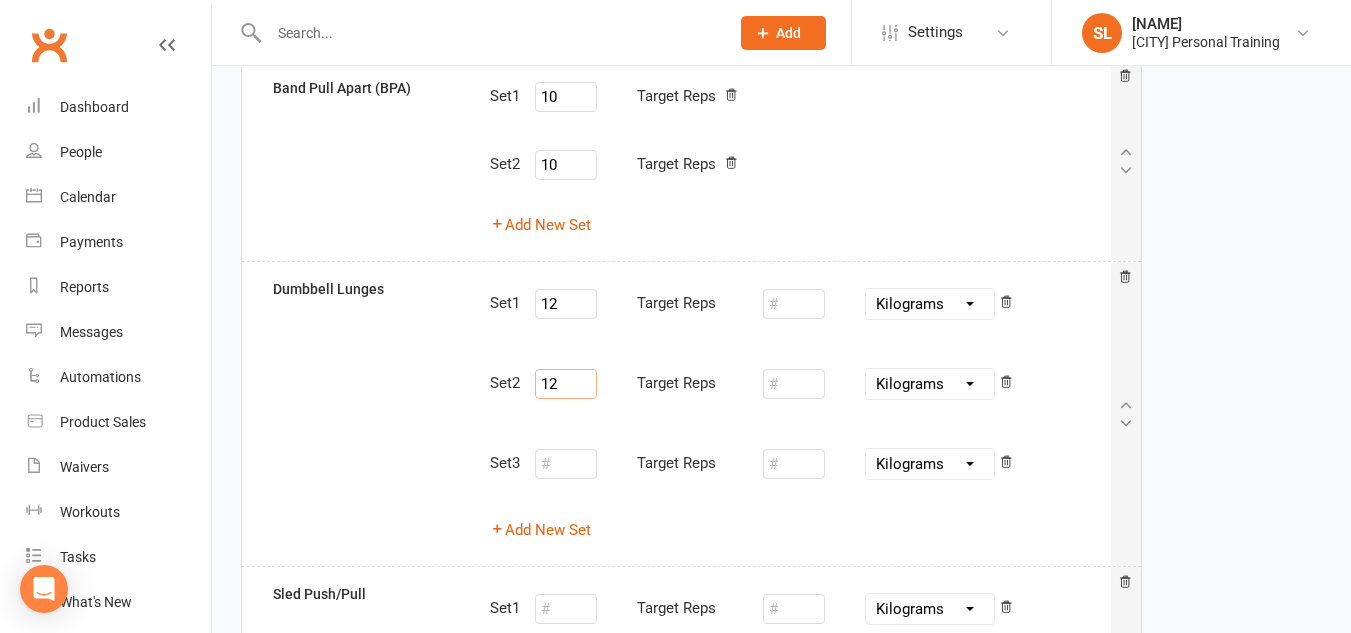 type on "12" 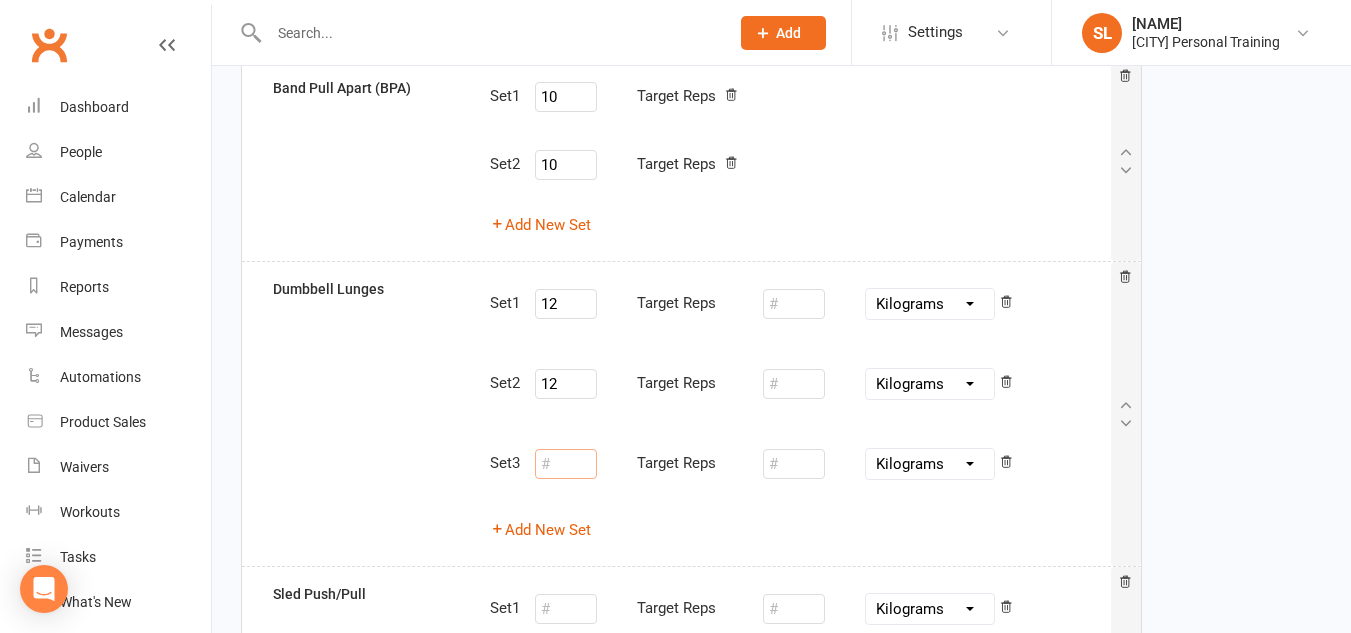 click at bounding box center [566, 464] 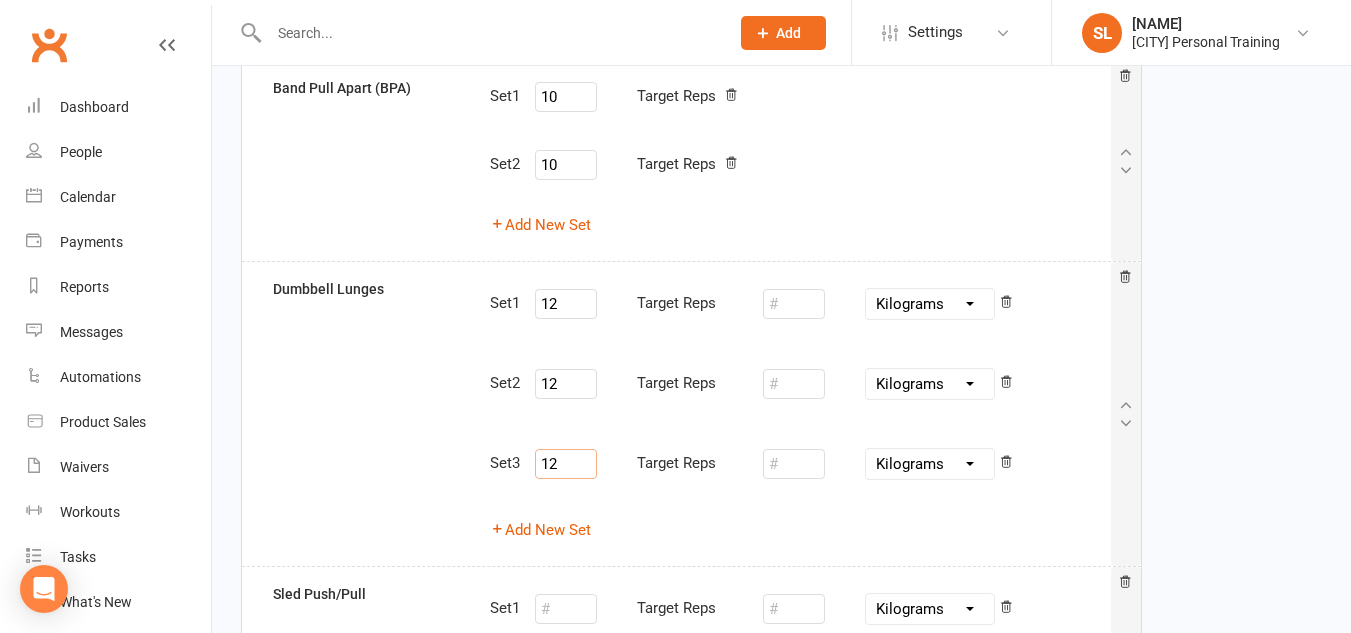type on "12" 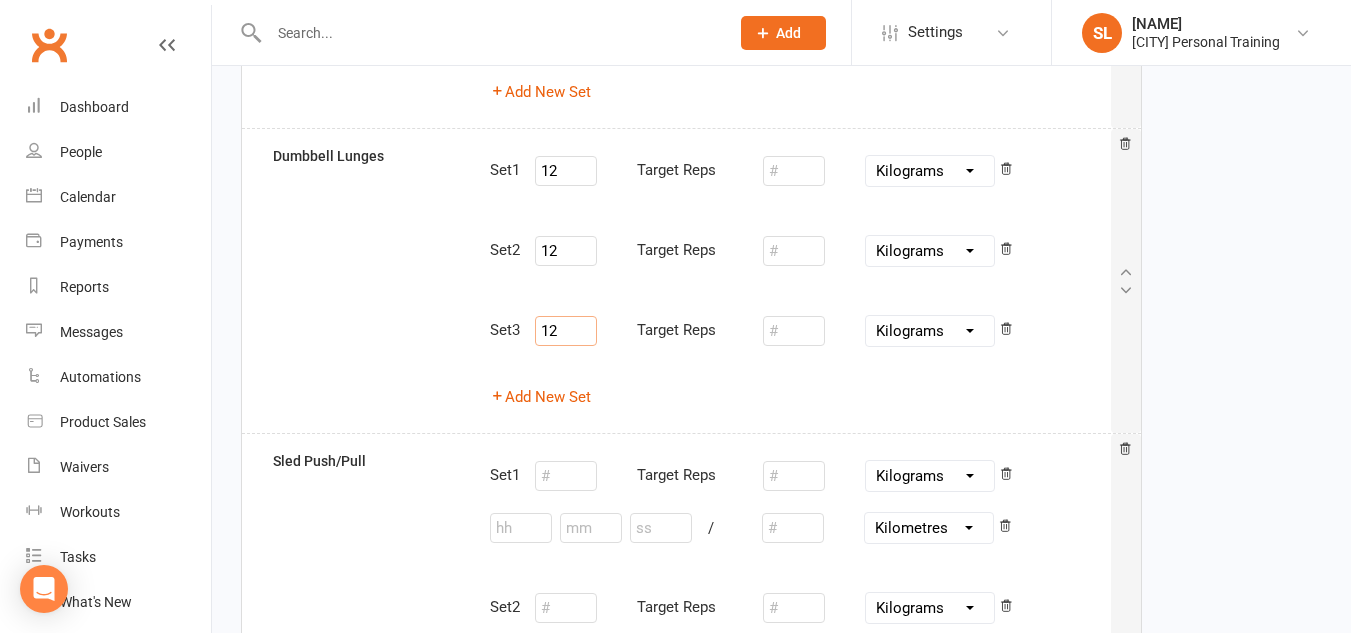 scroll, scrollTop: 989, scrollLeft: 0, axis: vertical 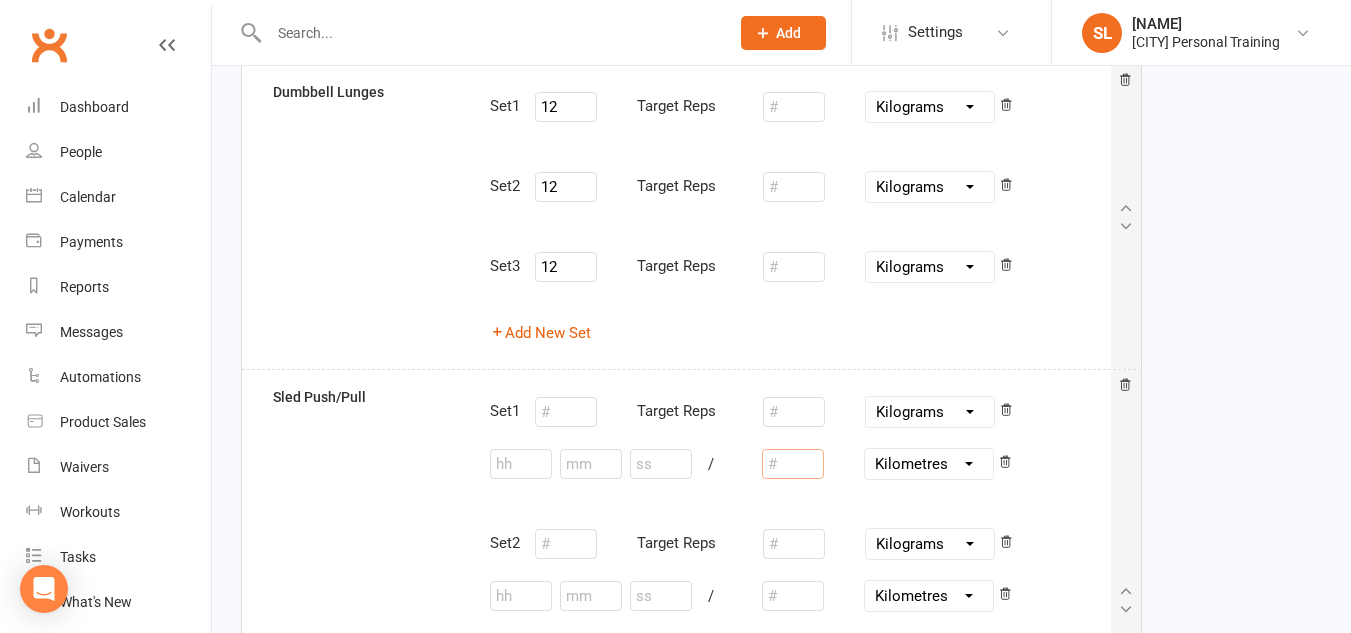 click at bounding box center [793, 464] 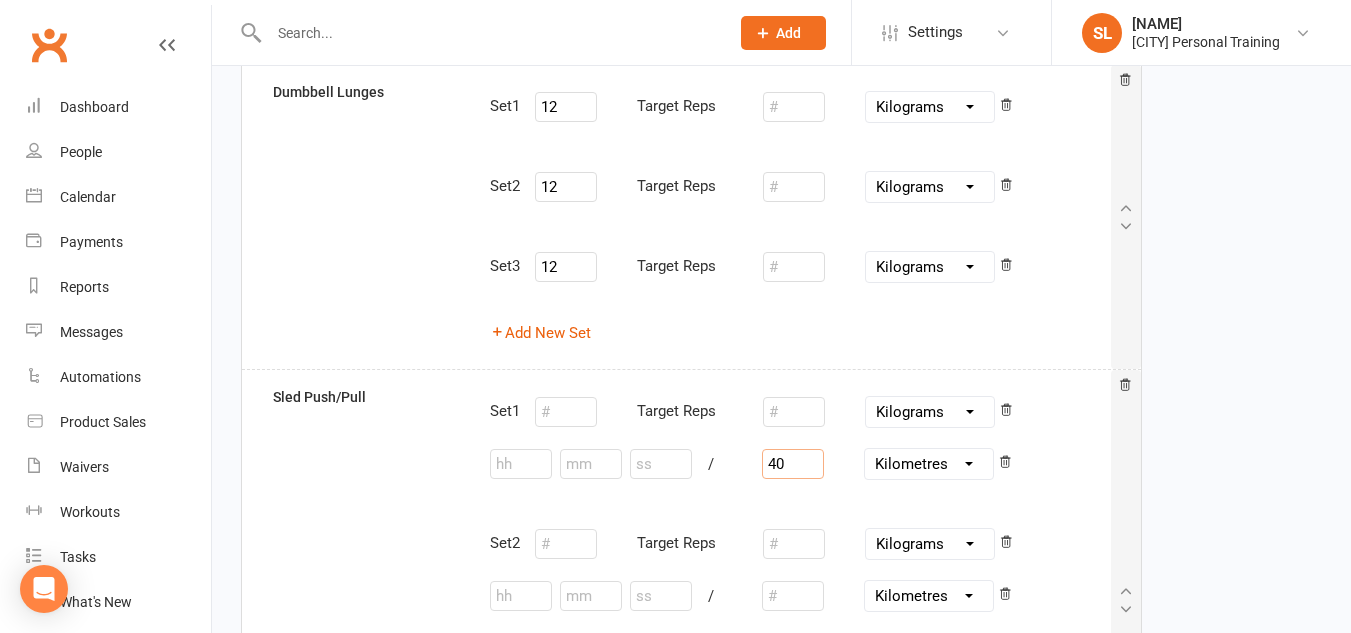 type on "40" 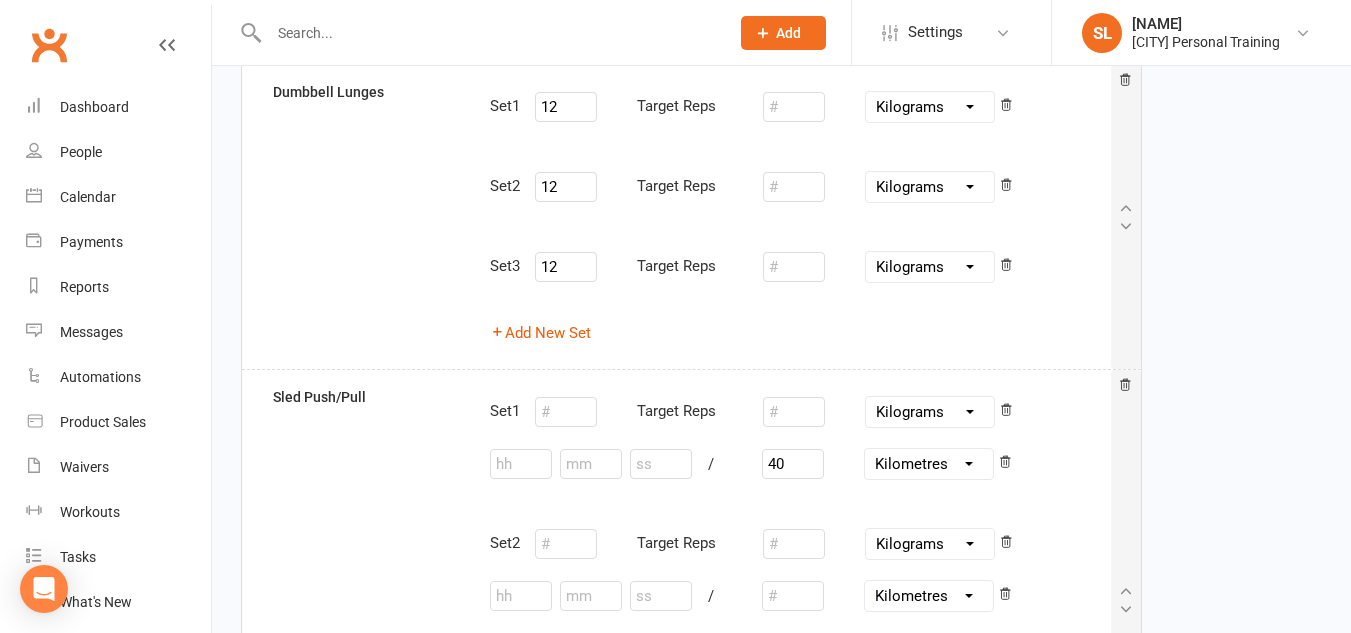 click on "Inches Yards Miles Centimetres Metres Kilometres" at bounding box center [929, 464] 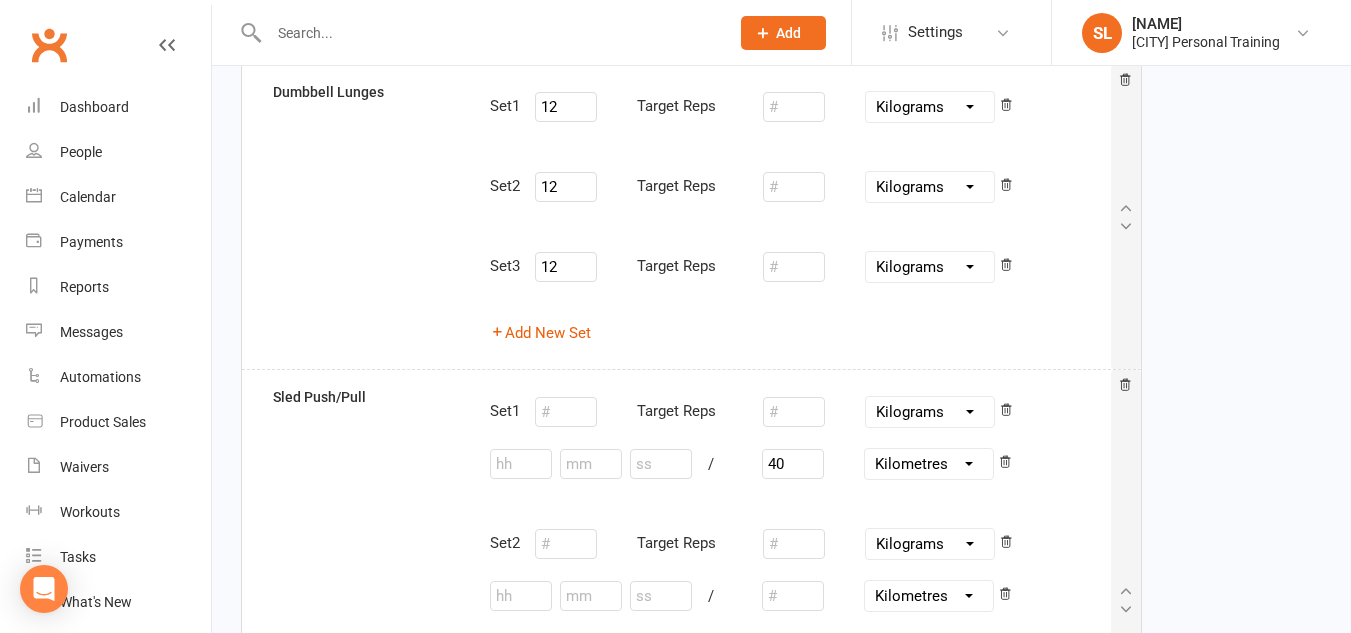 select on "Metres" 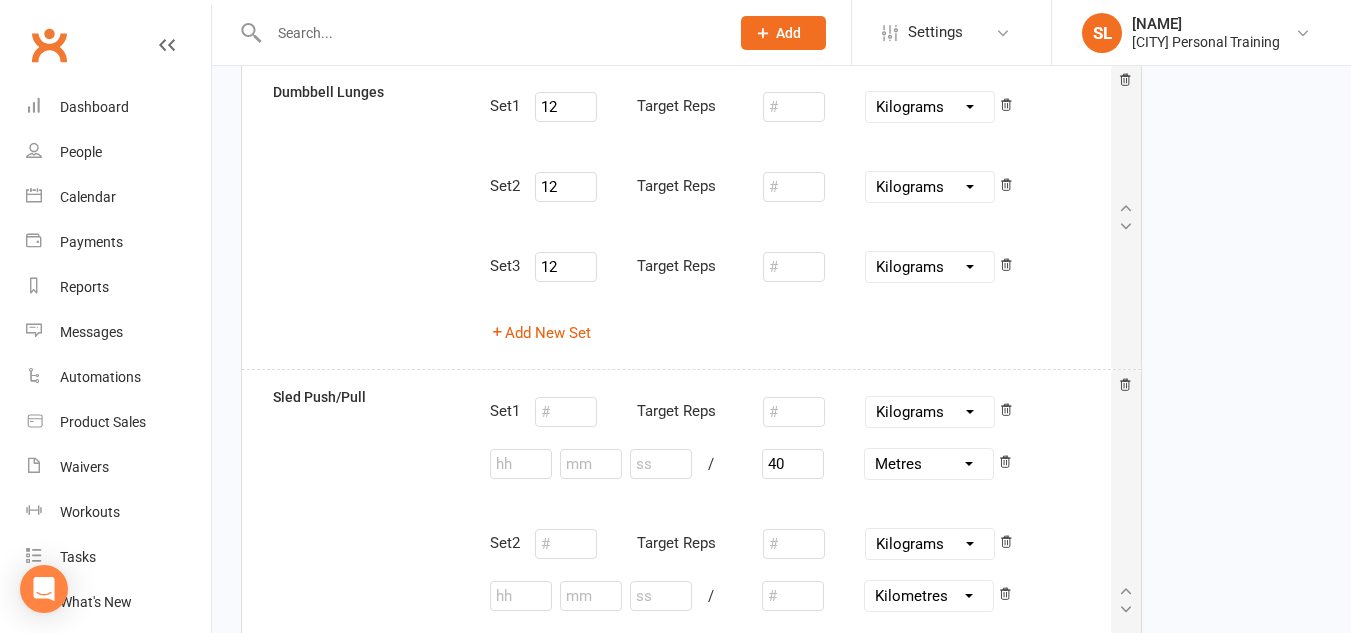click on "Inches Yards Miles Centimetres Metres Kilometres" at bounding box center [929, 464] 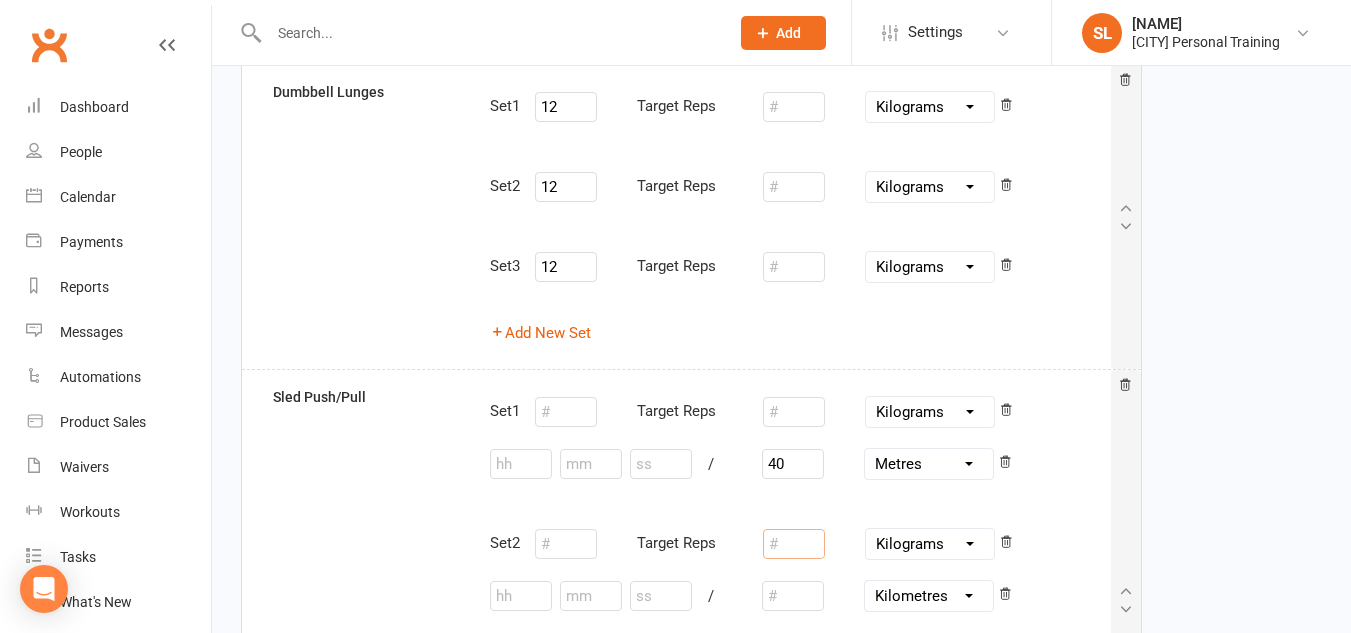 click at bounding box center (794, 544) 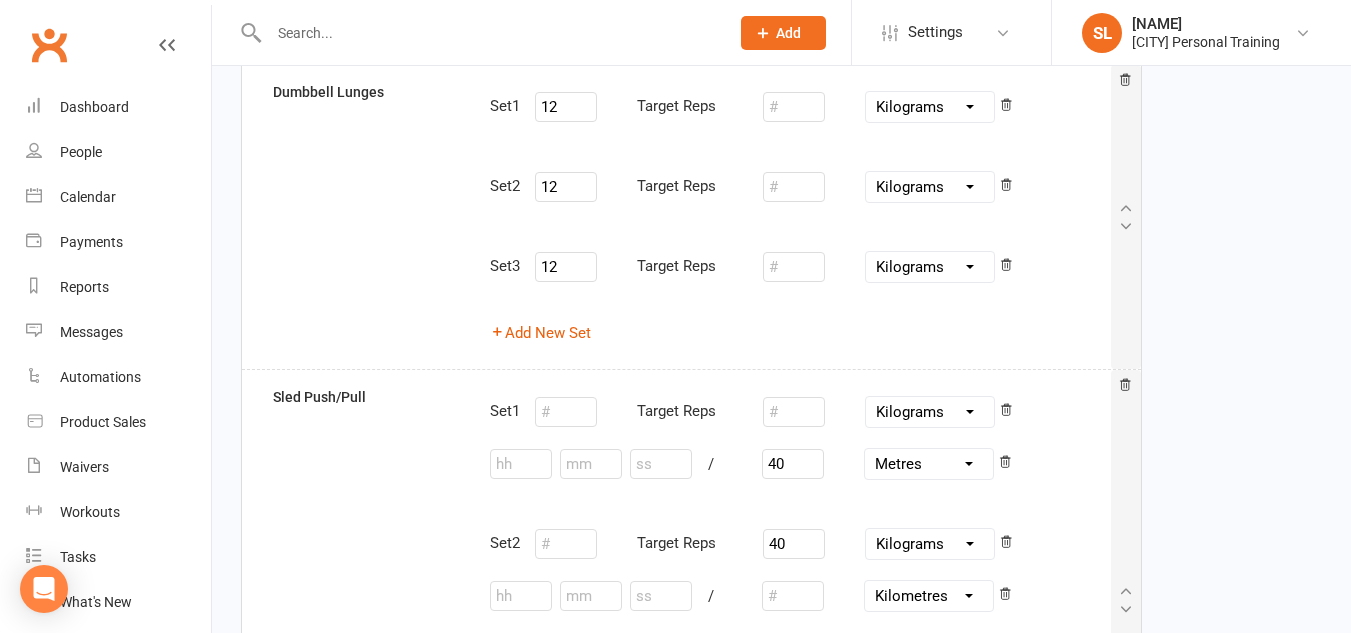 click on "Pounds Grams Kilograms" at bounding box center [930, 544] 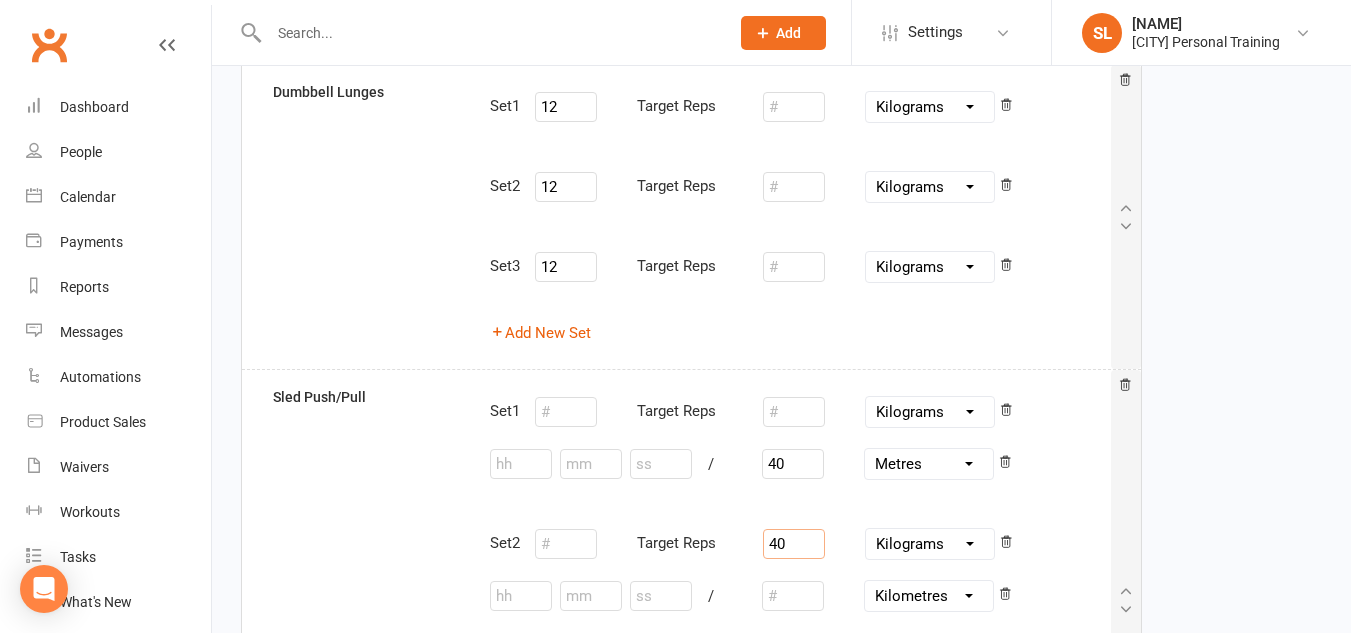 click on "40" at bounding box center [794, 544] 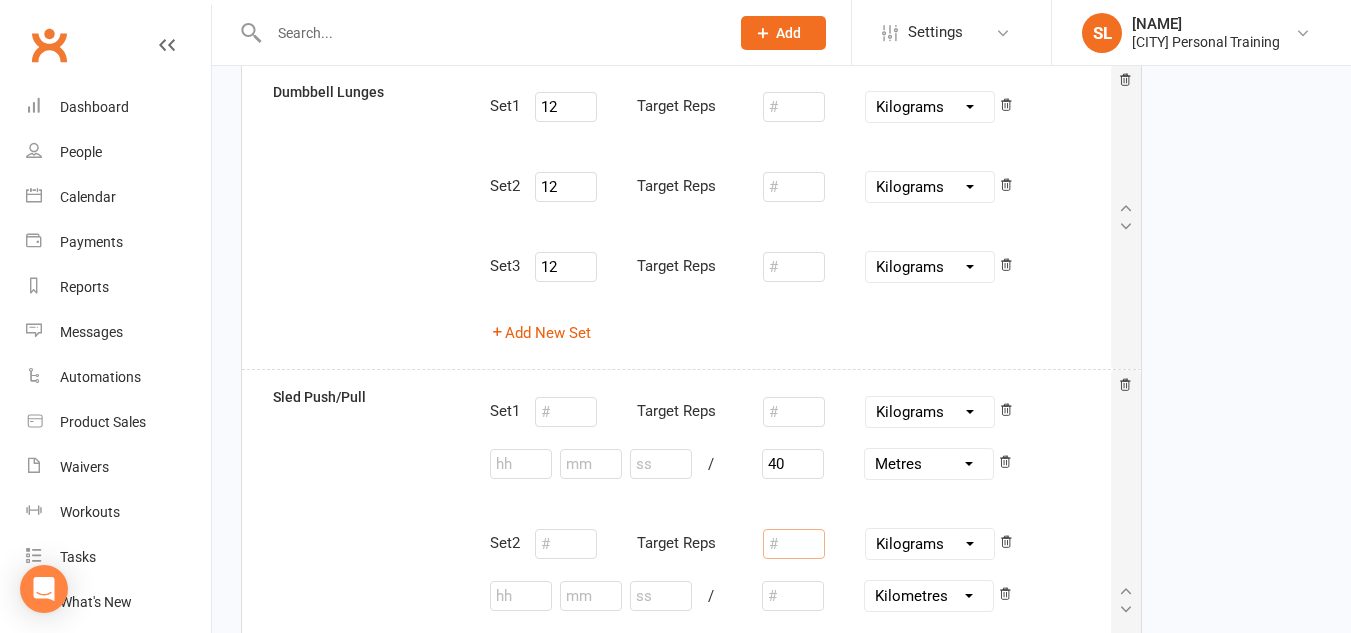 type 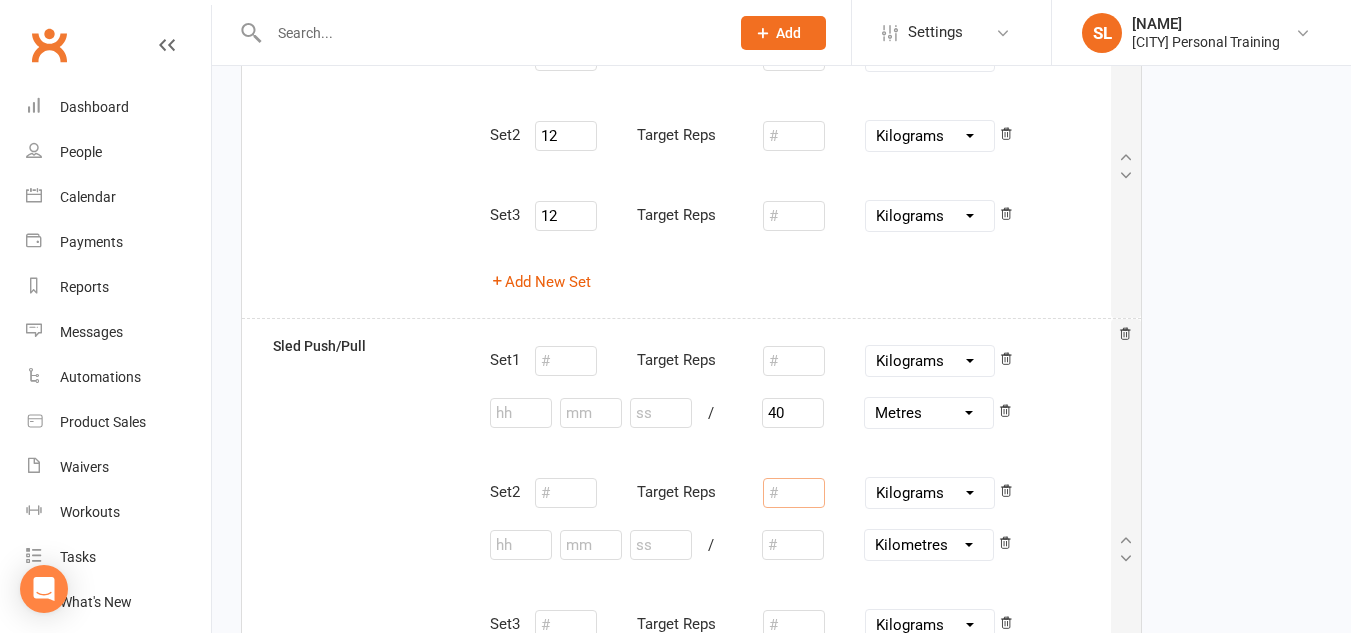 scroll, scrollTop: 1048, scrollLeft: 0, axis: vertical 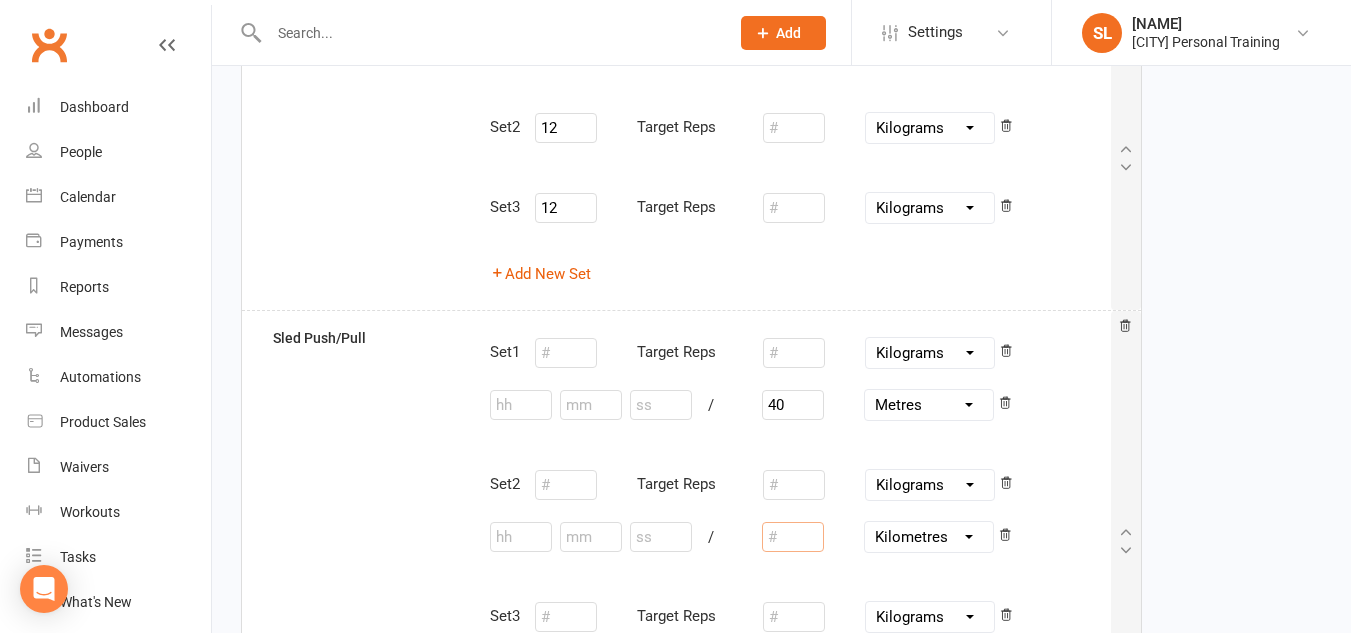 click at bounding box center [793, 537] 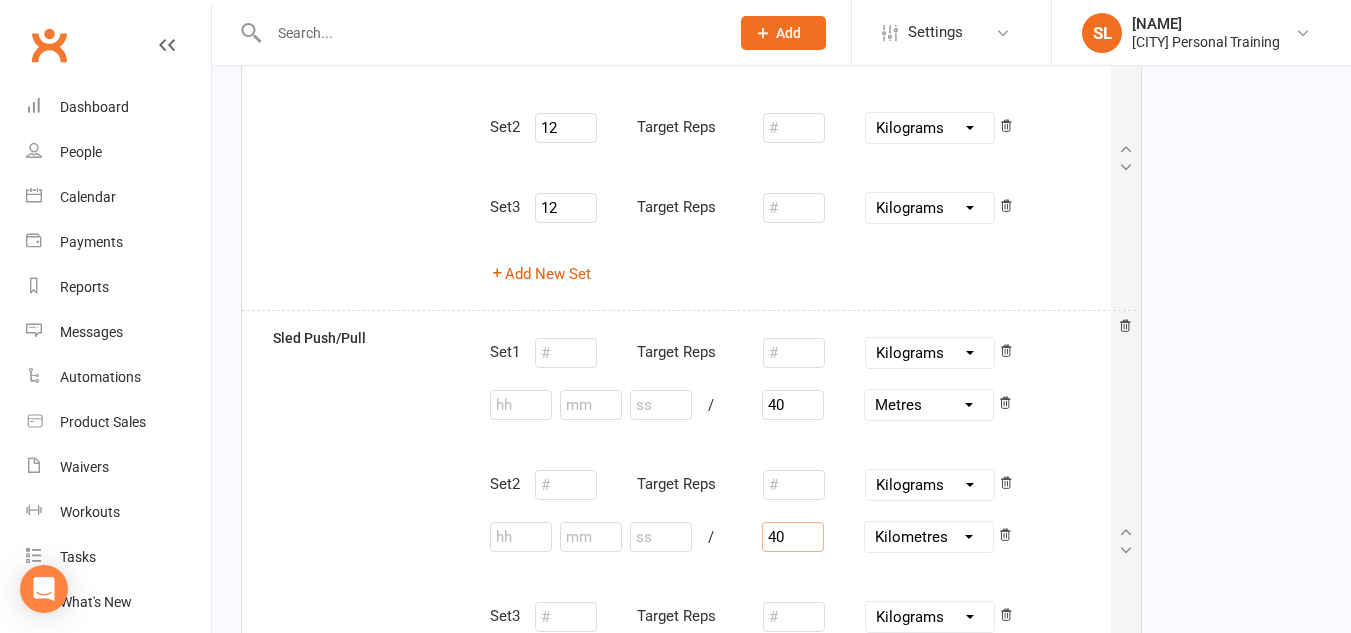 type on "40" 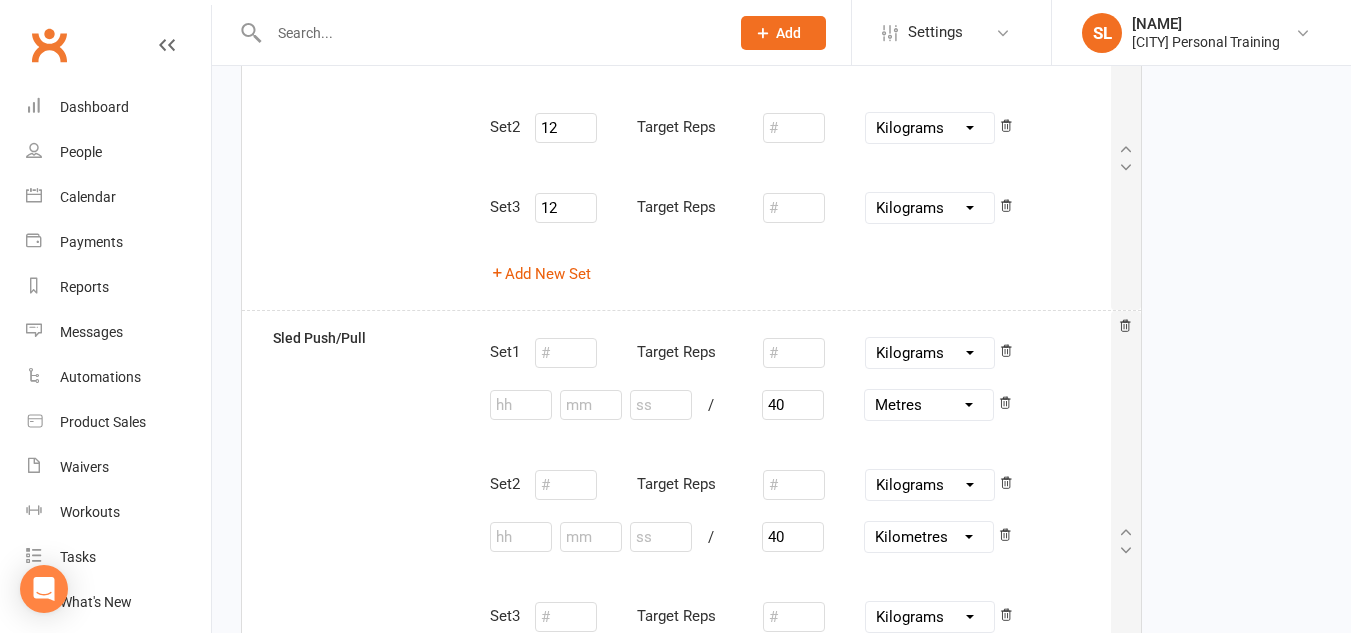 click on "Inches Yards Miles Centimetres Metres Kilometres" at bounding box center (929, 537) 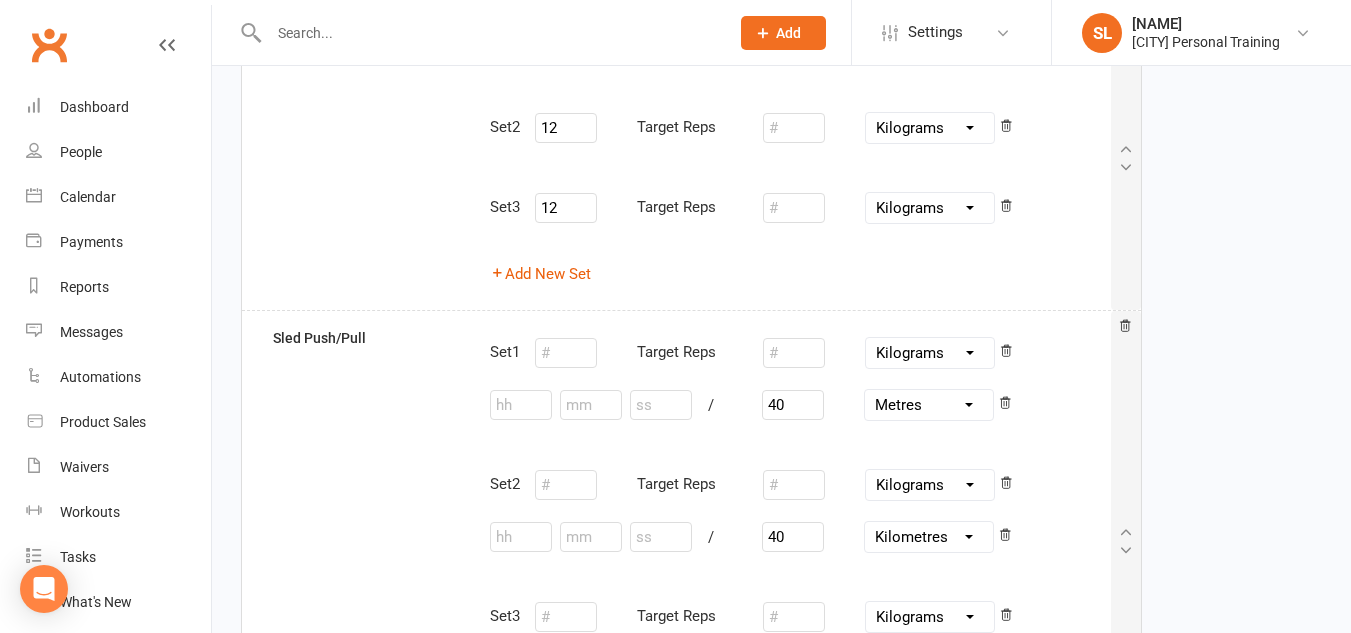 select on "Metres" 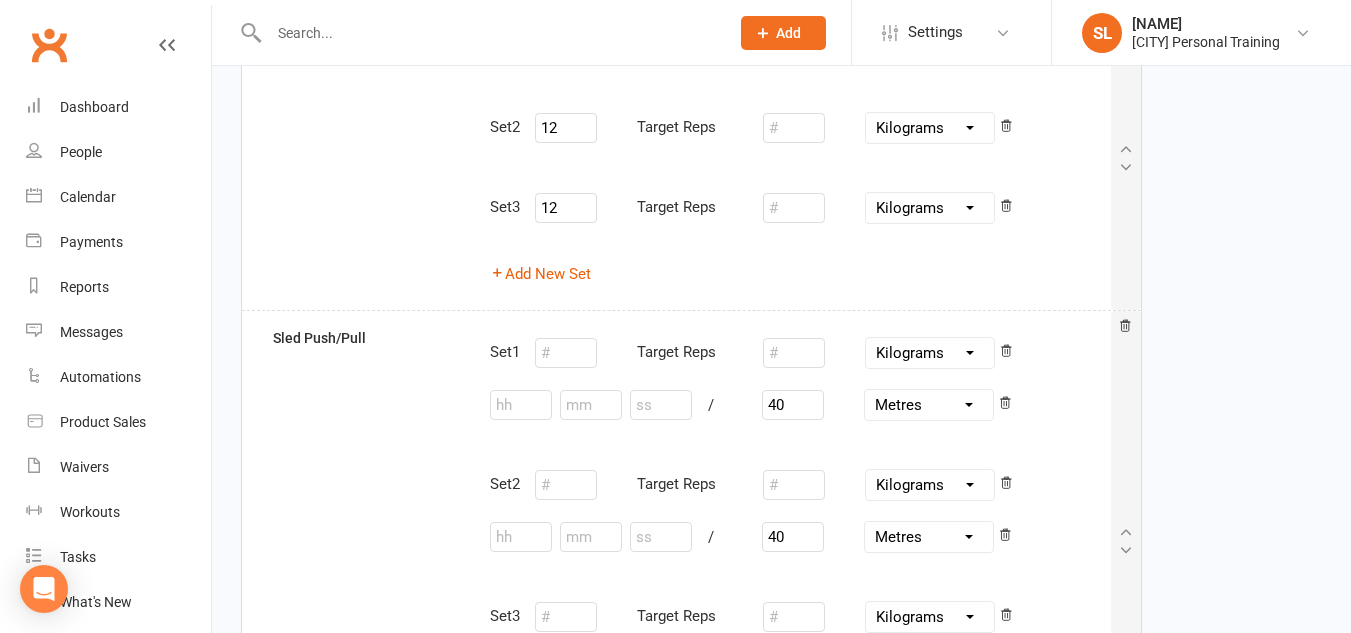 click on "Inches Yards Miles Centimetres Metres Kilometres" at bounding box center [929, 537] 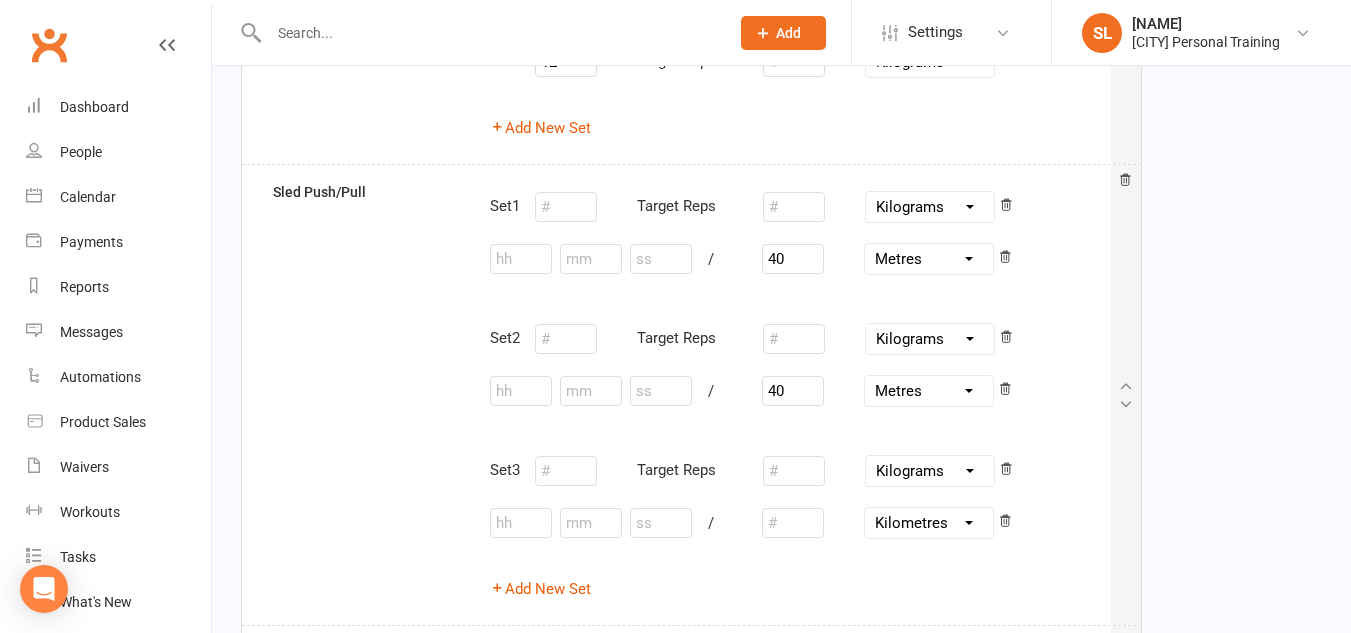 scroll, scrollTop: 1198, scrollLeft: 0, axis: vertical 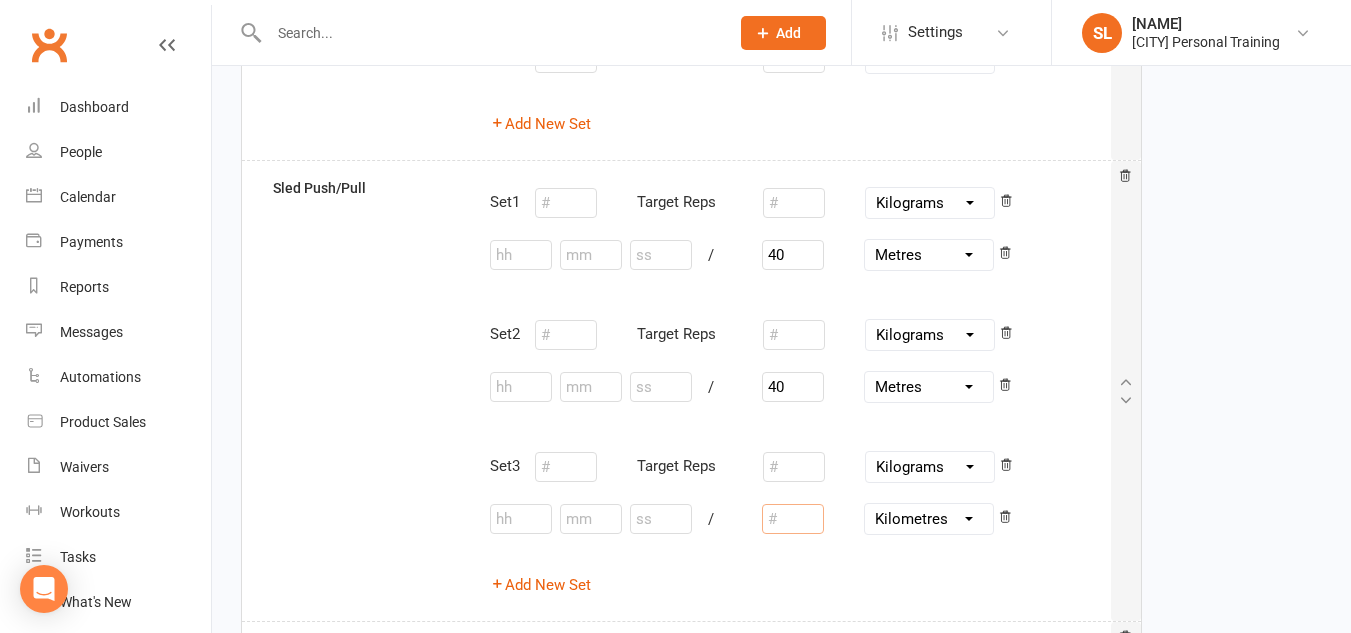 click at bounding box center [793, 519] 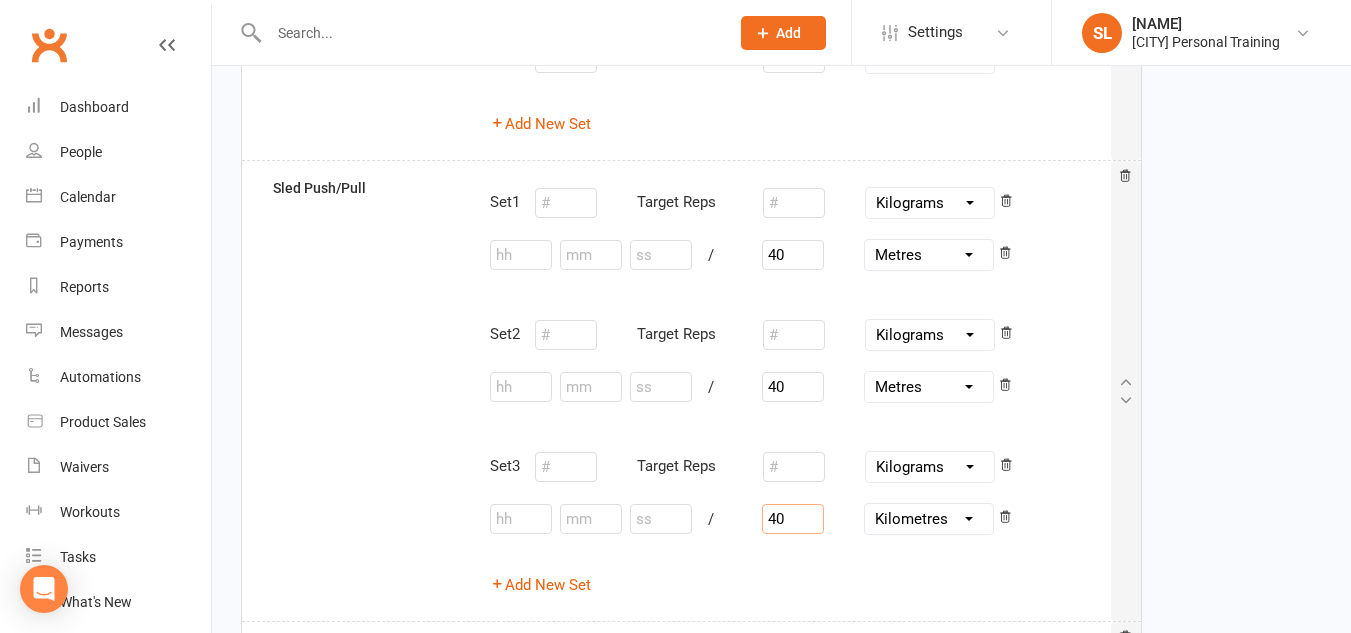 type on "40" 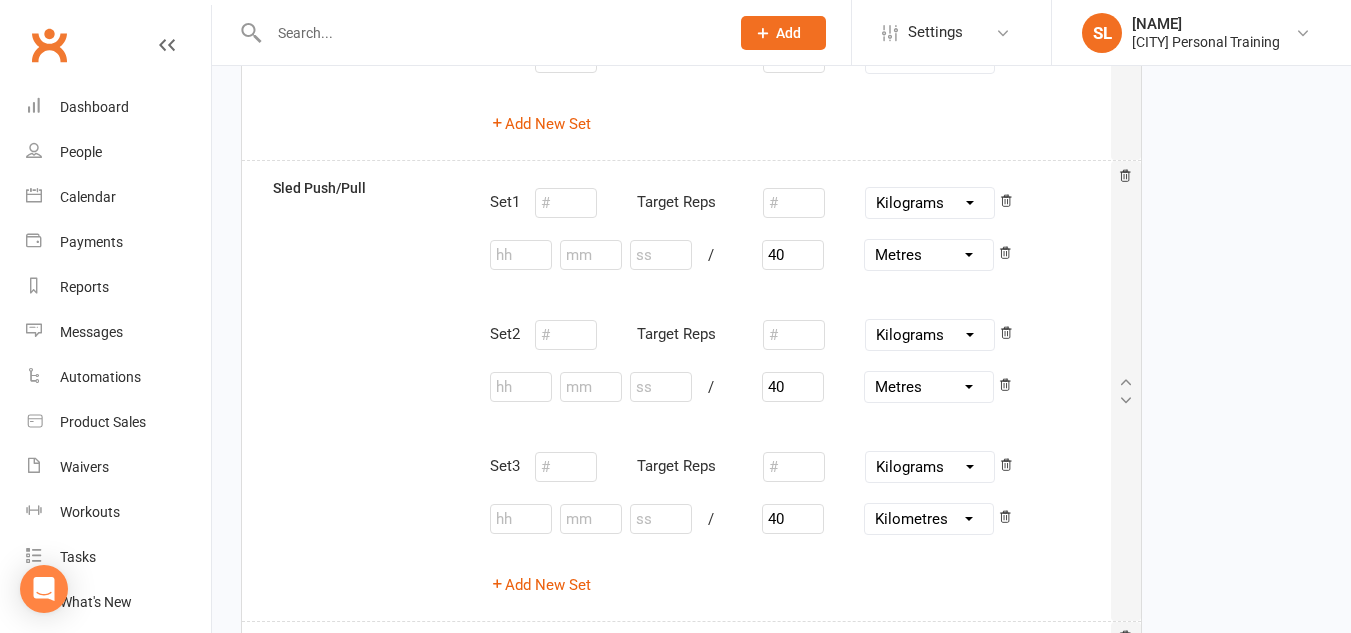 click on "Inches Yards Miles Centimetres Metres Kilometres" at bounding box center (929, 519) 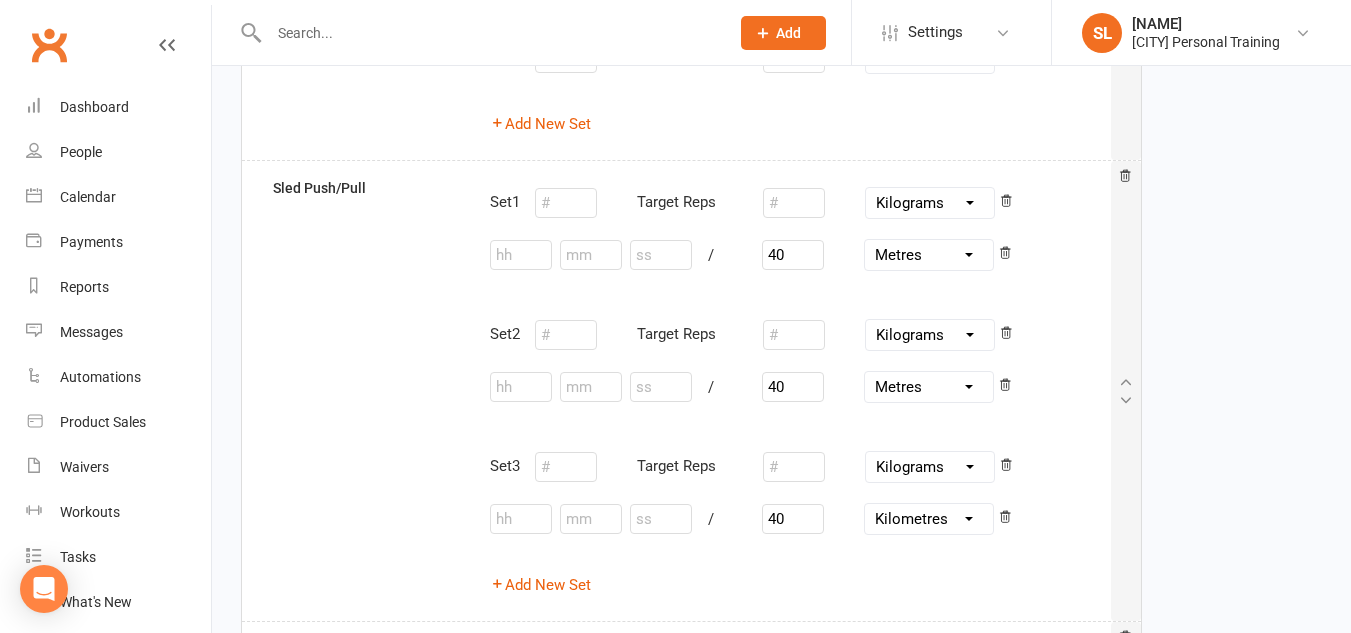 select on "Metres" 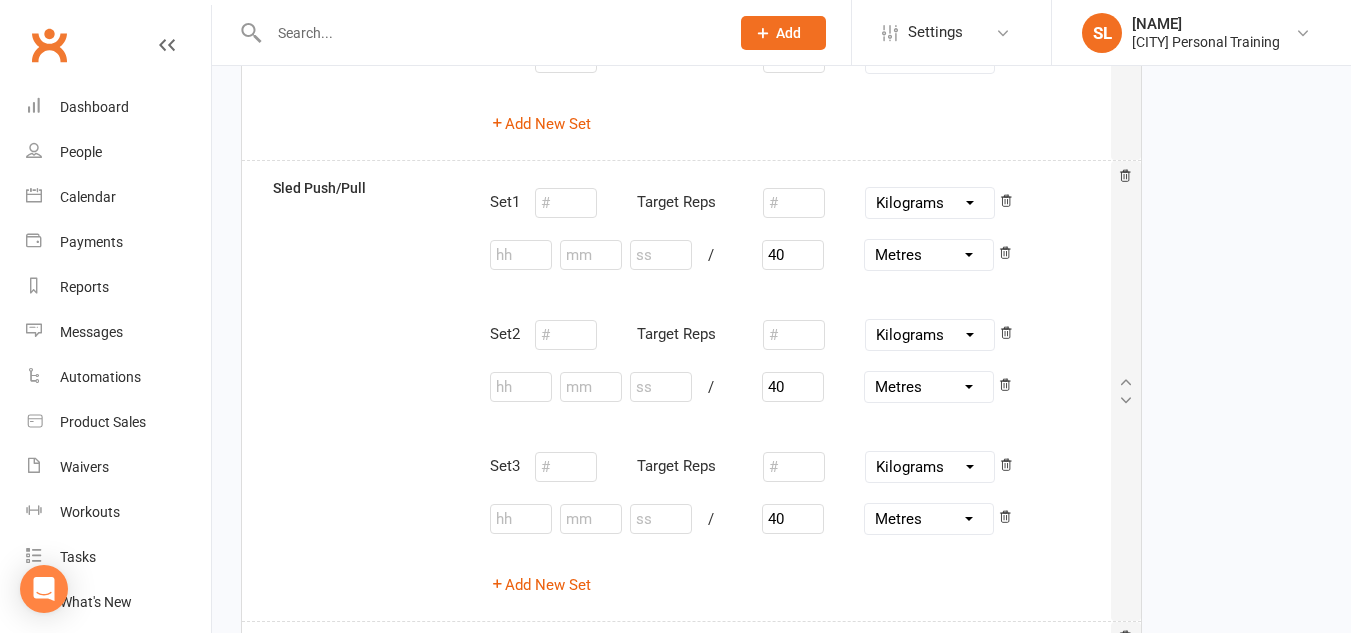 click on "Inches Yards Miles Centimetres Metres Kilometres" at bounding box center [929, 519] 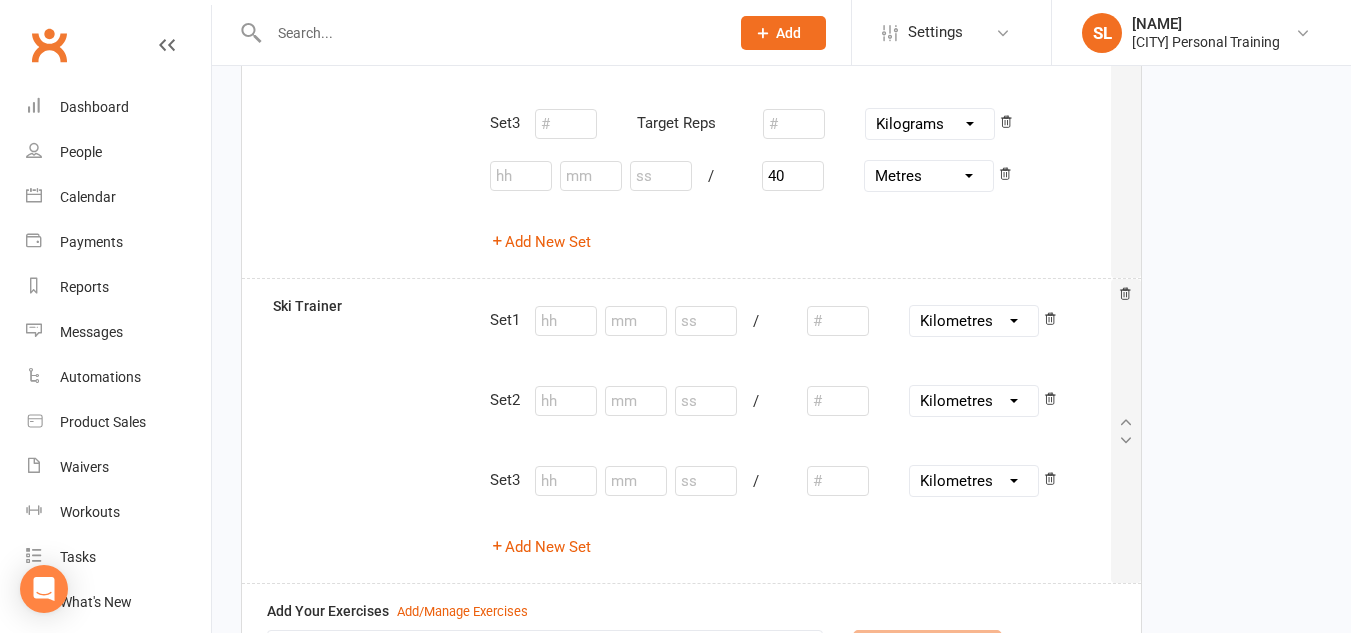scroll, scrollTop: 1542, scrollLeft: 0, axis: vertical 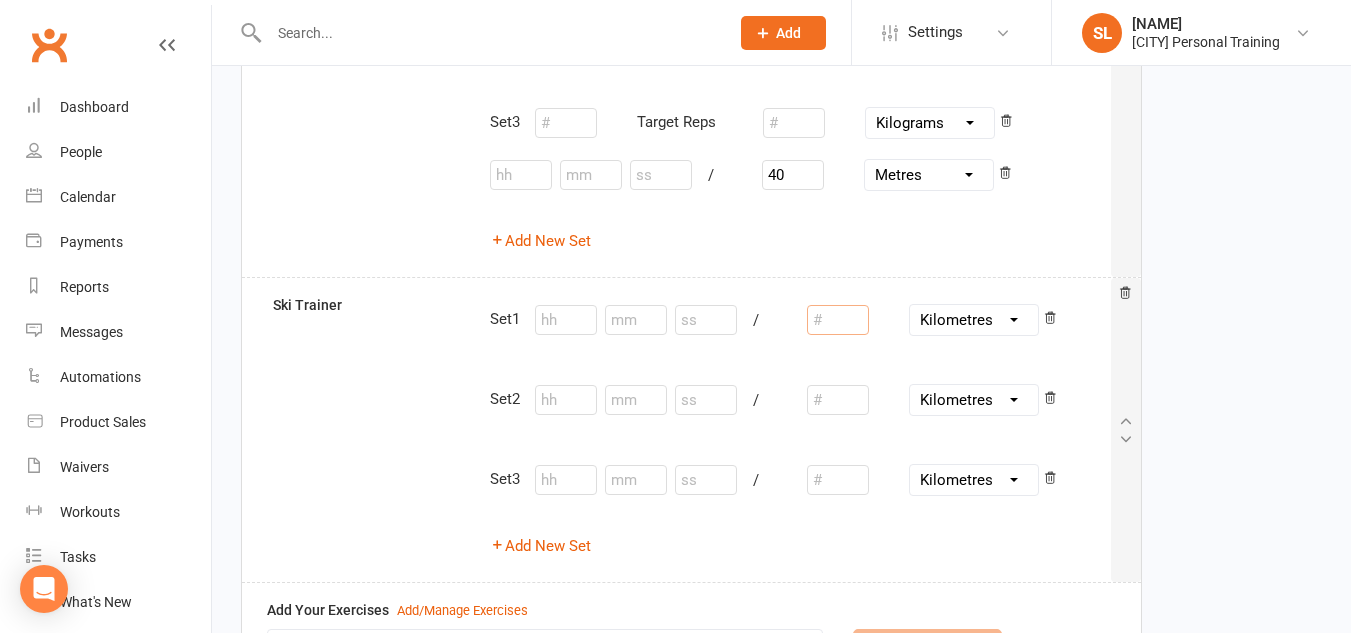 click at bounding box center (838, 320) 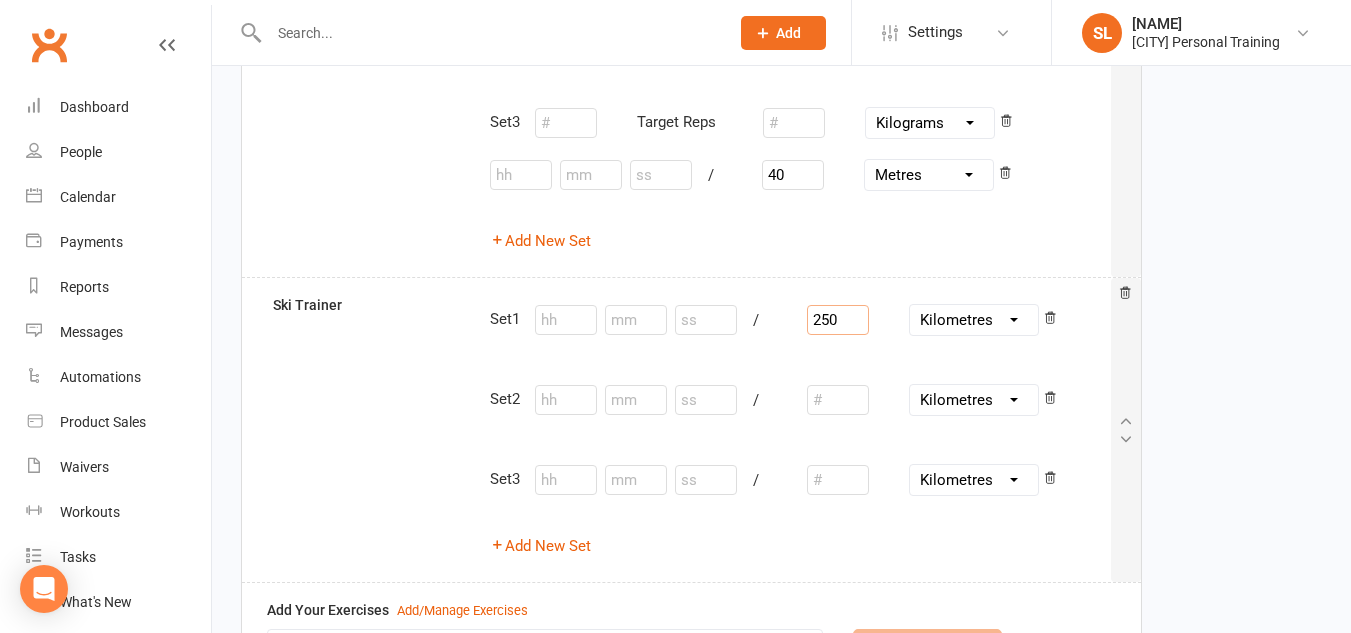 type on "250" 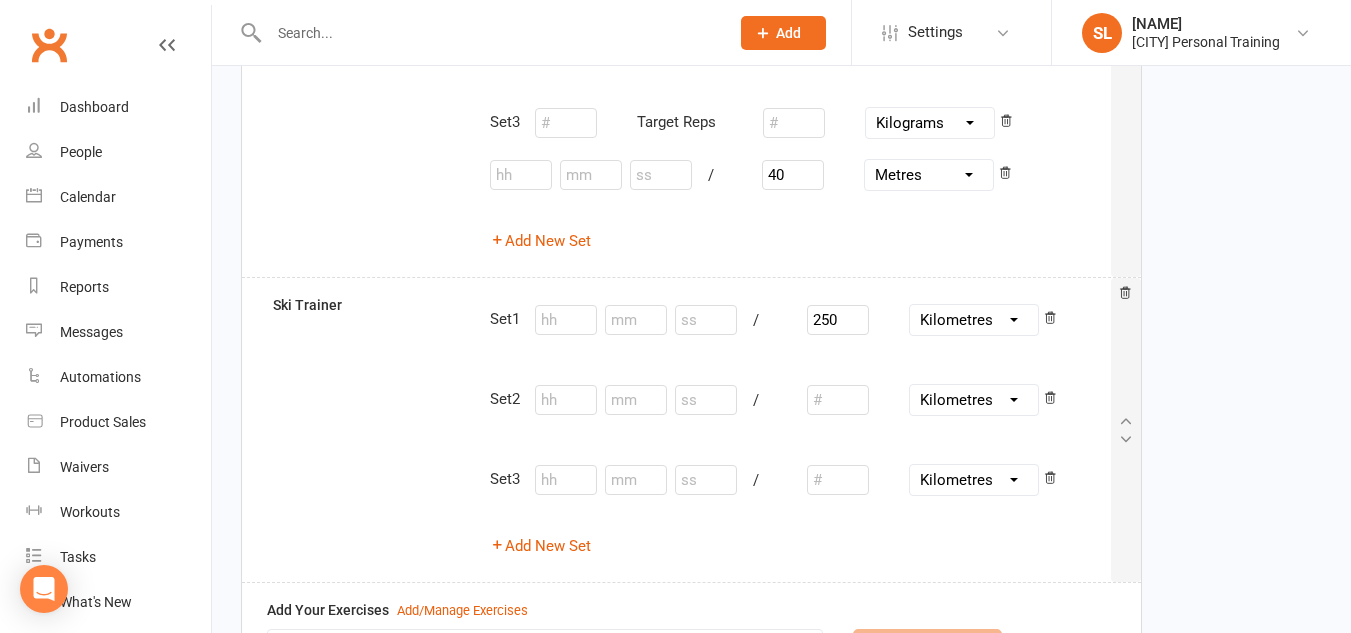 click on "Inches Yards Miles Centimetres Metres Kilometres" at bounding box center (974, 320) 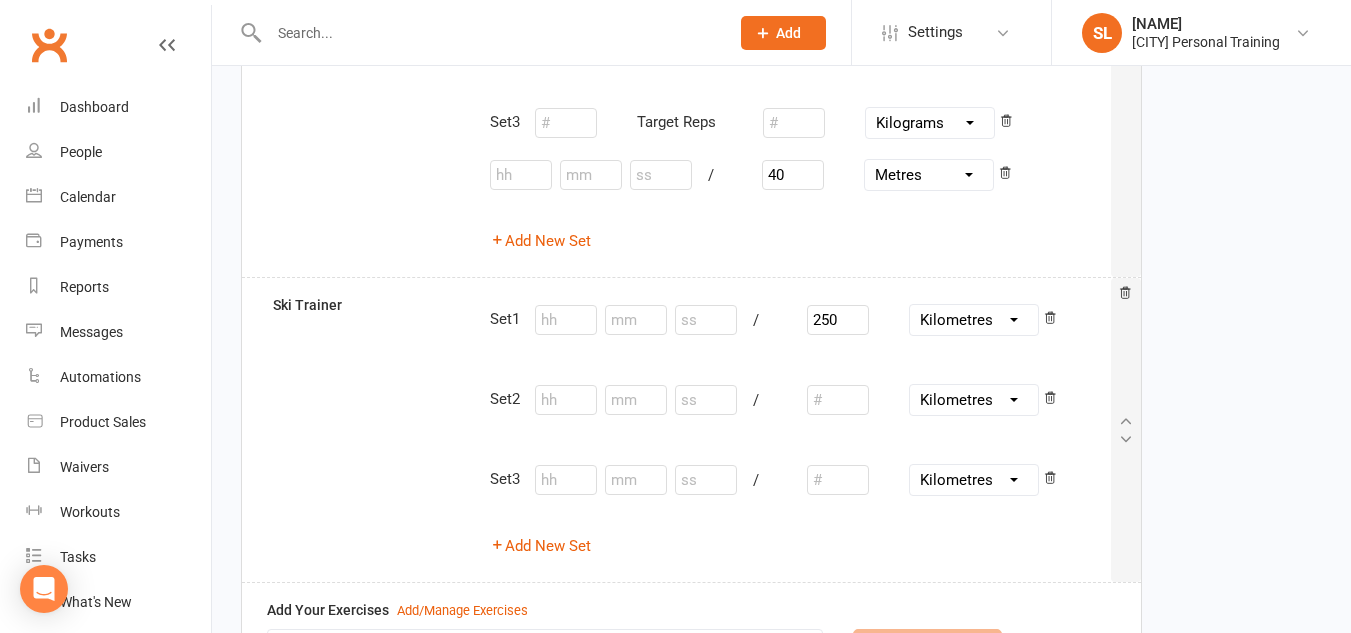 select on "Metres" 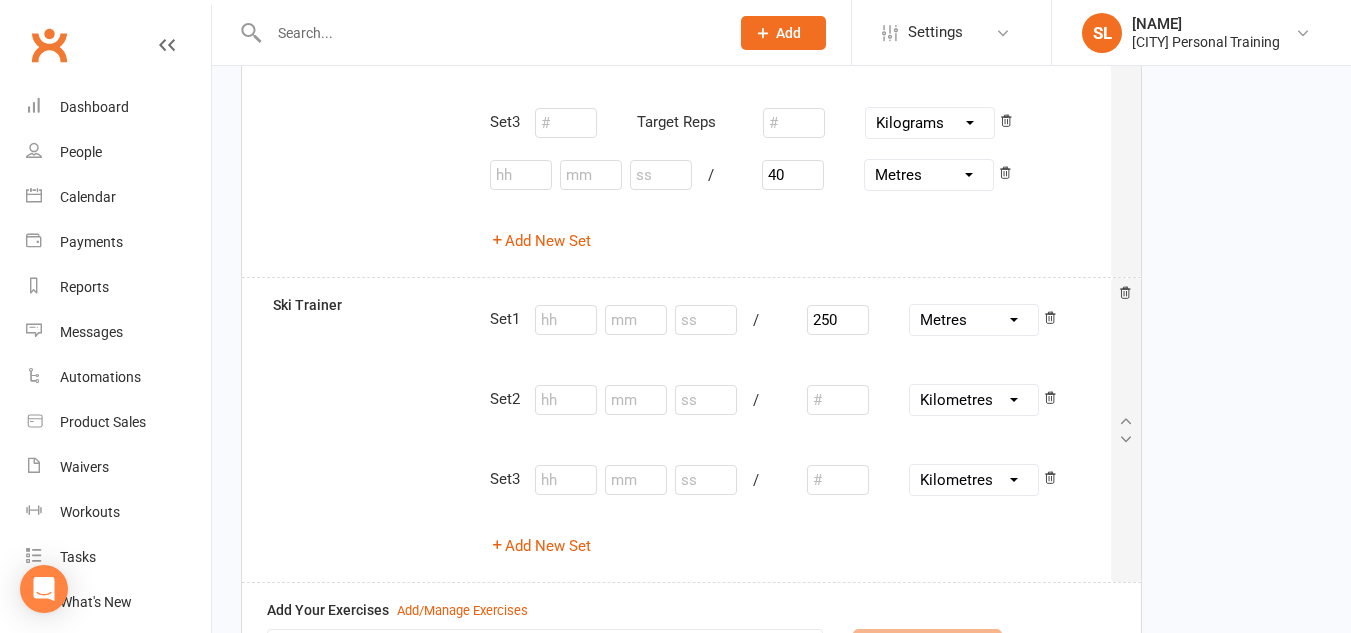 click on "Inches Yards Miles Centimetres Metres Kilometres" at bounding box center (974, 320) 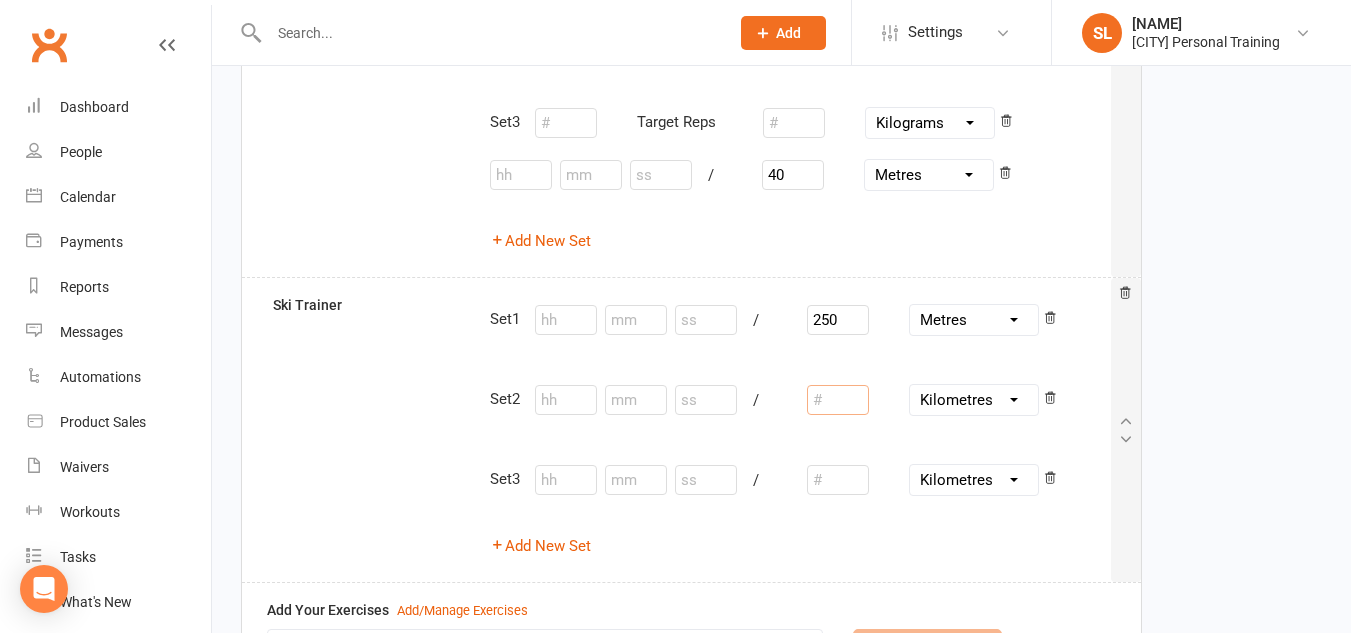 click at bounding box center [838, 400] 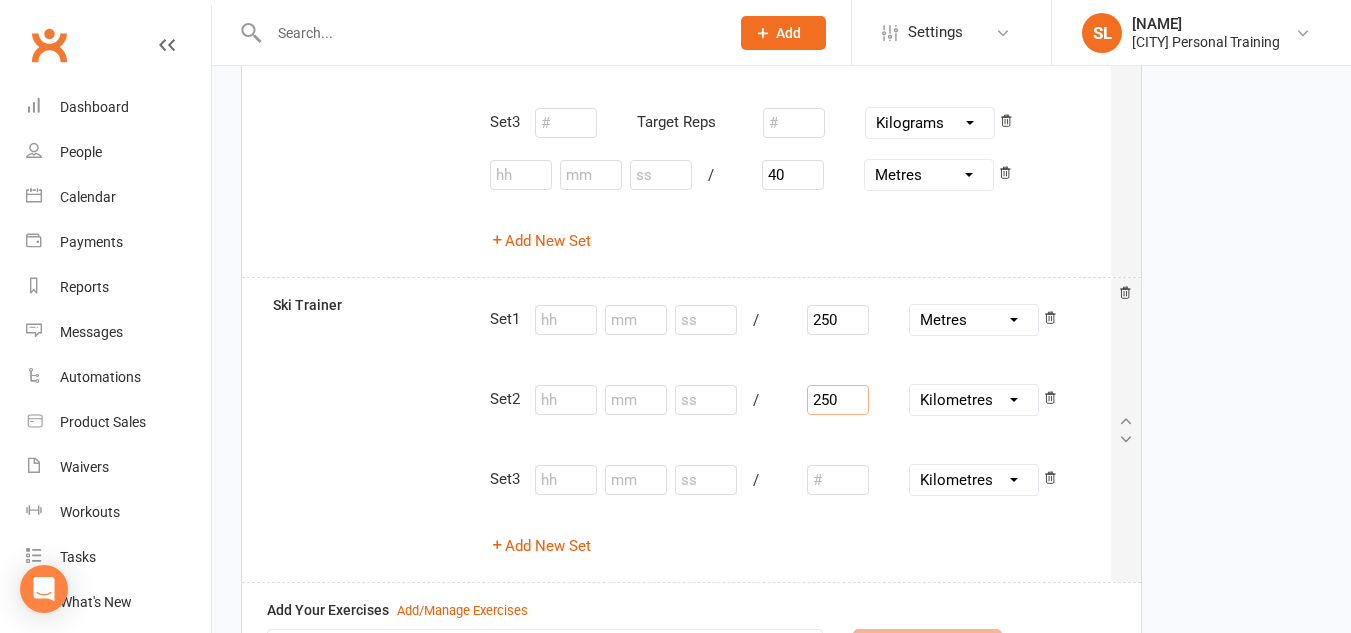 type on "250" 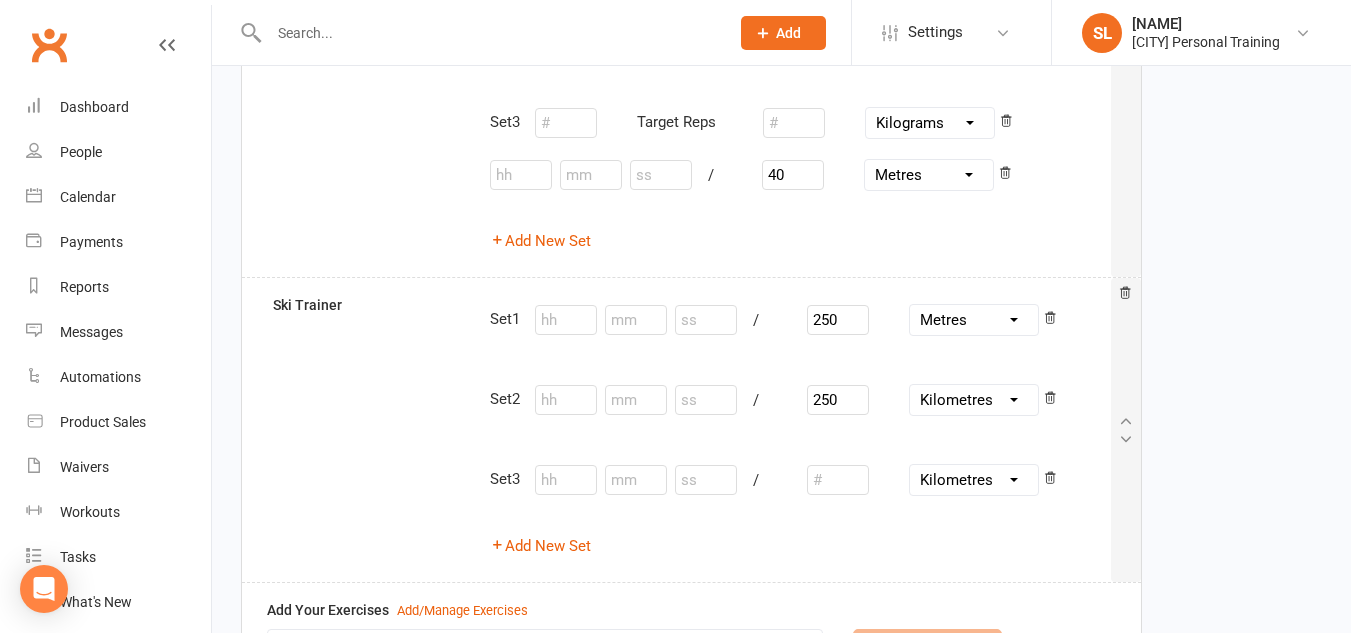 click on "Inches Yards Miles Centimetres Metres Kilometres" at bounding box center (974, 400) 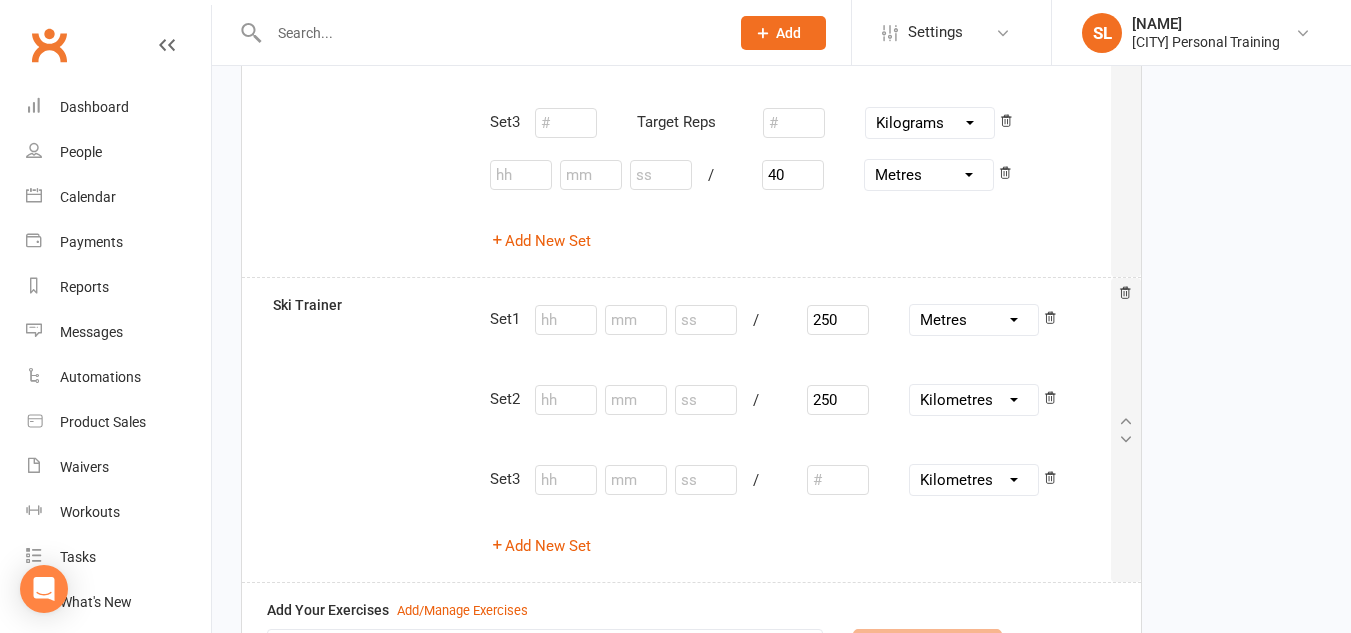 select on "Metres" 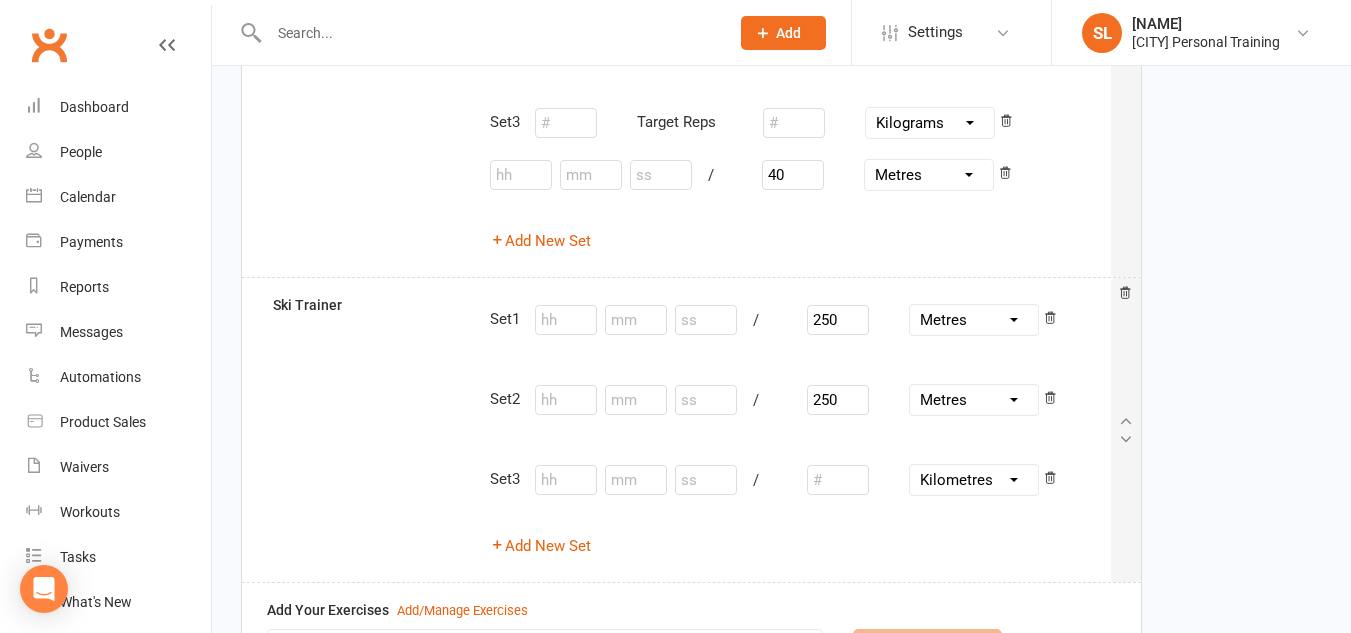 click on "Inches Yards Miles Centimetres Metres Kilometres" at bounding box center (974, 400) 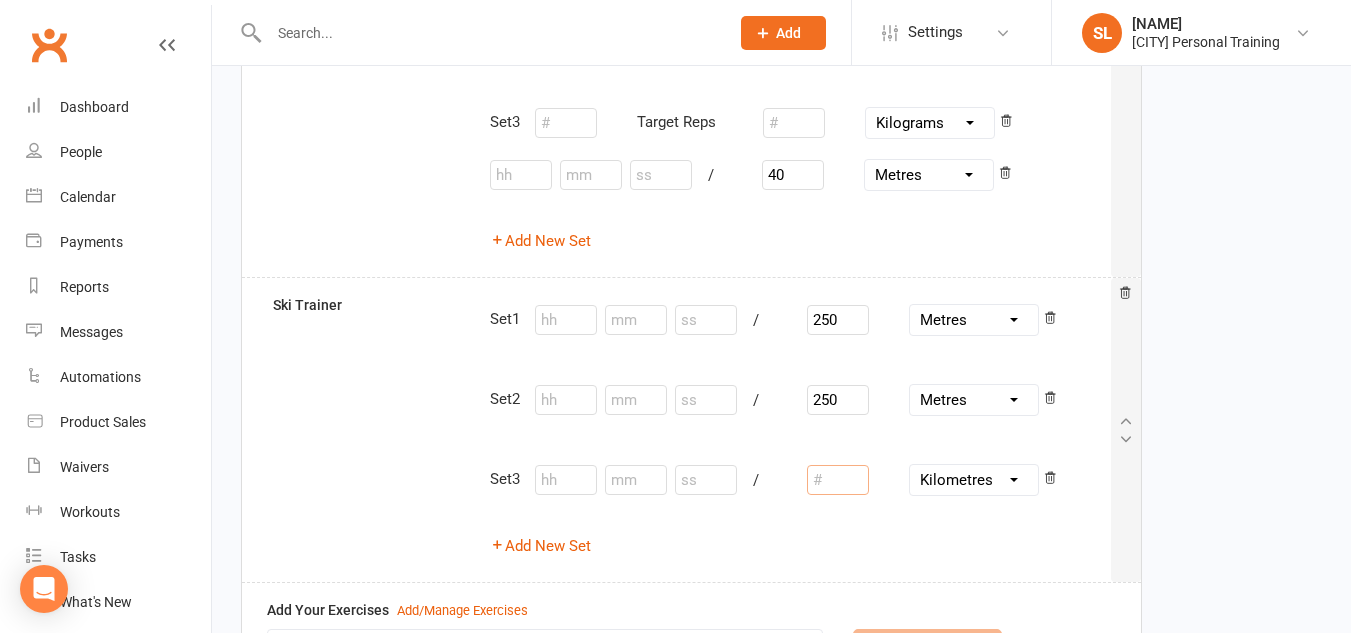 click at bounding box center (838, 480) 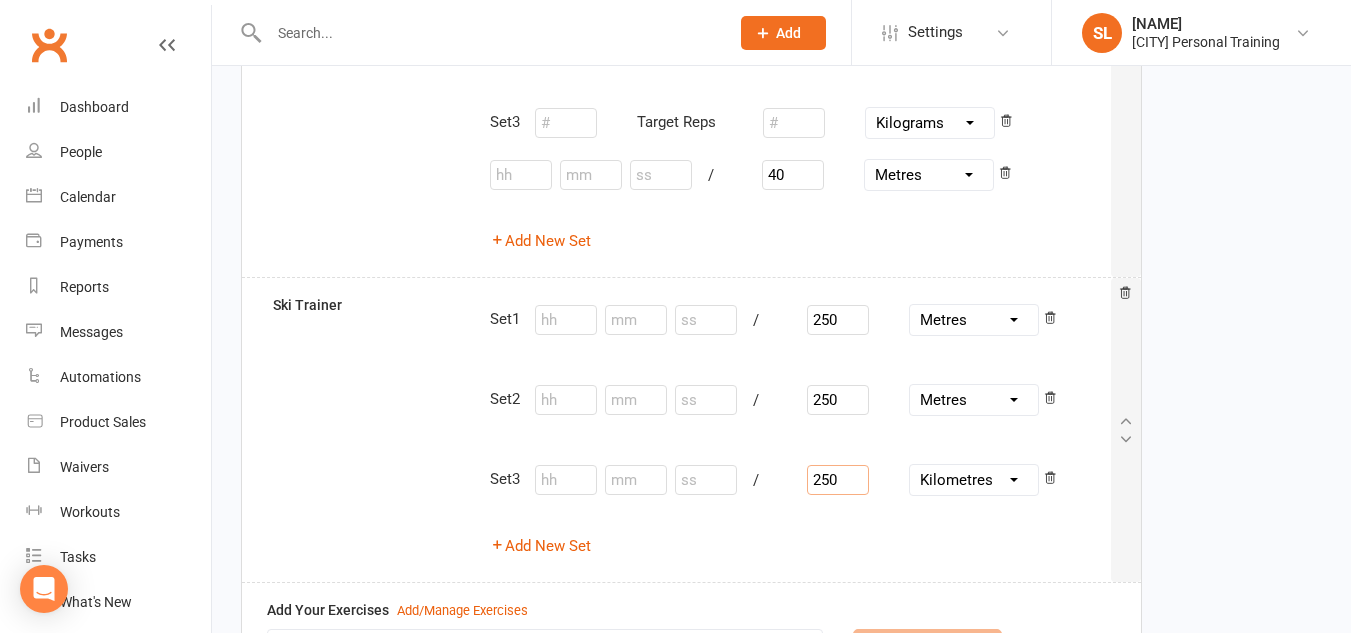 type on "250" 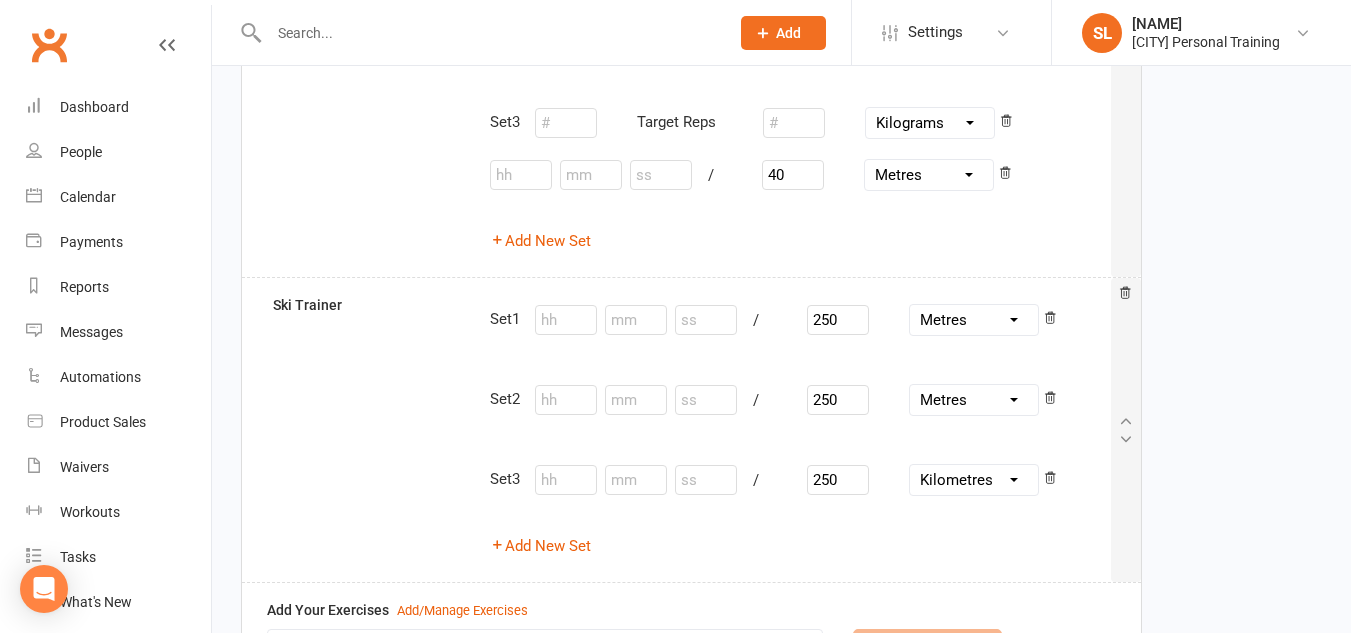 click on "Inches Yards Miles Centimetres Metres Kilometres" at bounding box center (974, 480) 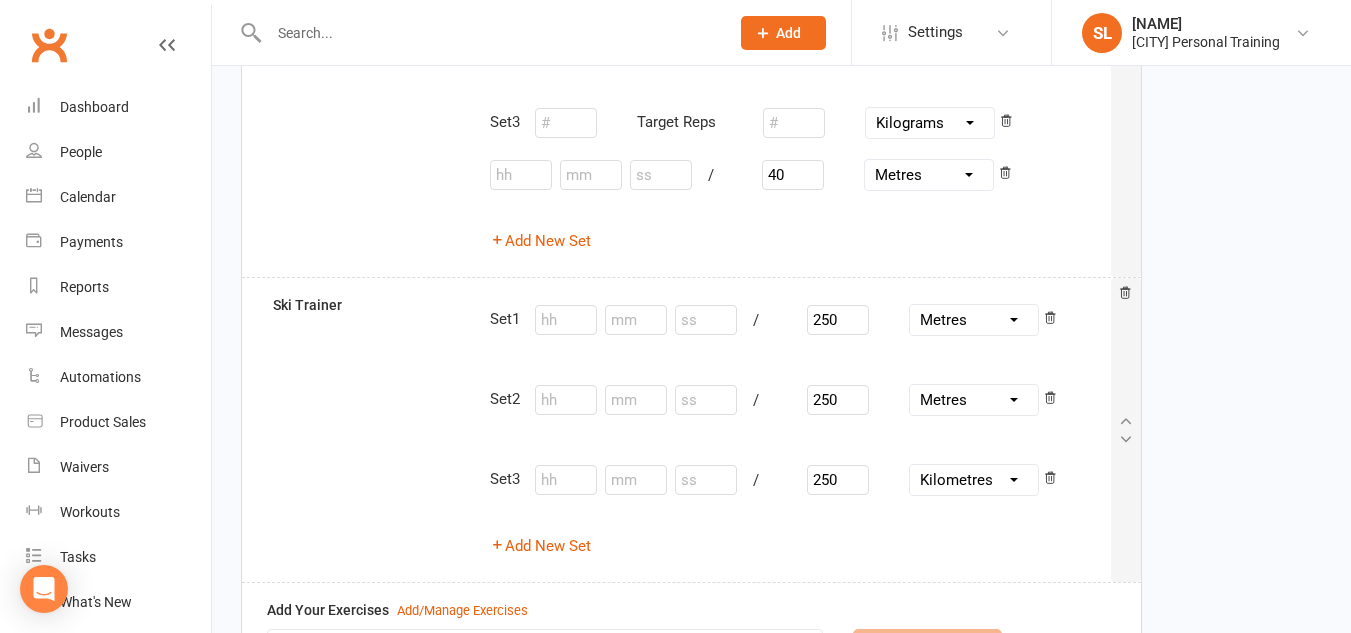 select on "Metres" 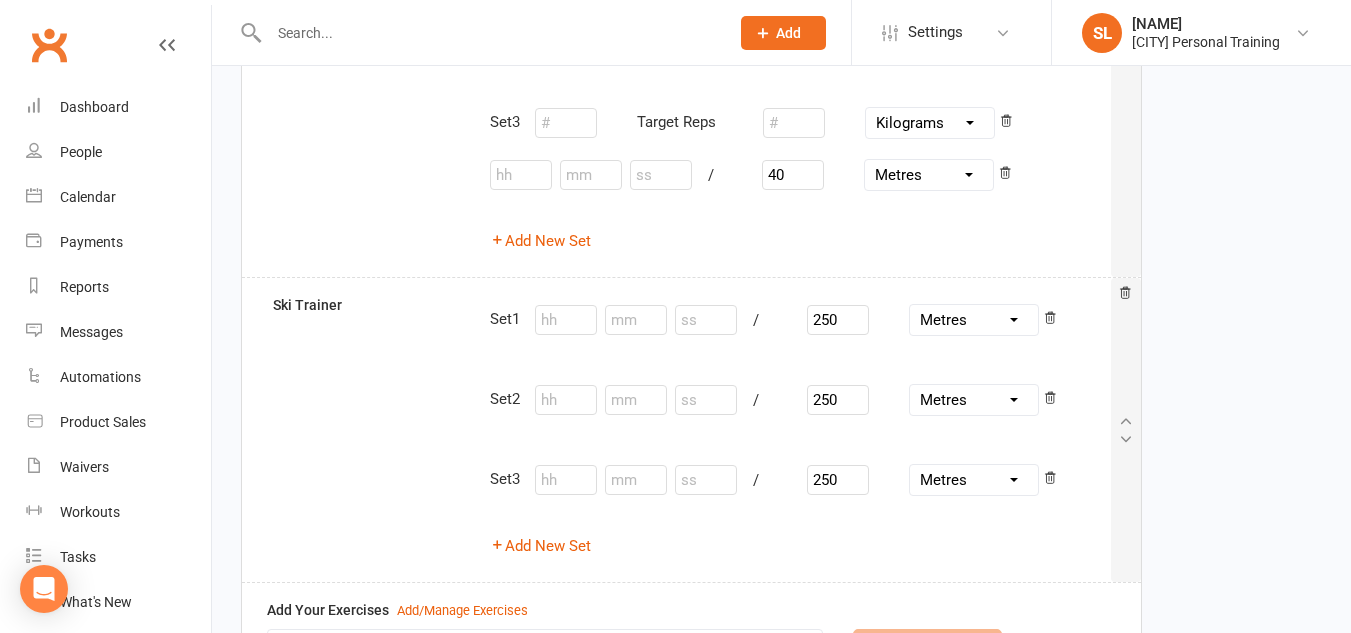 click on "Inches Yards Miles Centimetres Metres Kilometres" at bounding box center (974, 480) 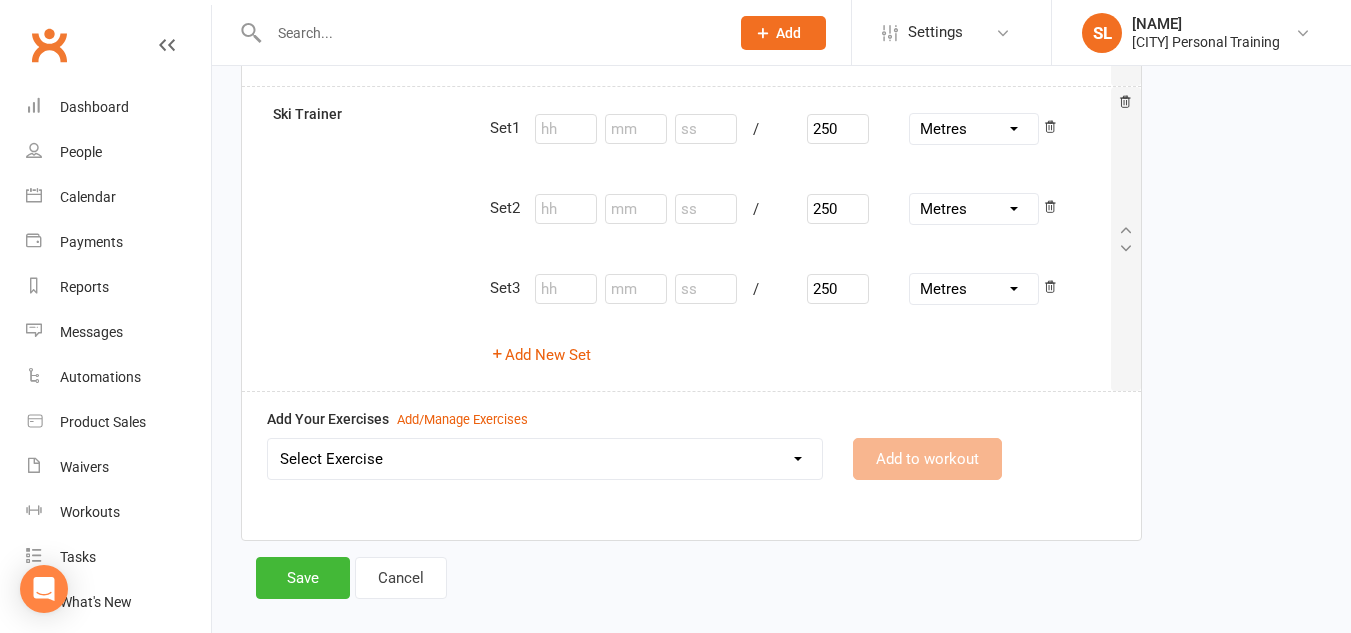 scroll, scrollTop: 1737, scrollLeft: 0, axis: vertical 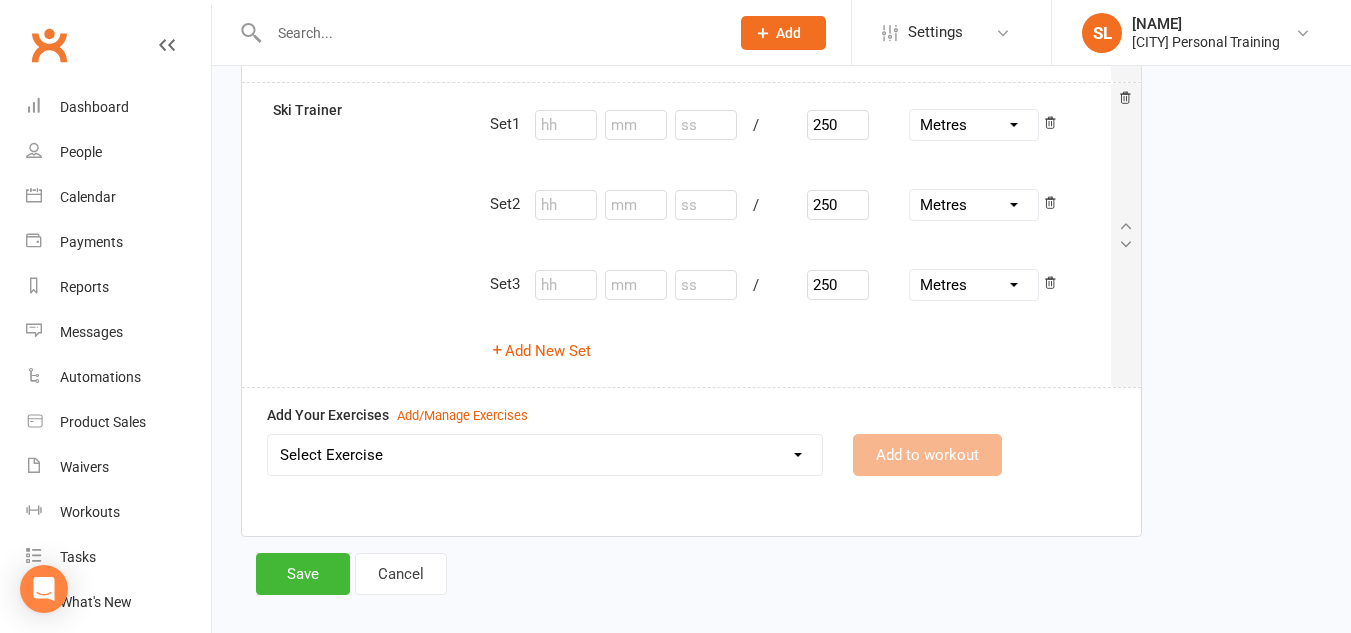 click on "Select Exercise Ankle Taps Arm Circles Banded Crab Walk Band Pull Apart (BPA) Barbell Hip Thrust  Barbell Incline Press Barbell Upright Row Bicycle Crunches Bird Dog Body Weight Squat Box Jumps Bulgarian Split Squat Burpees  Cable Bicep Curls Cable Crossover Cable STraight Arm Pulldown Clams Commando Plank Concentration Curls Crunches Dead Bug Dead Bug Dead Hang Deadlift Dumbbell Front Raises Dumbbell Hammer Curls Dumbbell Lateral Raises Dumbbell Lunges Dumbbell Pullover Dumbbell Single Arm Bench Row Dumbbell Squat and Press Dumbell Bench Press Dumbell Flys Dumbell Front Raises Dumbell Incline Chest Press EMOM1 Video Link External Shoulder Rotation Farmers Hold Farmers Walk Fire Hydrants Floor External Shoulder Rotation Floor Internal Shoulder Rotation Frog Jumps Full Body H.I.I.T 1 Full Body HIIT 2  Full Body Stretch Full Body Stretch Video link Glute Bridge Glute Kickback  Goblet Squat Hamstring Curls Hanging Knee Raises Hip Switch Hip Thrust Variation Inchworm  Incline DB chest press Kettlebell Swing Plank" at bounding box center (545, 455) 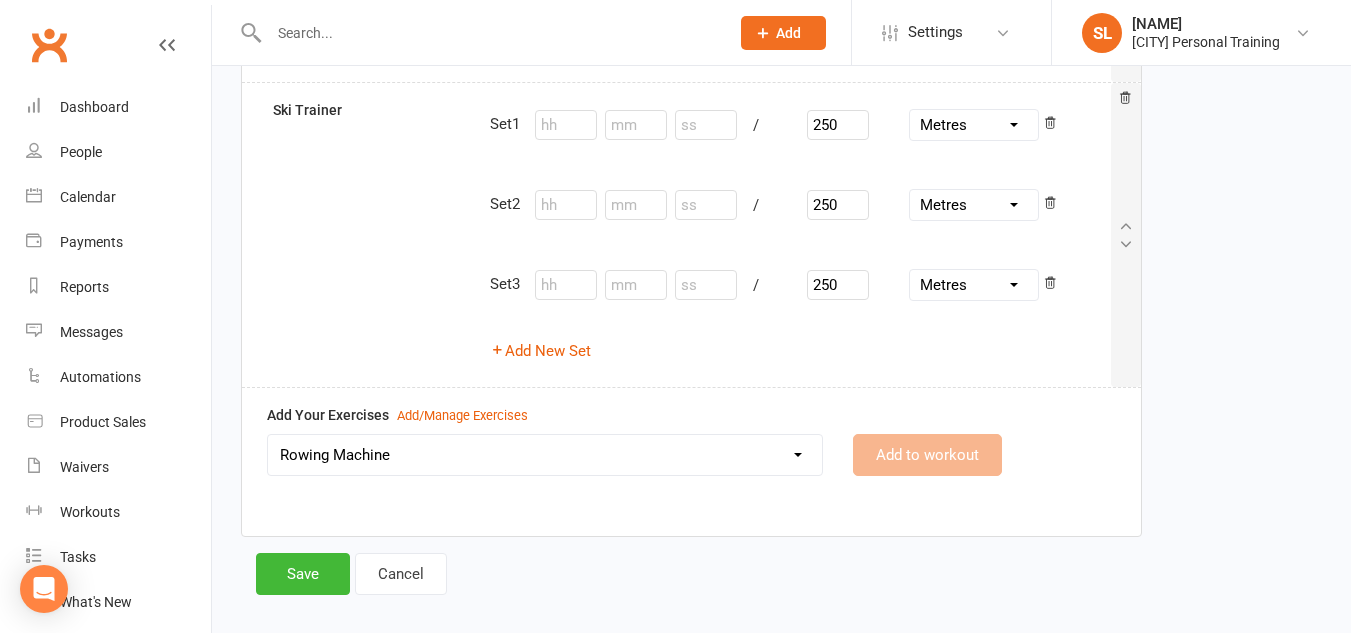 click on "Select Exercise Ankle Taps Arm Circles Banded Crab Walk Band Pull Apart (BPA) Barbell Hip Thrust  Barbell Incline Press Barbell Upright Row Bicycle Crunches Bird Dog Body Weight Squat Box Jumps Bulgarian Split Squat Burpees  Cable Bicep Curls Cable Crossover Cable STraight Arm Pulldown Clams Commando Plank Concentration Curls Crunches Dead Bug Dead Bug Dead Hang Deadlift Dumbbell Front Raises Dumbbell Hammer Curls Dumbbell Lateral Raises Dumbbell Lunges Dumbbell Pullover Dumbbell Single Arm Bench Row Dumbbell Squat and Press Dumbell Bench Press Dumbell Flys Dumbell Front Raises Dumbell Incline Chest Press EMOM1 Video Link External Shoulder Rotation Farmers Hold Farmers Walk Fire Hydrants Floor External Shoulder Rotation Floor Internal Shoulder Rotation Frog Jumps Full Body H.I.I.T 1 Full Body HIIT 2  Full Body Stretch Full Body Stretch Video link Glute Bridge Glute Kickback  Goblet Squat Hamstring Curls Hanging Knee Raises Hip Switch Hip Thrust Variation Inchworm  Incline DB chest press Kettlebell Swing Plank" at bounding box center (545, 455) 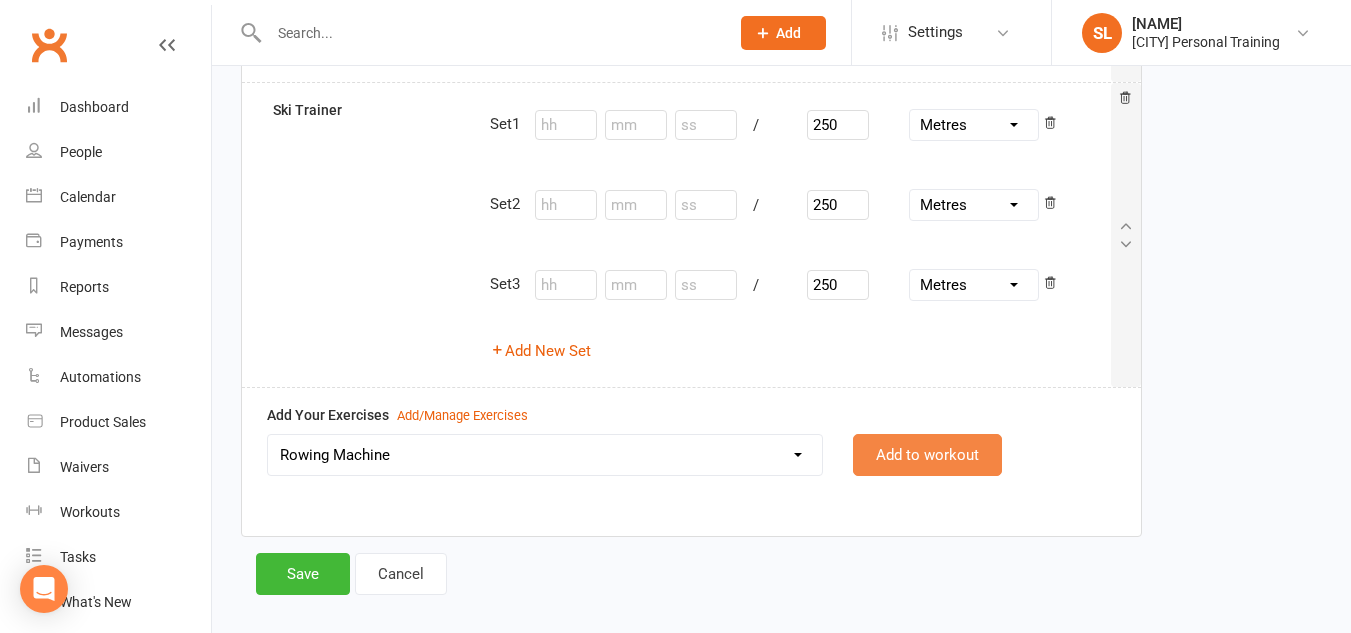 click on "Add to workout" at bounding box center [927, 455] 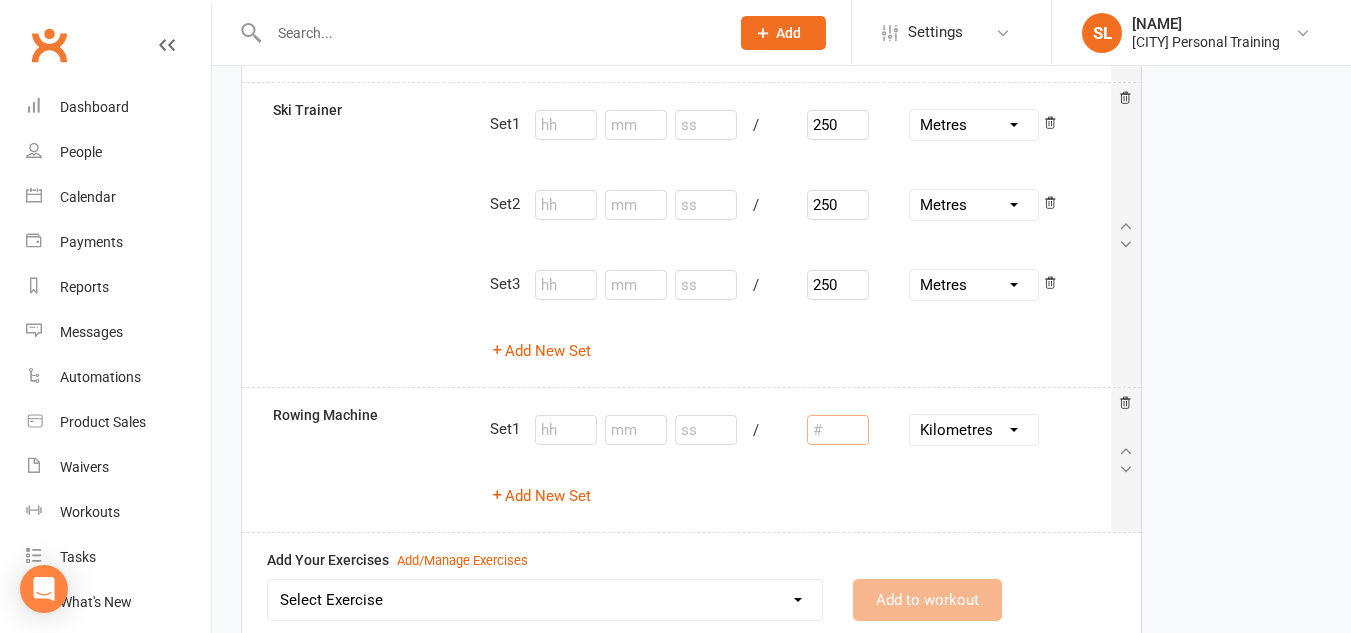 click at bounding box center (838, 430) 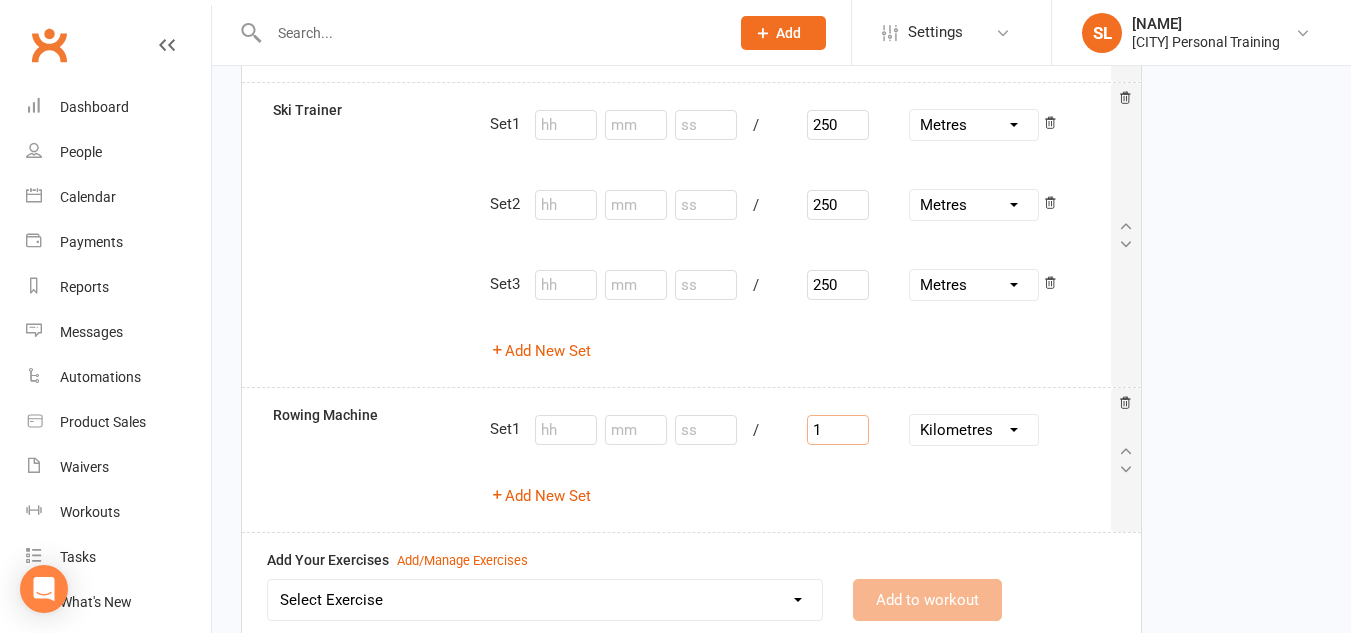 click on "Set  1 / 1 Inches Yards Miles Centimetres Metres Kilometres  Add New Set" at bounding box center [800, 460] 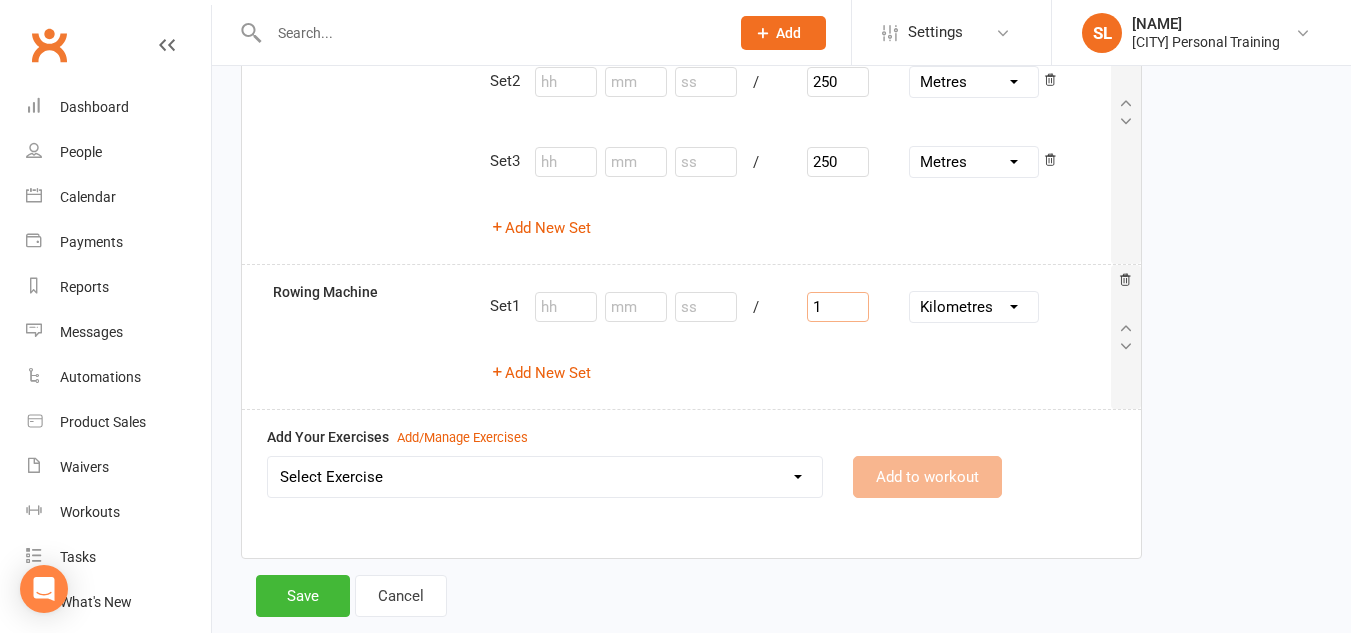 scroll, scrollTop: 1863, scrollLeft: 0, axis: vertical 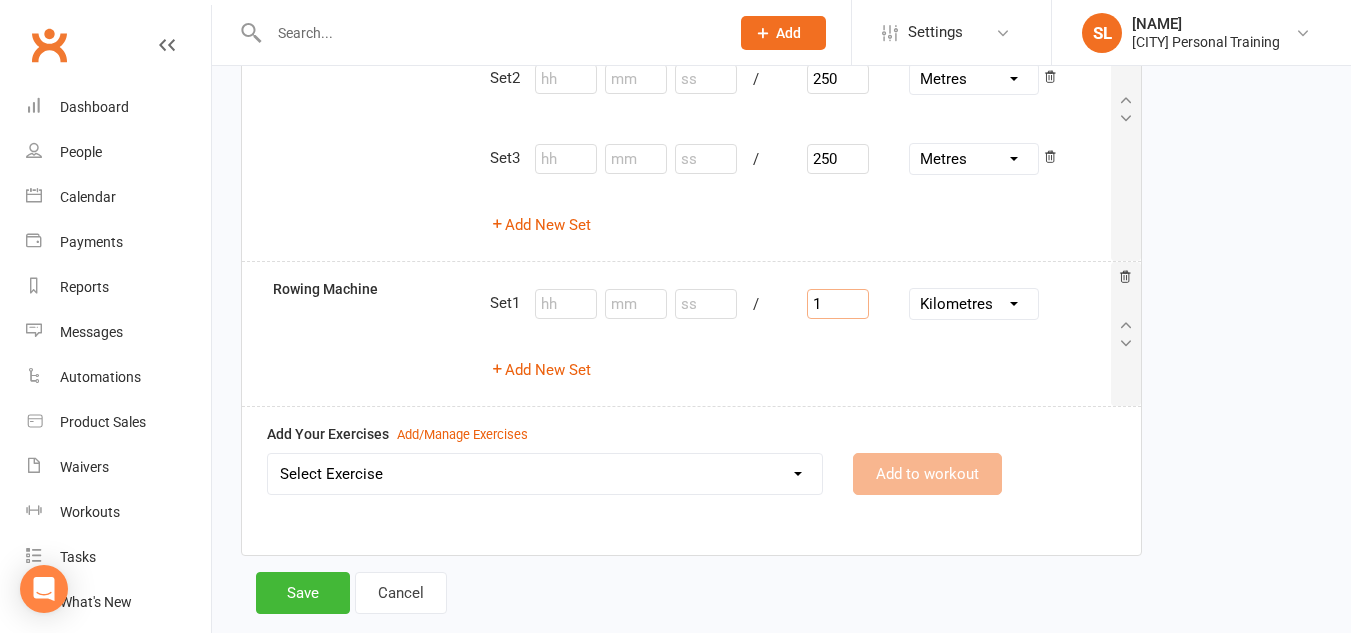type on "1" 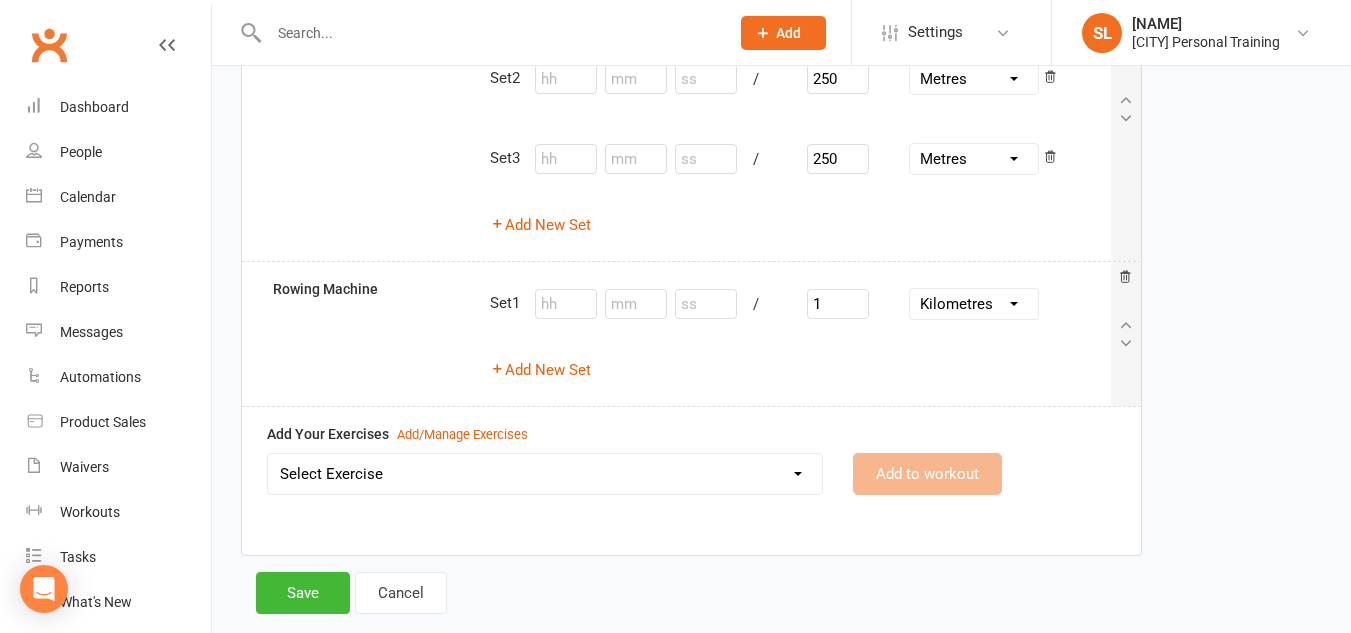 click on "Select Exercise Ankle Taps Arm Circles Banded Crab Walk Band Pull Apart (BPA) Barbell Hip Thrust  Barbell Incline Press Barbell Upright Row Bicycle Crunches Bird Dog Body Weight Squat Box Jumps Bulgarian Split Squat Burpees  Cable Bicep Curls Cable Crossover Cable STraight Arm Pulldown Clams Commando Plank Concentration Curls Crunches Dead Bug Dead Bug Dead Hang Deadlift Dumbbell Front Raises Dumbbell Hammer Curls Dumbbell Lateral Raises Dumbbell Lunges Dumbbell Pullover Dumbbell Single Arm Bench Row Dumbbell Squat and Press Dumbell Bench Press Dumbell Flys Dumbell Front Raises Dumbell Incline Chest Press EMOM1 Video Link External Shoulder Rotation Farmers Hold Farmers Walk Fire Hydrants Floor External Shoulder Rotation Floor Internal Shoulder Rotation Frog Jumps Full Body H.I.I.T 1 Full Body HIIT 2  Full Body Stretch Full Body Stretch Video link Glute Bridge Glute Kickback  Goblet Squat Hamstring Curls Hanging Knee Raises Hip Switch Hip Thrust Variation Inchworm  Incline DB chest press Kettlebell Swing Plank" at bounding box center (545, 474) 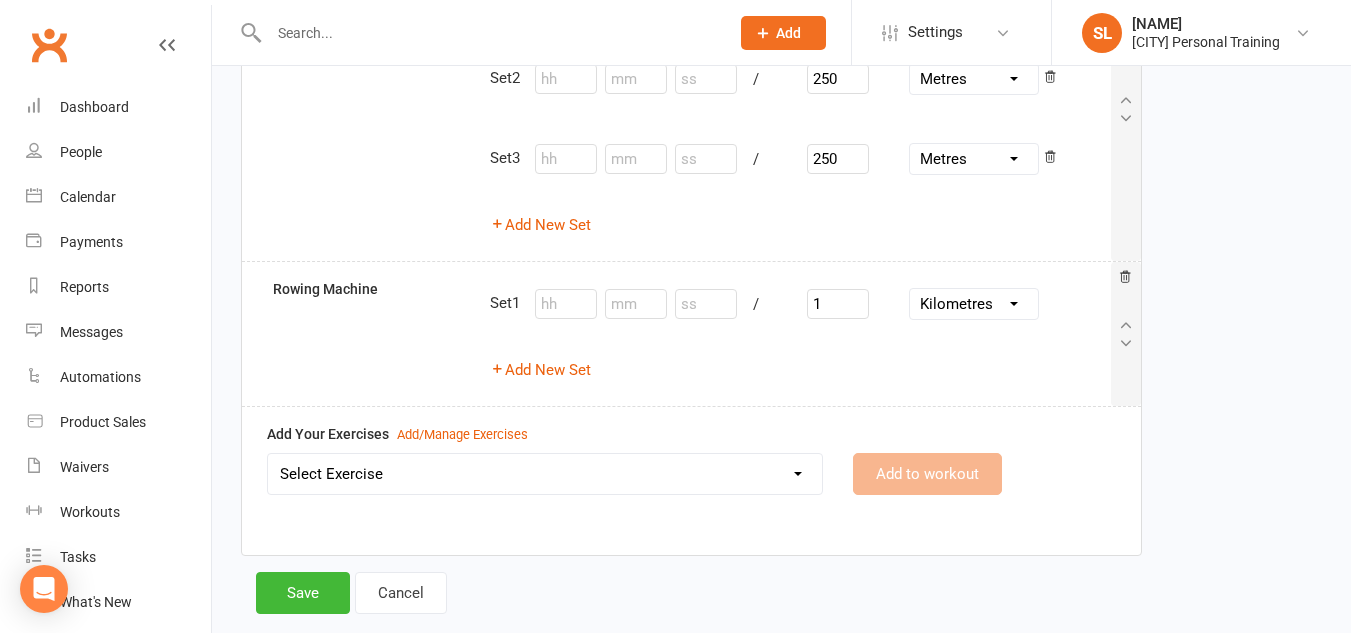 select on "12183" 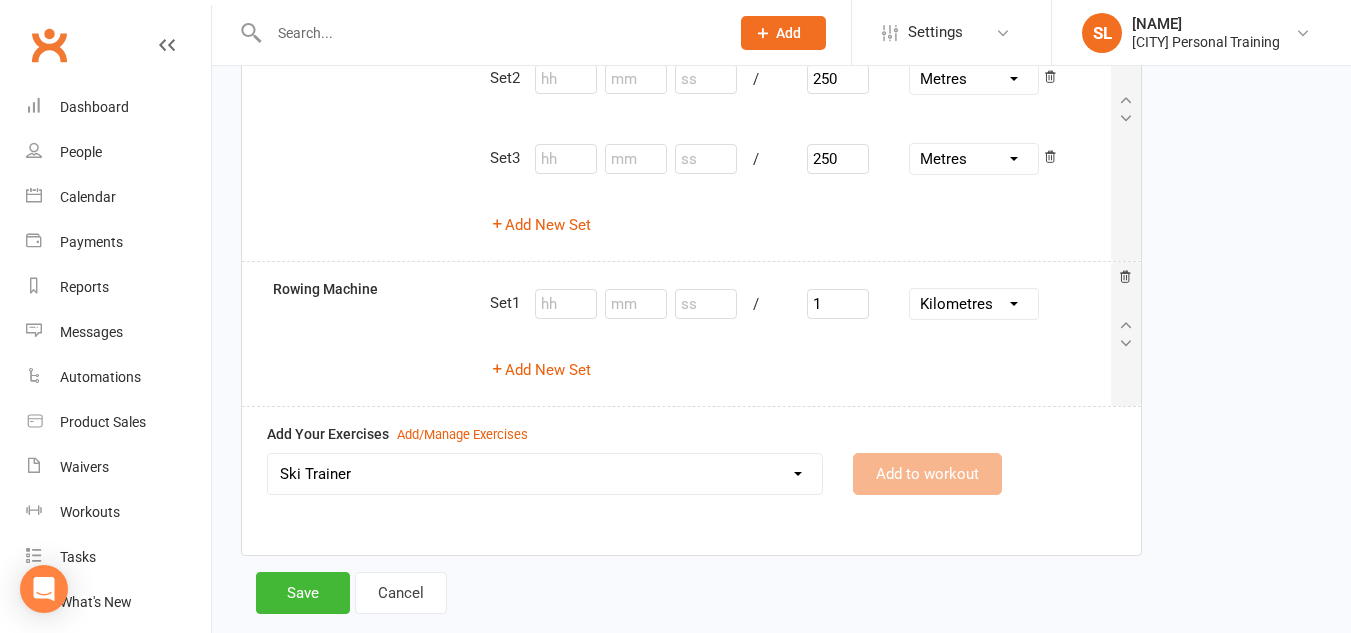 click on "Select Exercise Ankle Taps Arm Circles Banded Crab Walk Band Pull Apart (BPA) Barbell Hip Thrust  Barbell Incline Press Barbell Upright Row Bicycle Crunches Bird Dog Body Weight Squat Box Jumps Bulgarian Split Squat Burpees  Cable Bicep Curls Cable Crossover Cable STraight Arm Pulldown Clams Commando Plank Concentration Curls Crunches Dead Bug Dead Bug Dead Hang Deadlift Dumbbell Front Raises Dumbbell Hammer Curls Dumbbell Lateral Raises Dumbbell Lunges Dumbbell Pullover Dumbbell Single Arm Bench Row Dumbbell Squat and Press Dumbell Bench Press Dumbell Flys Dumbell Front Raises Dumbell Incline Chest Press EMOM1 Video Link External Shoulder Rotation Farmers Hold Farmers Walk Fire Hydrants Floor External Shoulder Rotation Floor Internal Shoulder Rotation Frog Jumps Full Body H.I.I.T 1 Full Body HIIT 2  Full Body Stretch Full Body Stretch Video link Glute Bridge Glute Kickback  Goblet Squat Hamstring Curls Hanging Knee Raises Hip Switch Hip Thrust Variation Inchworm  Incline DB chest press Kettlebell Swing Plank" at bounding box center [545, 474] 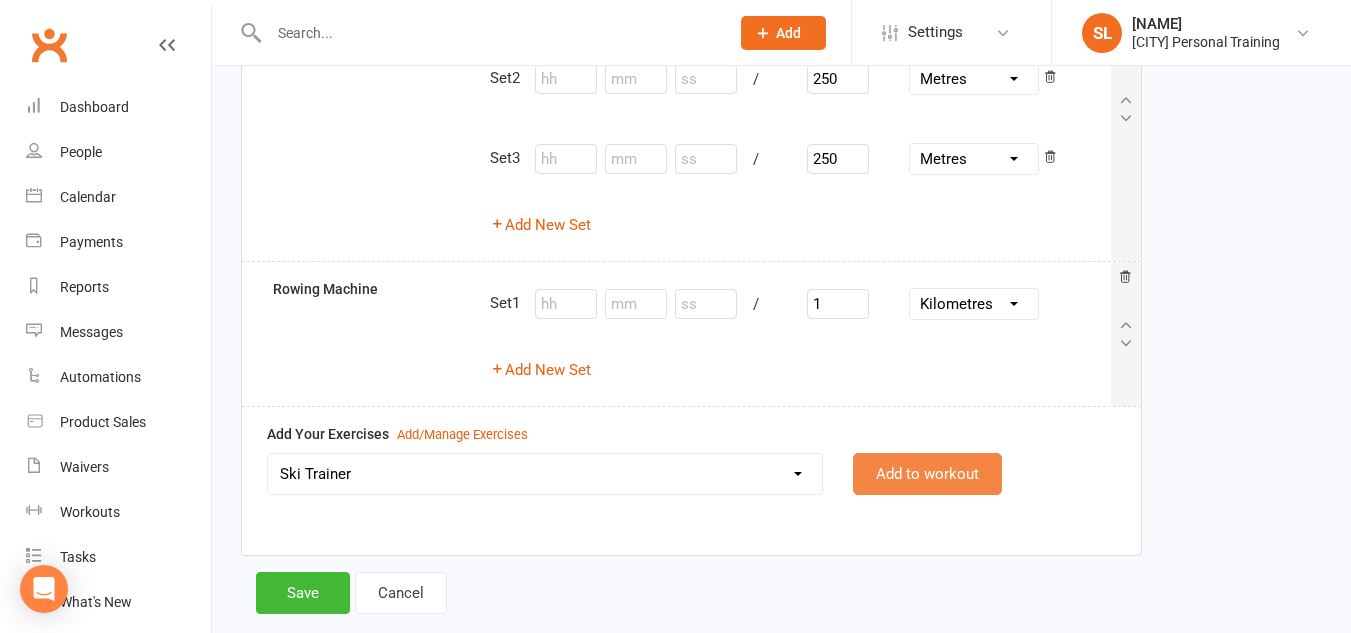 click on "Add to workout" at bounding box center [927, 474] 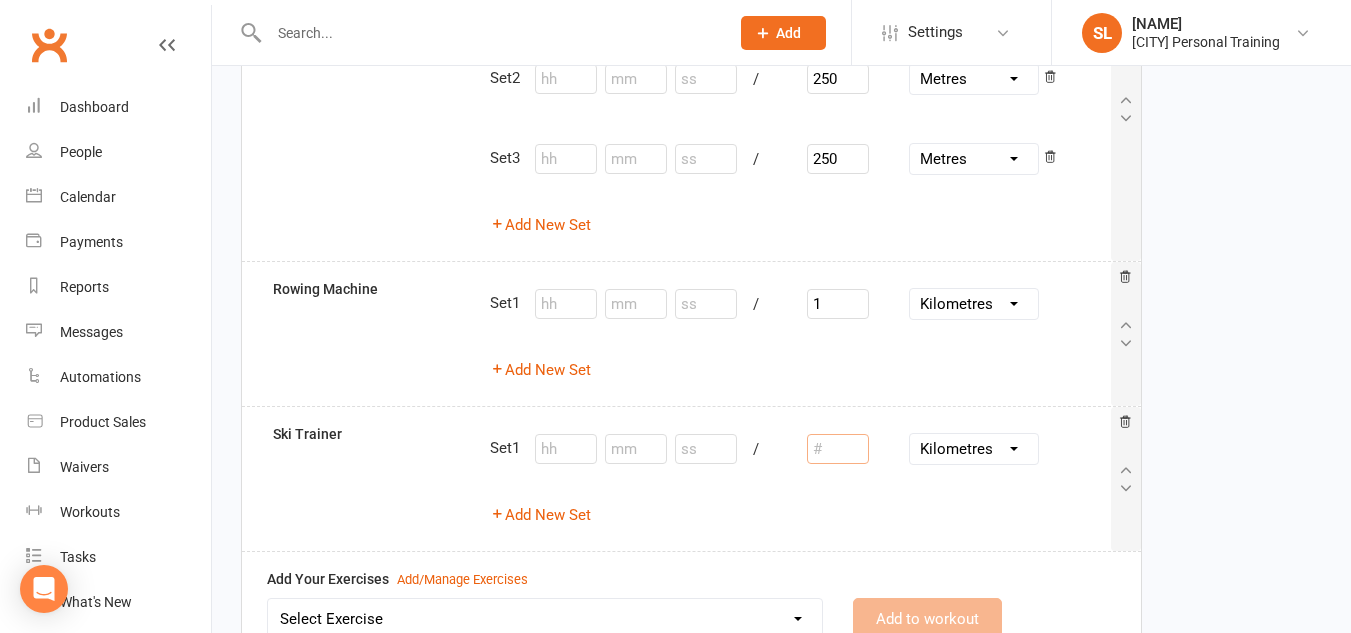 click at bounding box center [838, 449] 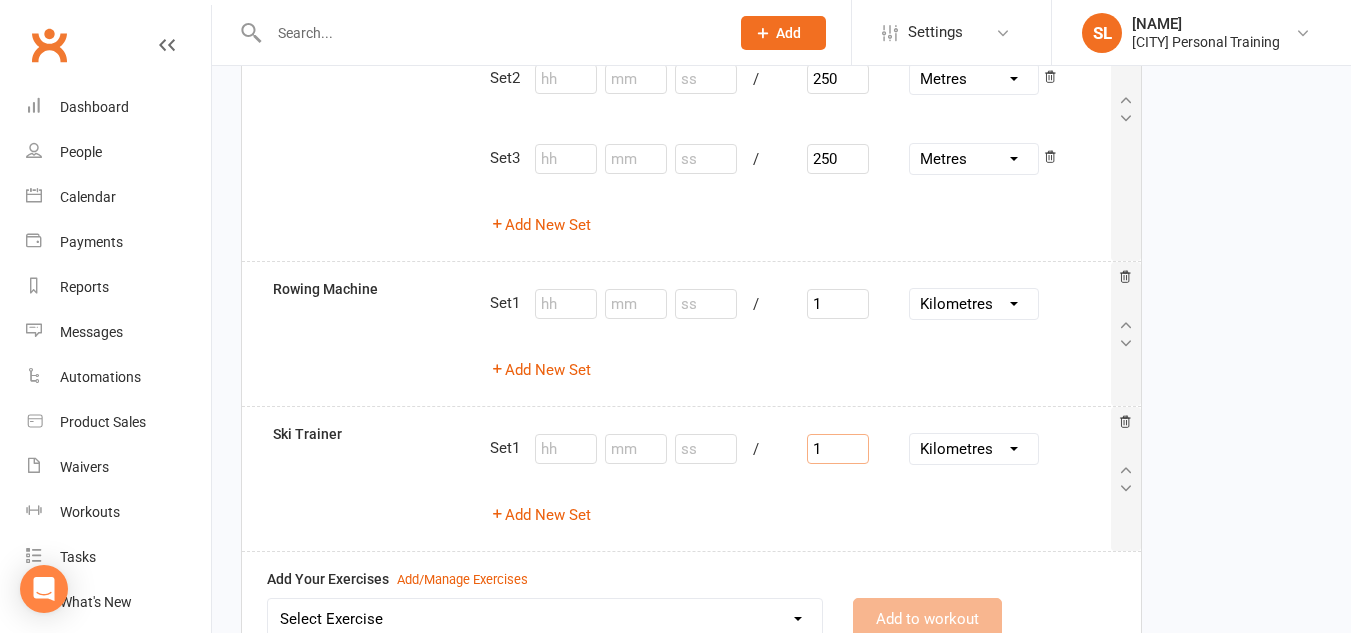 click on "Add New Set" at bounding box center (800, 515) 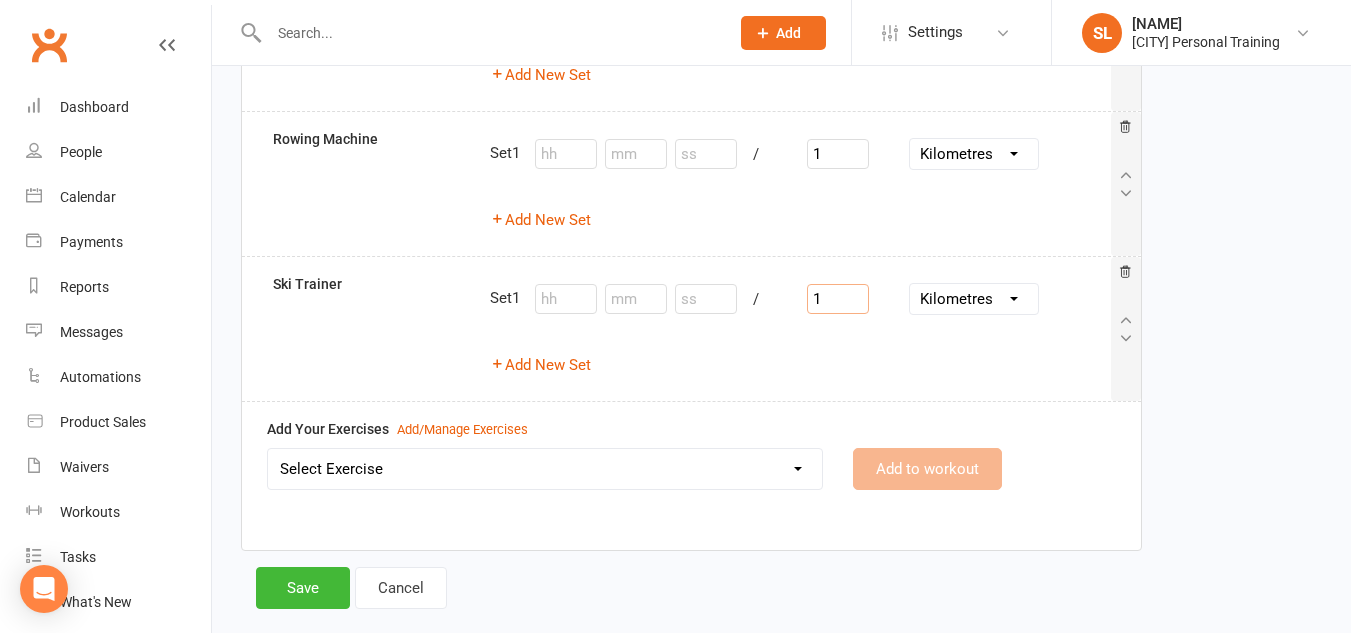 scroll, scrollTop: 2023, scrollLeft: 0, axis: vertical 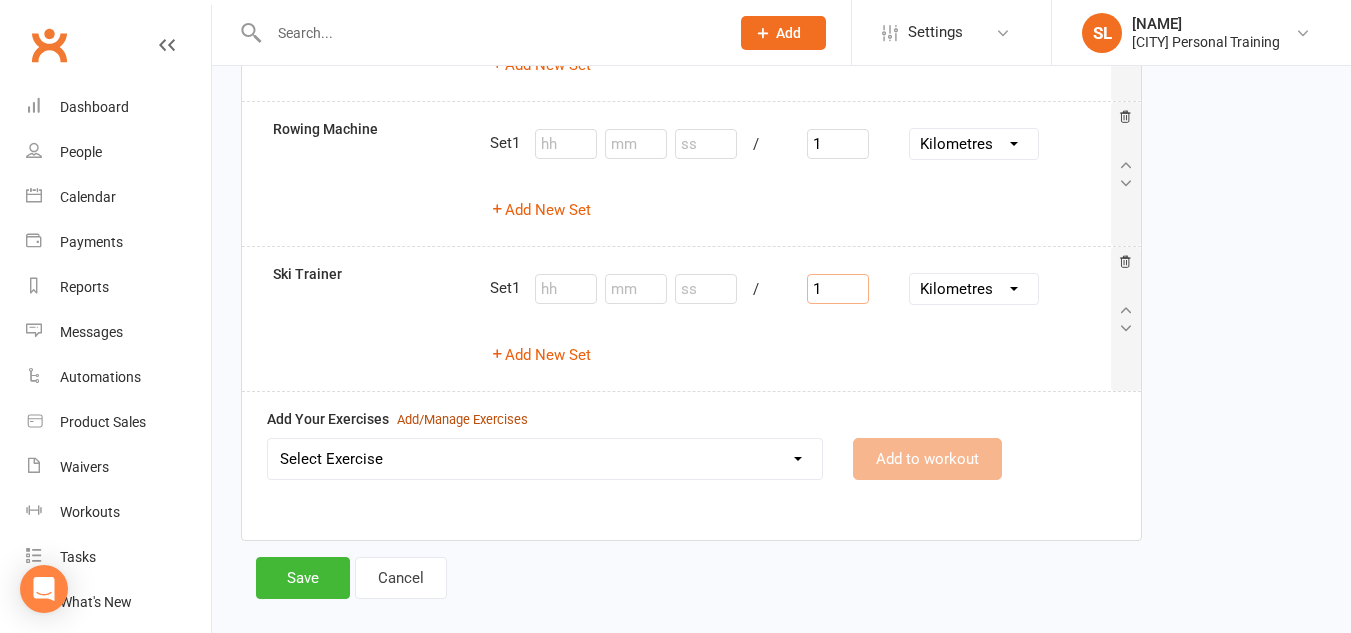 type on "1" 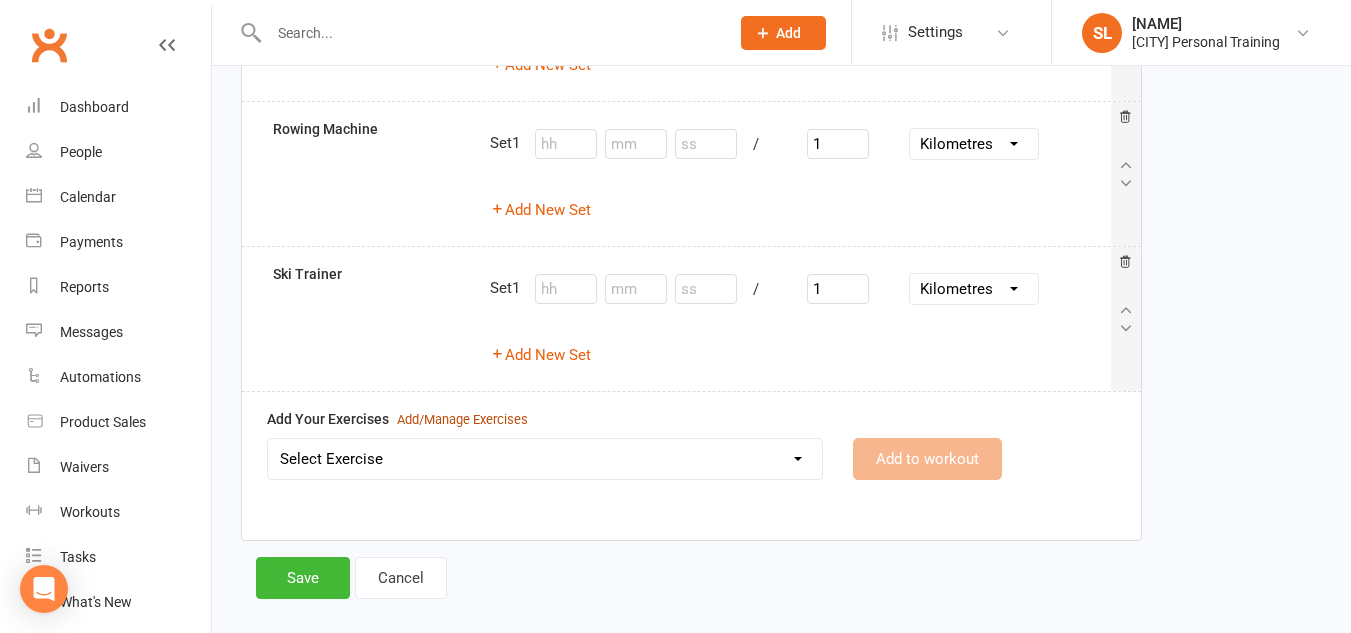 click on "Add/Manage Exercises" at bounding box center [462, 420] 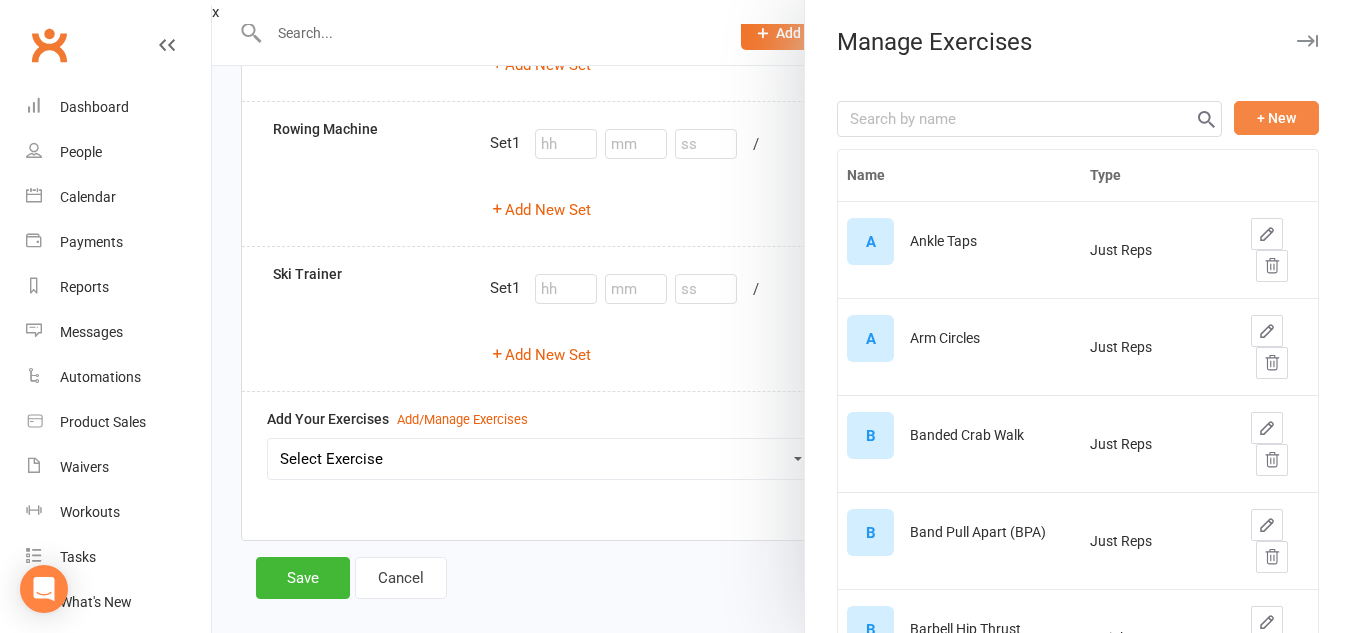 click on "+ New" at bounding box center [1276, 118] 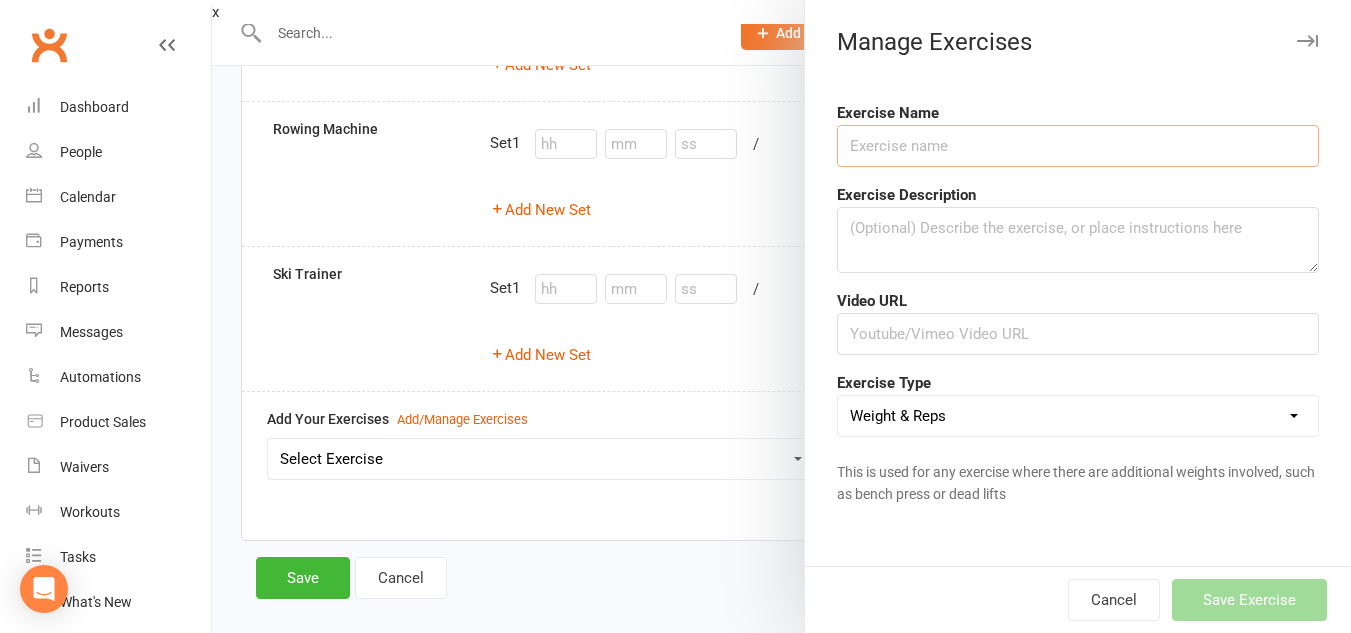 click at bounding box center [1078, 146] 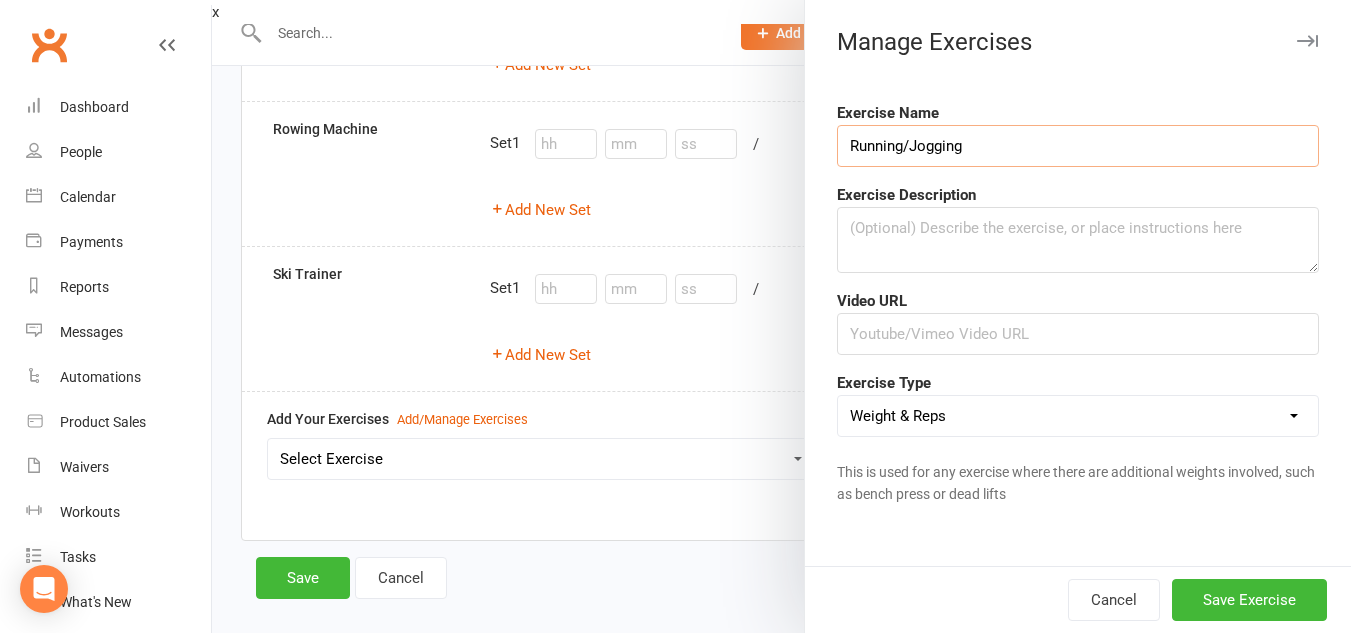 type on "Running/Jogging" 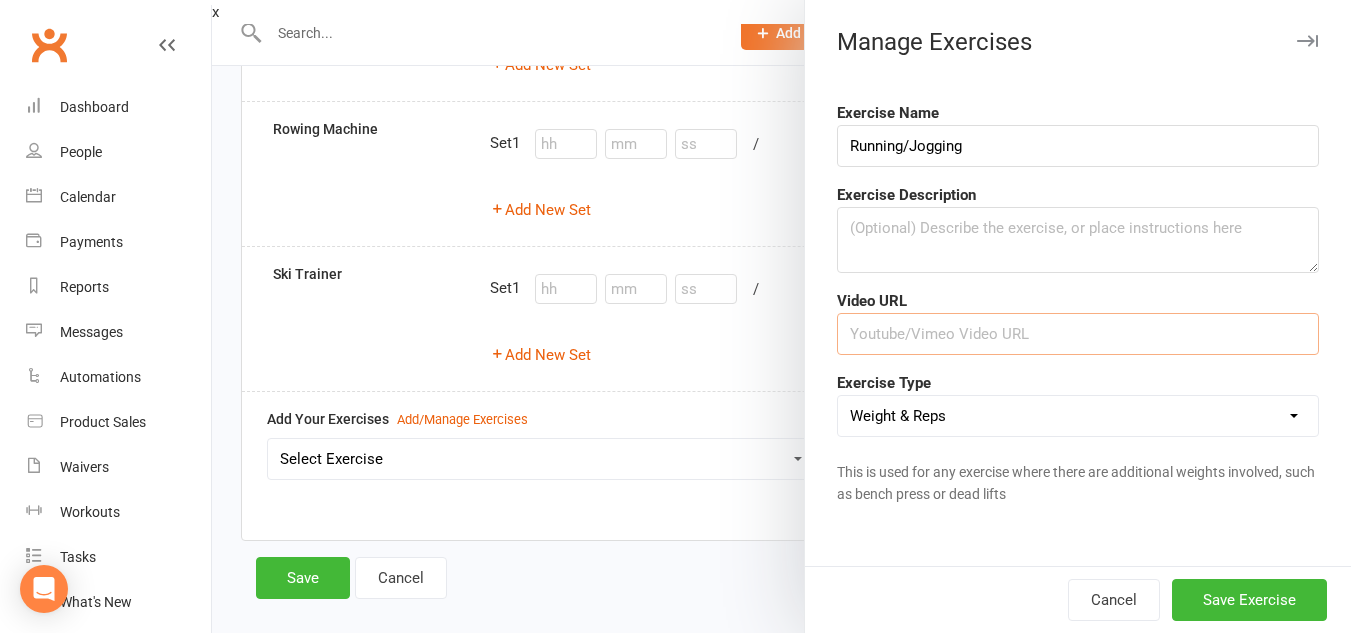 click at bounding box center (1078, 334) 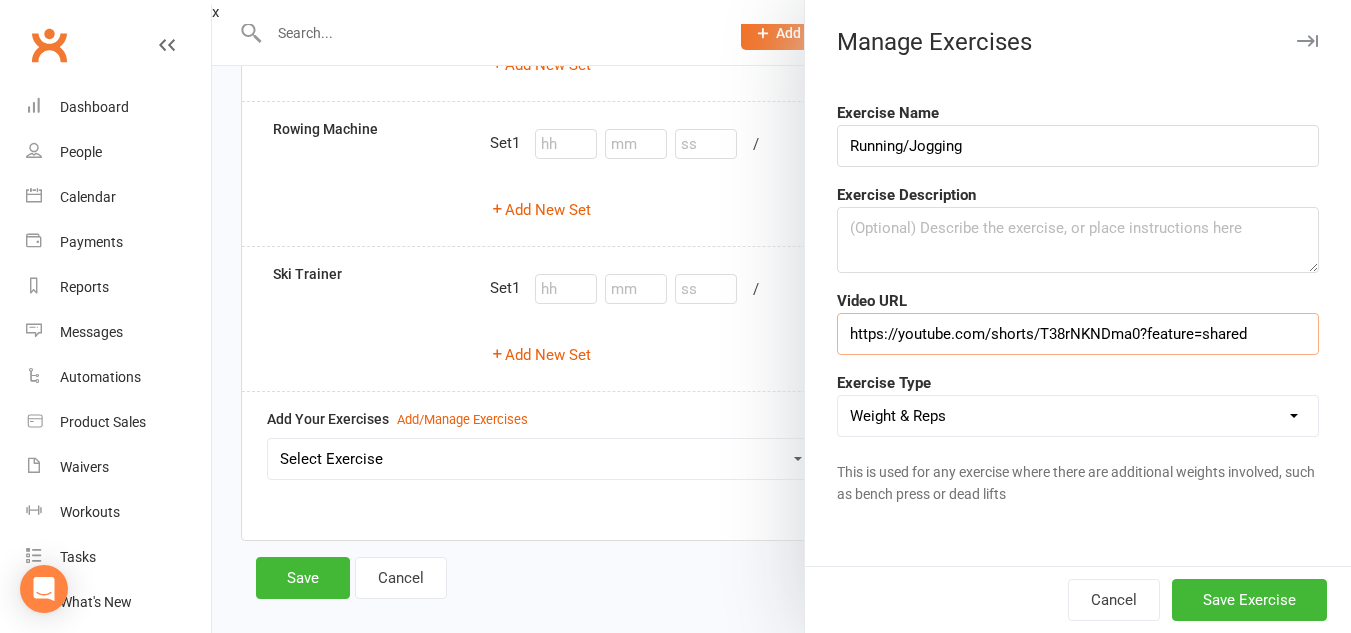 type on "https://youtube.com/shorts/T38rNKNDma0?feature=shared" 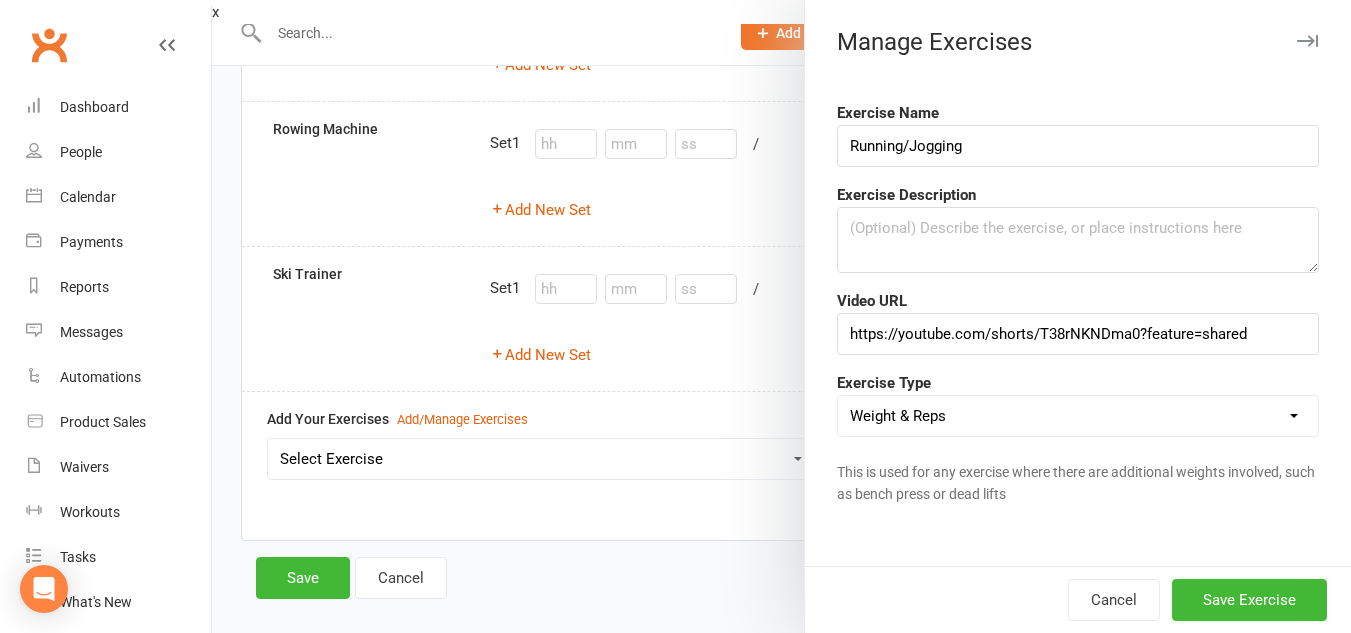 click on "Weight & Reps Time / Distance Weights, Reps, Time & Distance Just Reps Display only" at bounding box center [1078, 416] 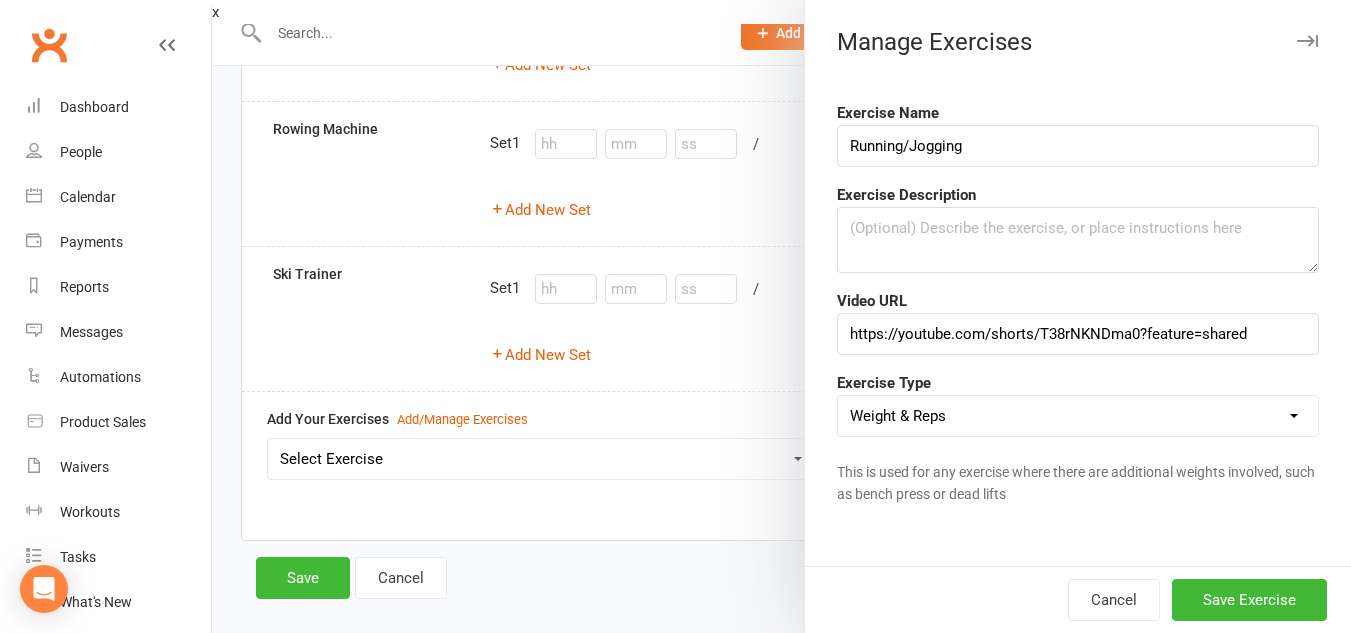 select on "time_or_distance" 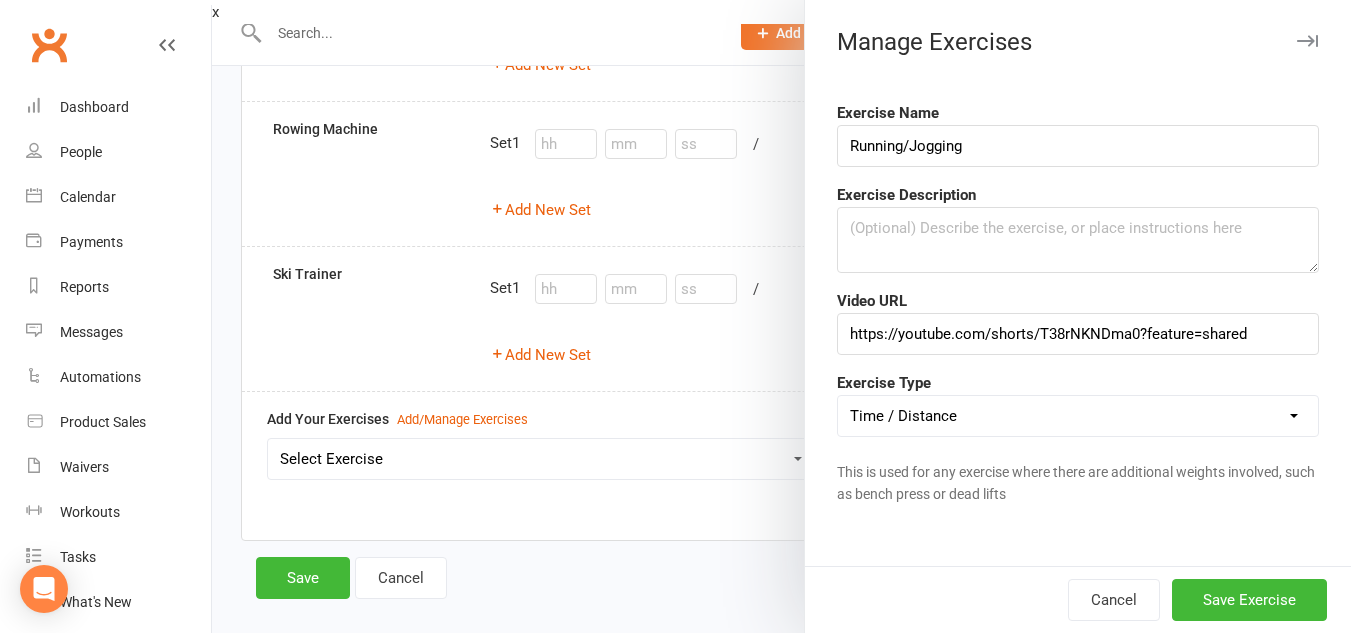 click on "Weight & Reps Time / Distance Weights, Reps, Time & Distance Just Reps Display only" at bounding box center [1078, 416] 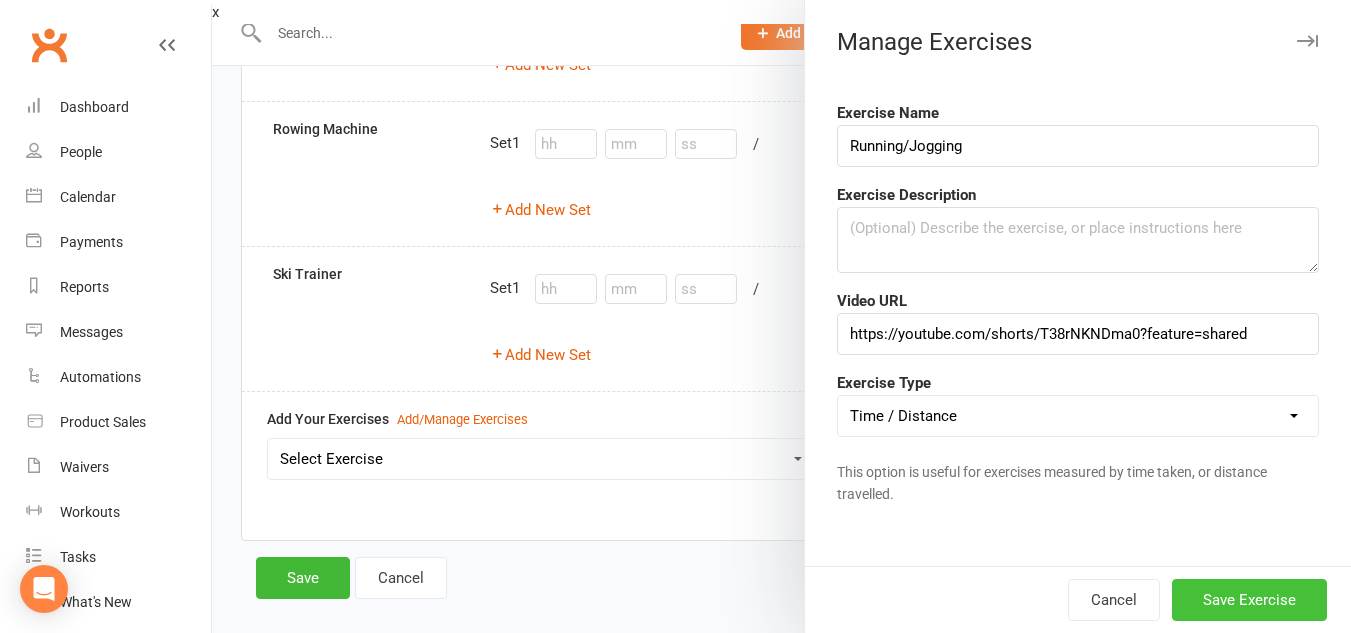 click on "Save Exercise" at bounding box center [1249, 600] 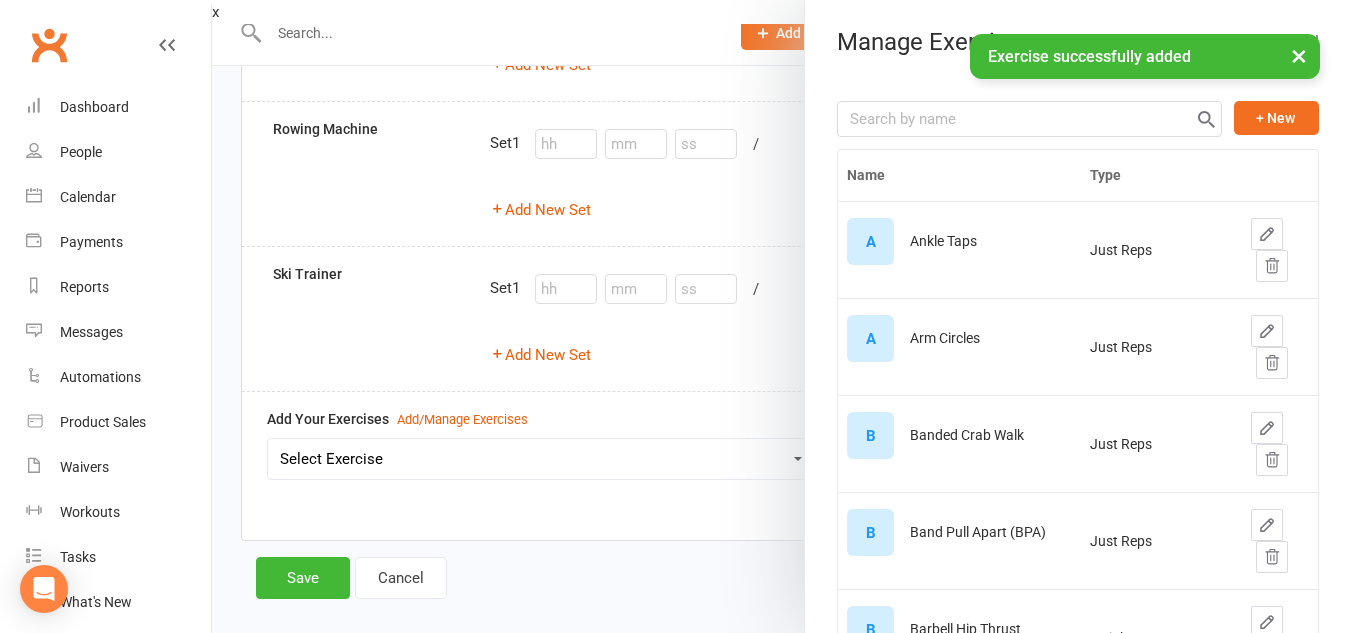 click at bounding box center (781, 316) 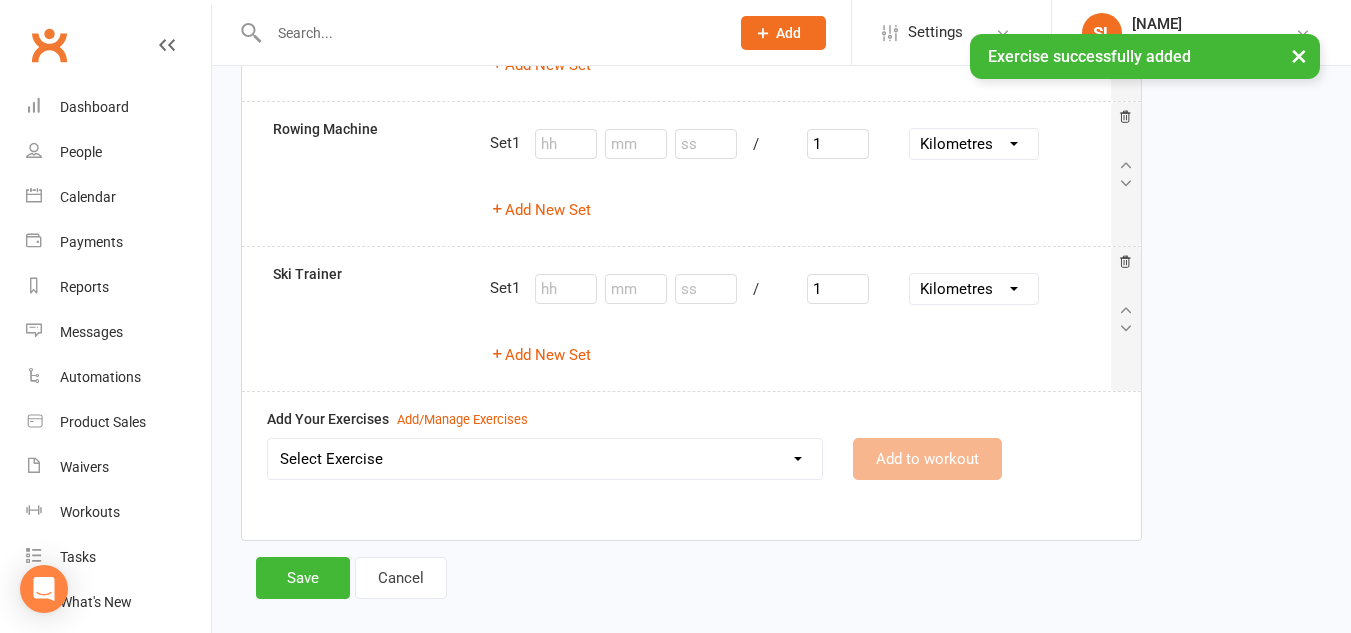 click on "Select Exercise Ankle Taps Arm Circles Banded Crab Walk Band Pull Apart (BPA) Barbell Hip Thrust  Barbell Incline Press Barbell Upright Row Bicycle Crunches Bird Dog Body Weight Squat Box Jumps Bulgarian Split Squat Burpees  Cable Bicep Curls Cable Crossover Cable STraight Arm Pulldown Clams Commando Plank Concentration Curls Crunches Dead Bug Dead Bug Dead Hang Deadlift Dumbbell Front Raises Dumbbell Hammer Curls Dumbbell Lateral Raises Dumbbell Lunges Dumbbell Pullover Dumbbell Single Arm Bench Row Dumbbell Squat and Press Dumbell Bench Press Dumbell Flys Dumbell Front Raises Dumbell Incline Chest Press EMOM1 Video Link External Shoulder Rotation Farmers Hold Farmers Walk Fire Hydrants Floor External Shoulder Rotation Floor Internal Shoulder Rotation Frog Jumps Full Body H.I.I.T 1 Full Body HIIT 2  Full Body Stretch Full Body Stretch Video link Glute Bridge Glute Kickback  Goblet Squat Hamstring Curls Hanging Knee Raises Hip Switch Hip Thrust Variation Inchworm  Incline DB chest press Kettlebell Swing Plank" at bounding box center (545, 459) 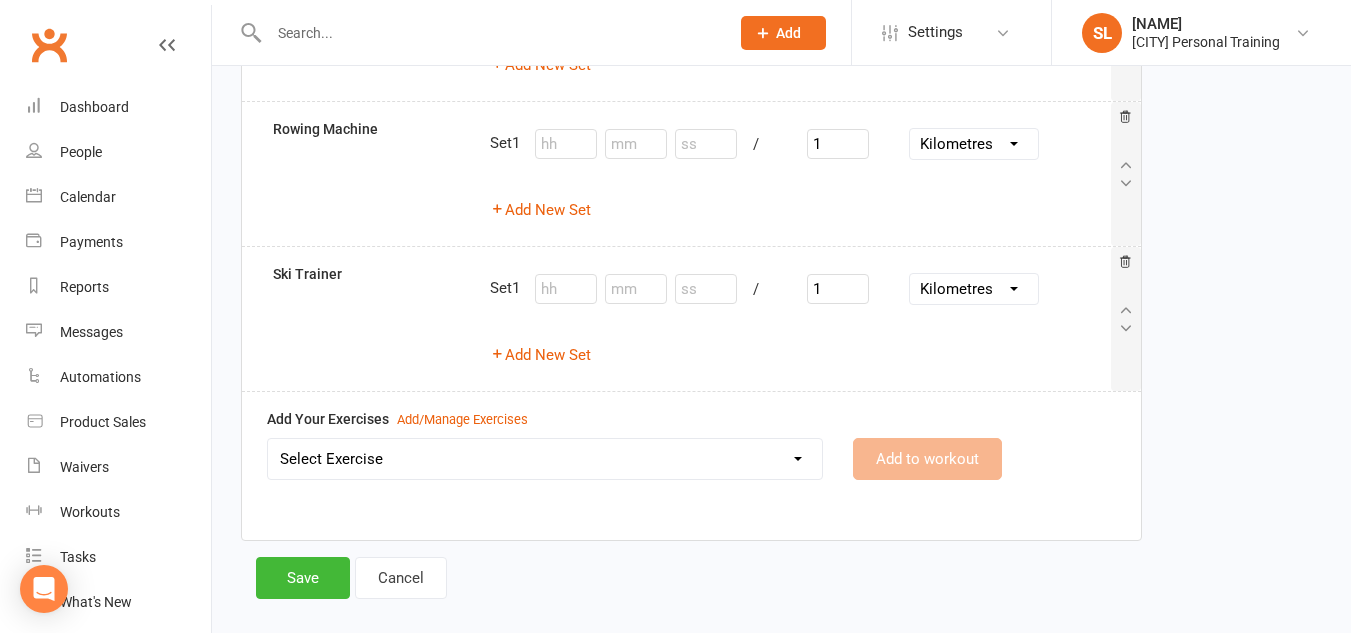 select on "12184" 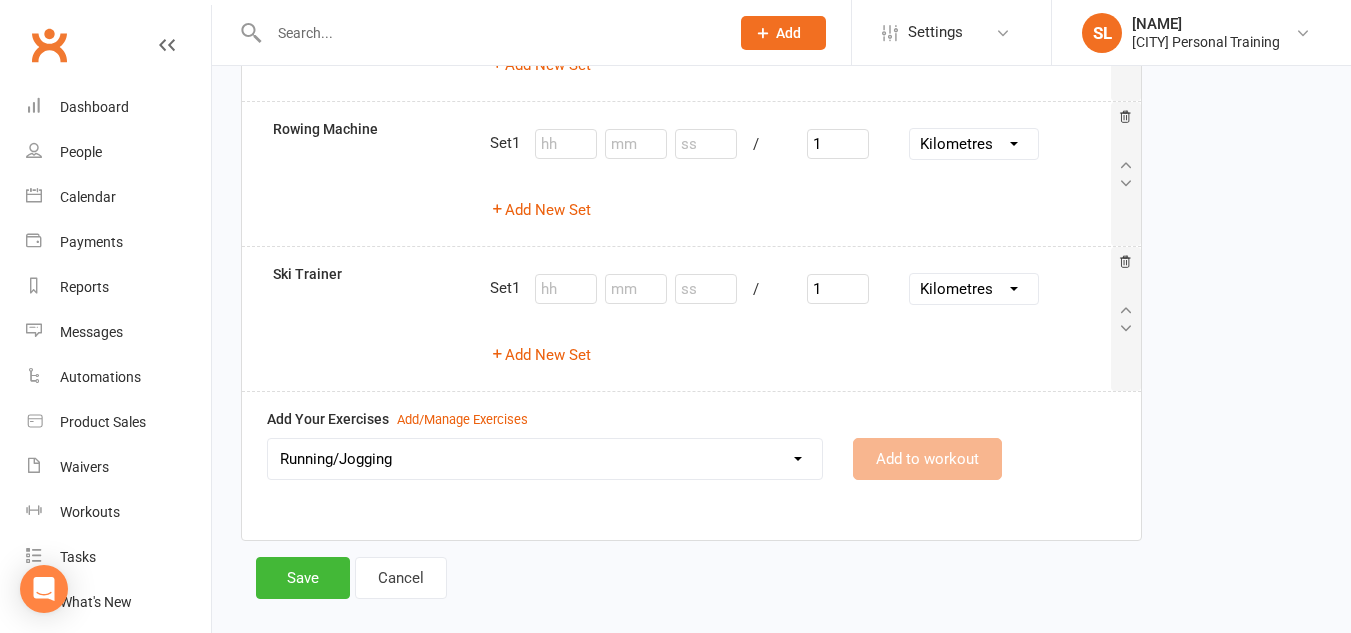 click on "Select Exercise Ankle Taps Arm Circles Banded Crab Walk Band Pull Apart (BPA) Barbell Hip Thrust  Barbell Incline Press Barbell Upright Row Bicycle Crunches Bird Dog Body Weight Squat Box Jumps Bulgarian Split Squat Burpees  Cable Bicep Curls Cable Crossover Cable STraight Arm Pulldown Clams Commando Plank Concentration Curls Crunches Dead Bug Dead Bug Dead Hang Deadlift Dumbbell Front Raises Dumbbell Hammer Curls Dumbbell Lateral Raises Dumbbell Lunges Dumbbell Pullover Dumbbell Single Arm Bench Row Dumbbell Squat and Press Dumbell Bench Press Dumbell Flys Dumbell Front Raises Dumbell Incline Chest Press EMOM1 Video Link External Shoulder Rotation Farmers Hold Farmers Walk Fire Hydrants Floor External Shoulder Rotation Floor Internal Shoulder Rotation Frog Jumps Full Body H.I.I.T 1 Full Body HIIT 2  Full Body Stretch Full Body Stretch Video link Glute Bridge Glute Kickback  Goblet Squat Hamstring Curls Hanging Knee Raises Hip Switch Hip Thrust Variation Inchworm  Incline DB chest press Kettlebell Swing Plank" at bounding box center (545, 459) 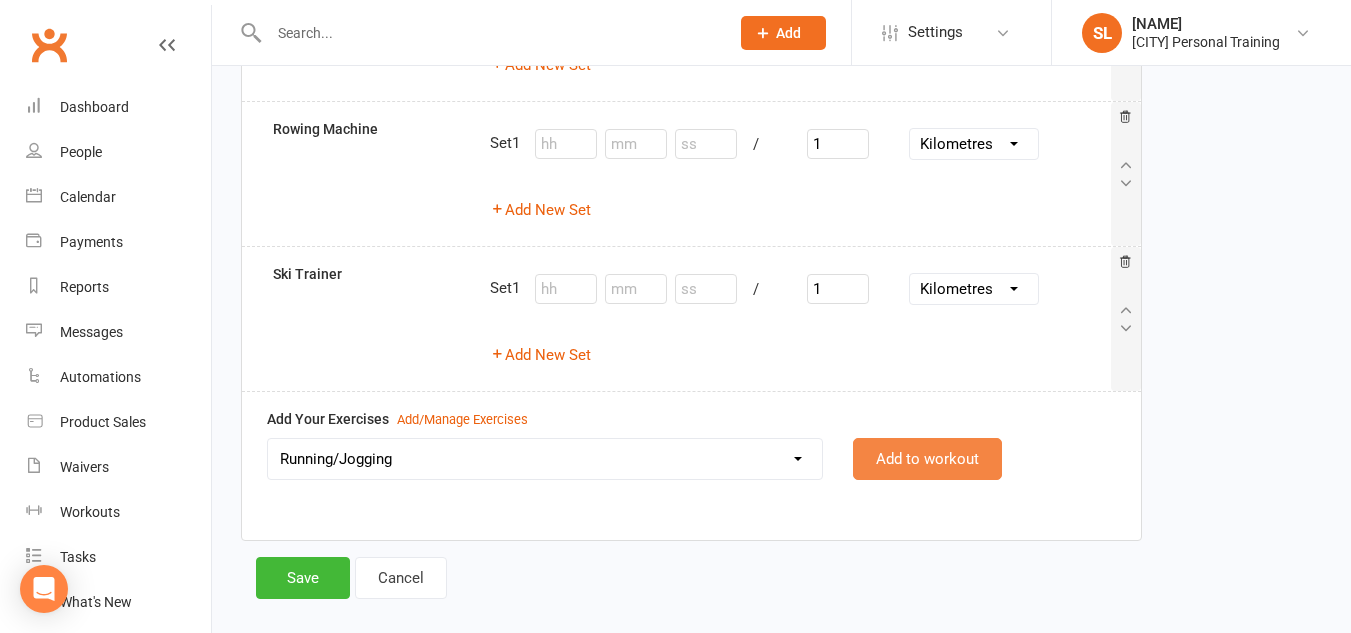 click on "Add to workout" at bounding box center [927, 459] 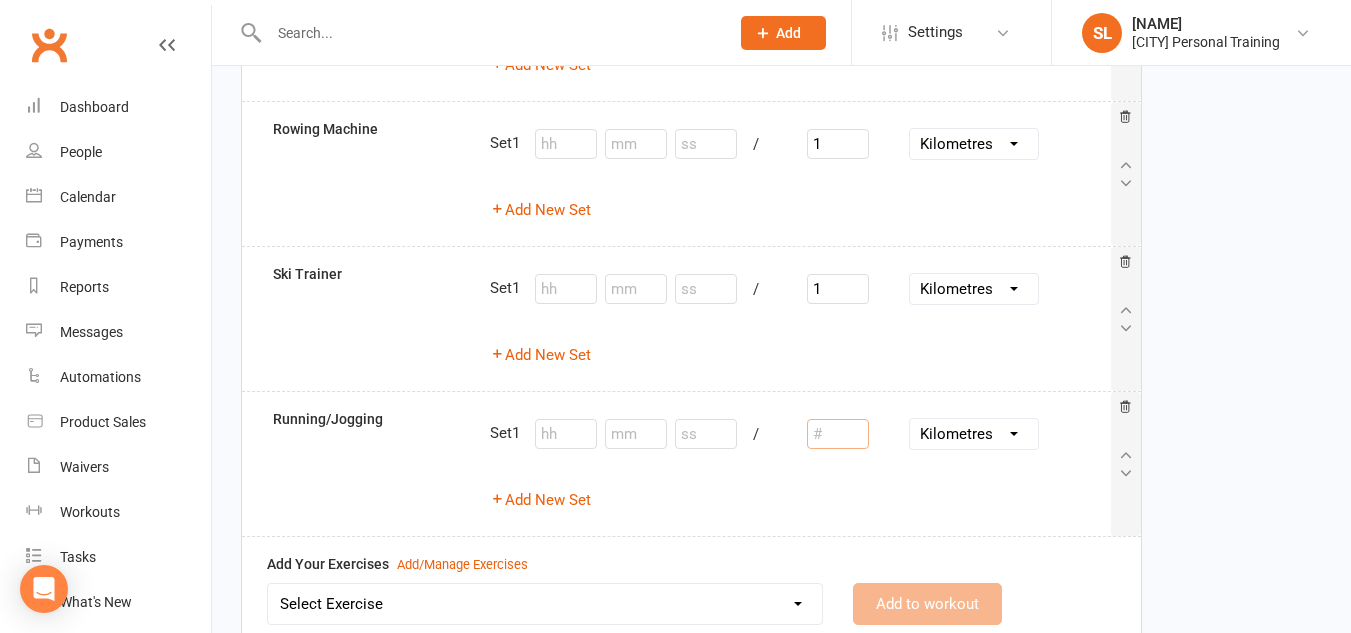 click at bounding box center (838, 434) 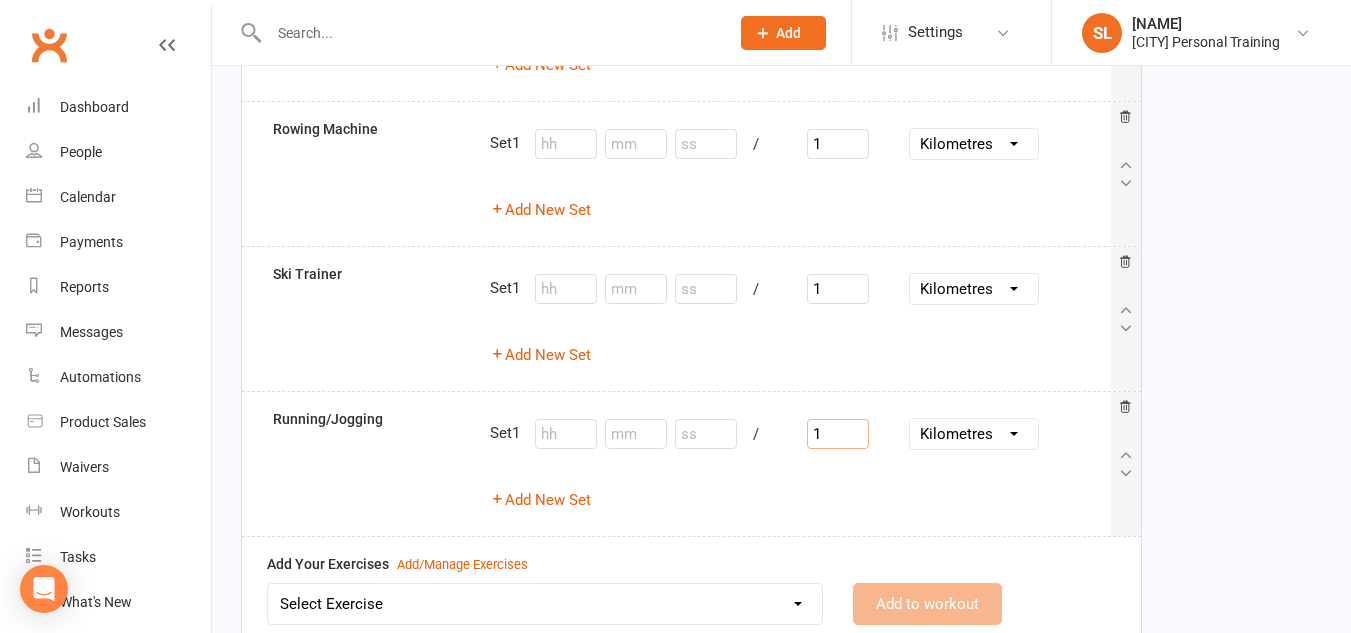click on "Set  1 / 1 Inches Yards Miles Centimetres Metres Kilometres  Add New Set" at bounding box center [800, 464] 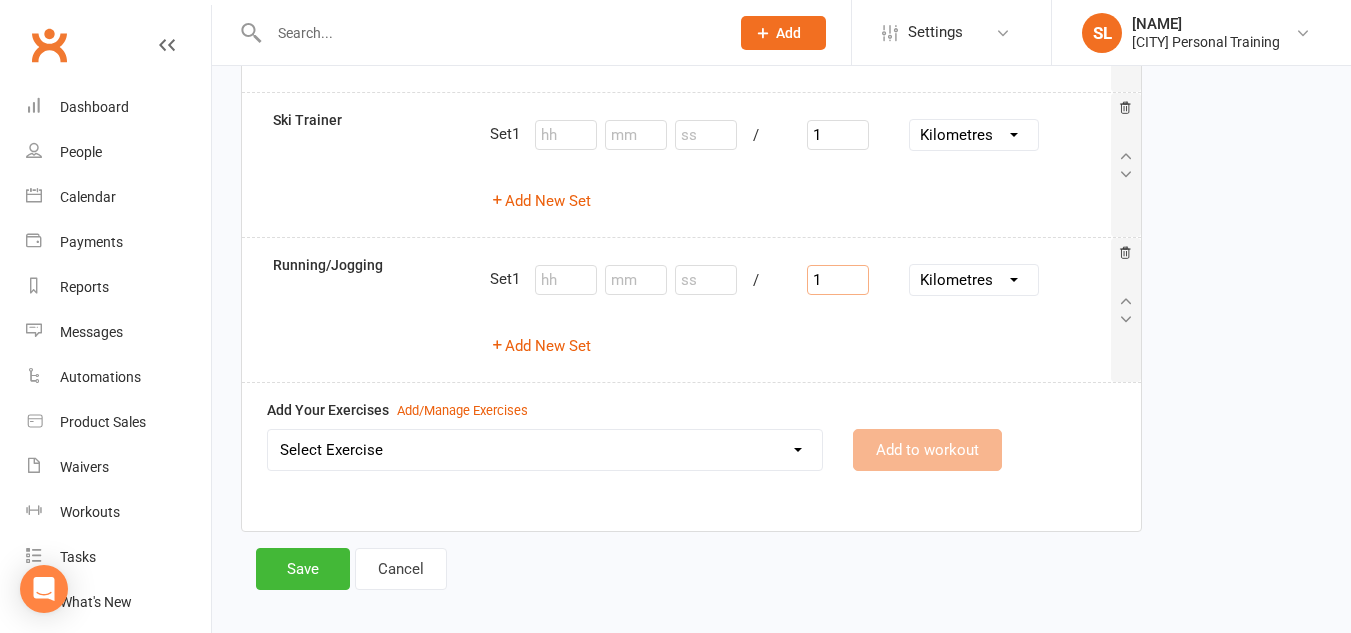 scroll, scrollTop: 2178, scrollLeft: 0, axis: vertical 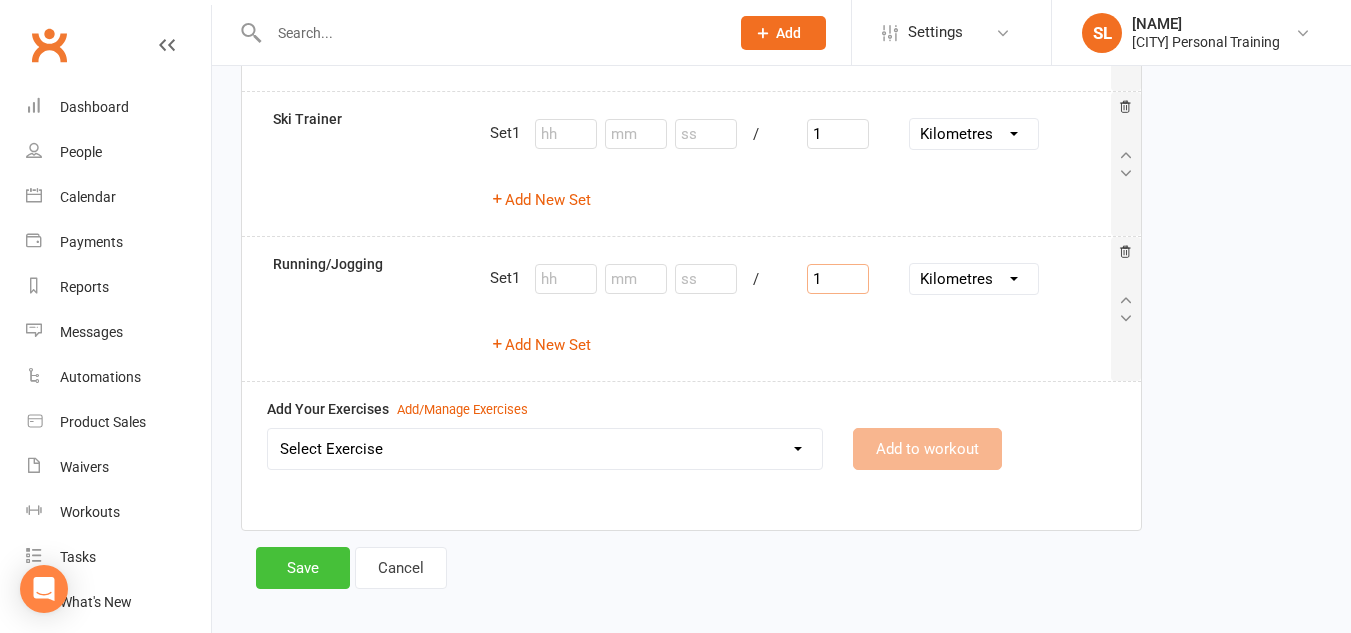 type on "1" 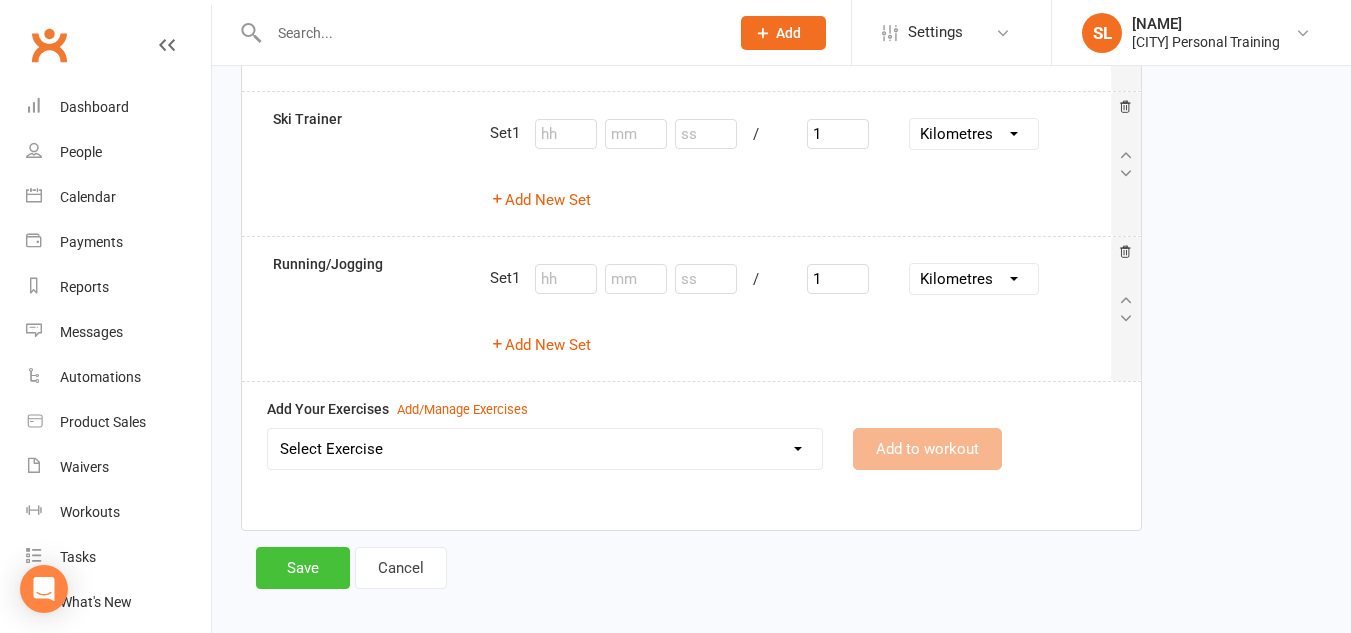 click on "Save" at bounding box center [303, 568] 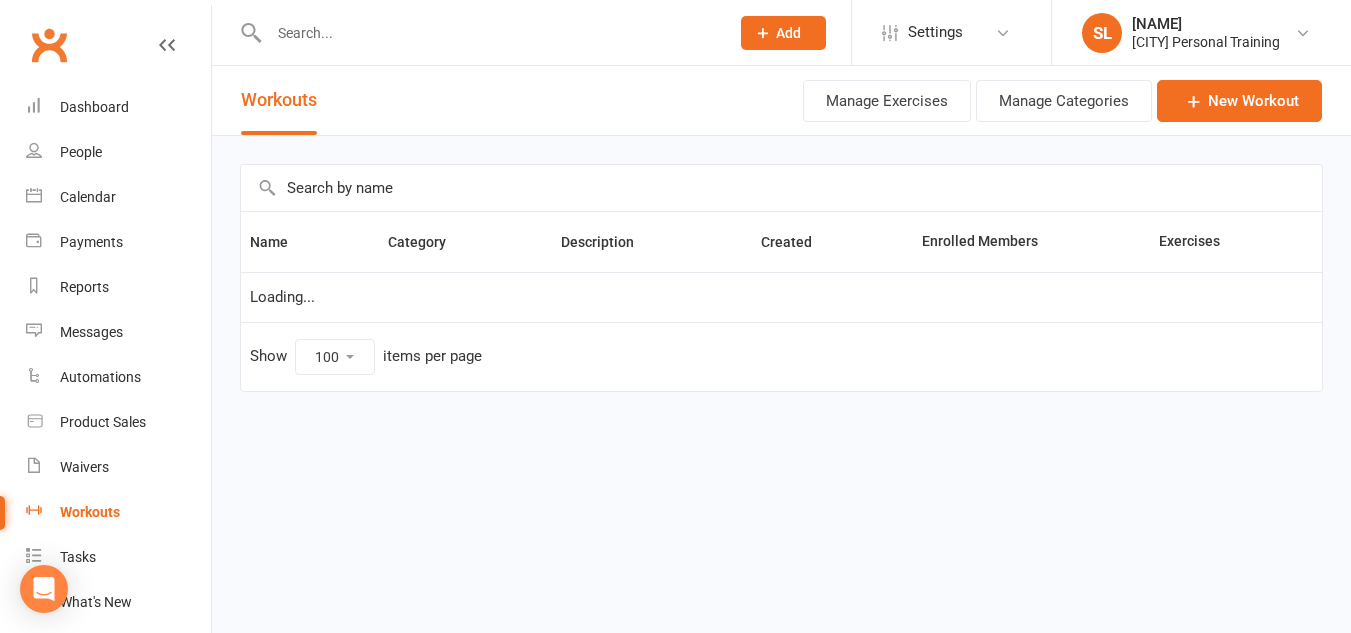 scroll, scrollTop: 0, scrollLeft: 0, axis: both 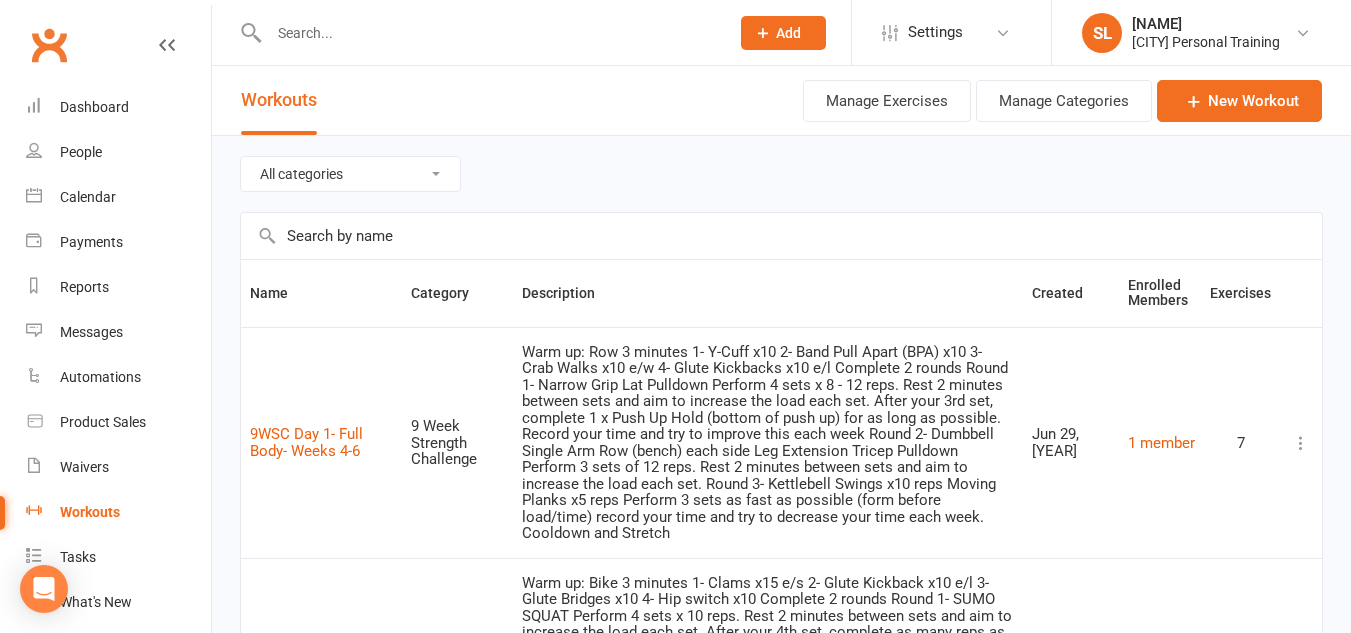 click at bounding box center (489, 33) 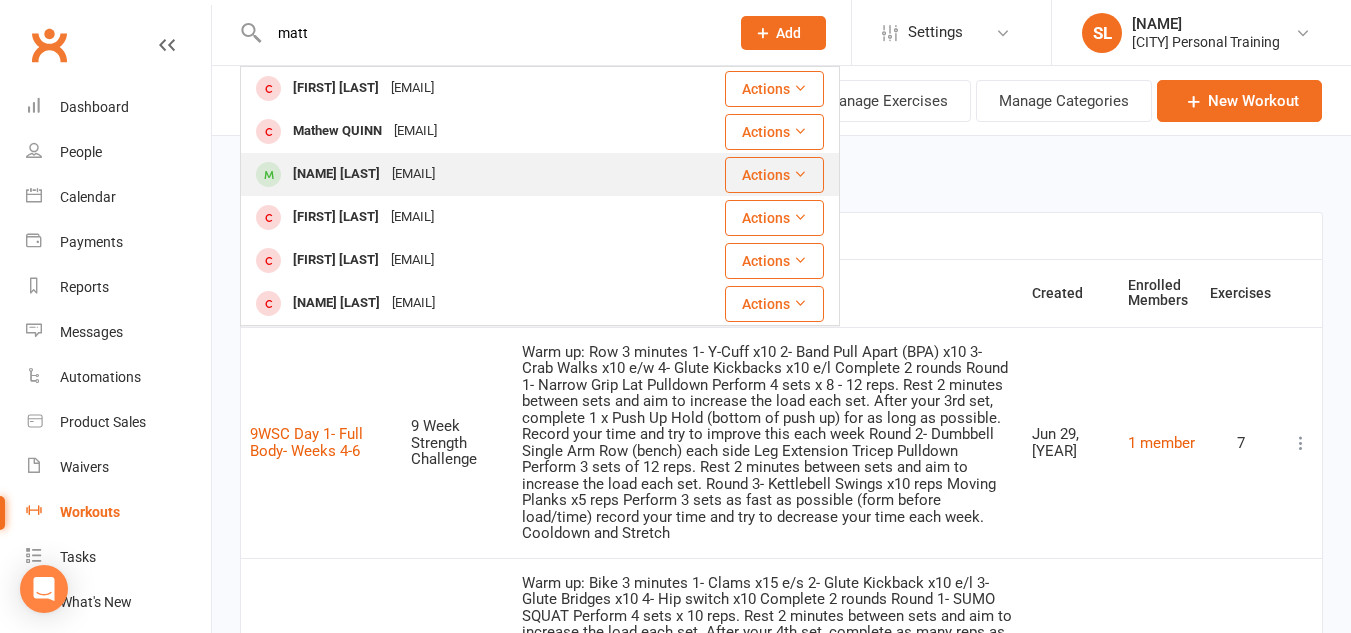 type on "matt" 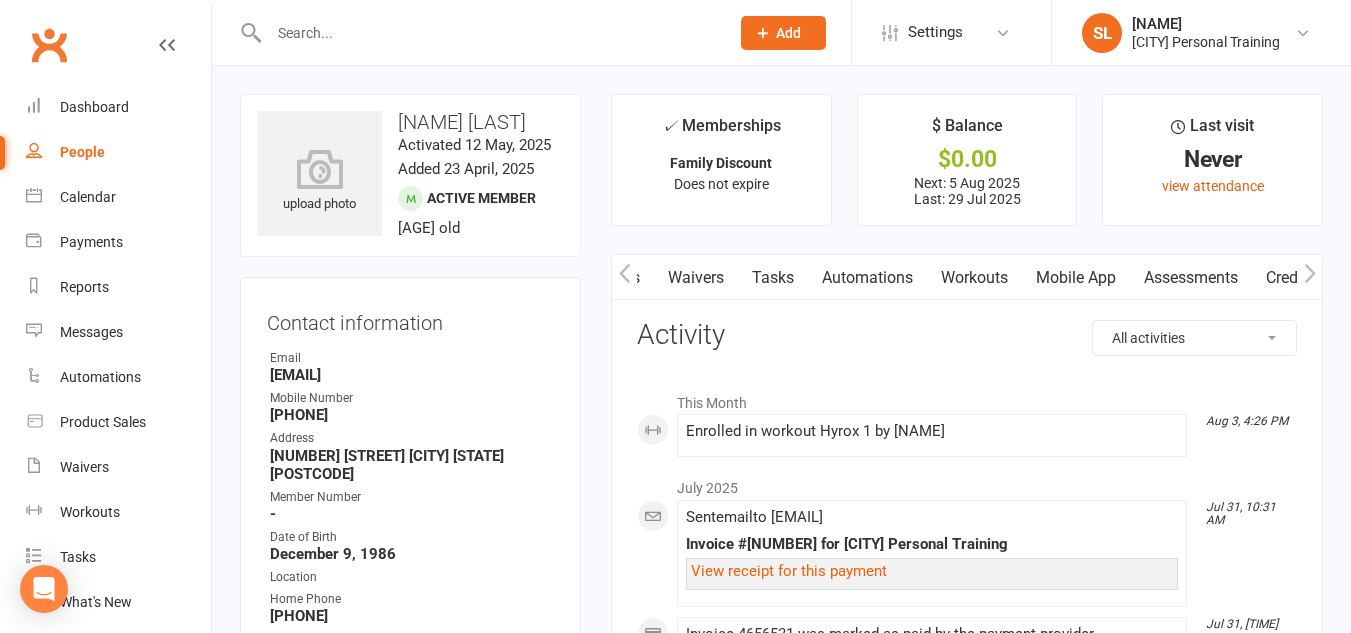 scroll, scrollTop: 0, scrollLeft: 400, axis: horizontal 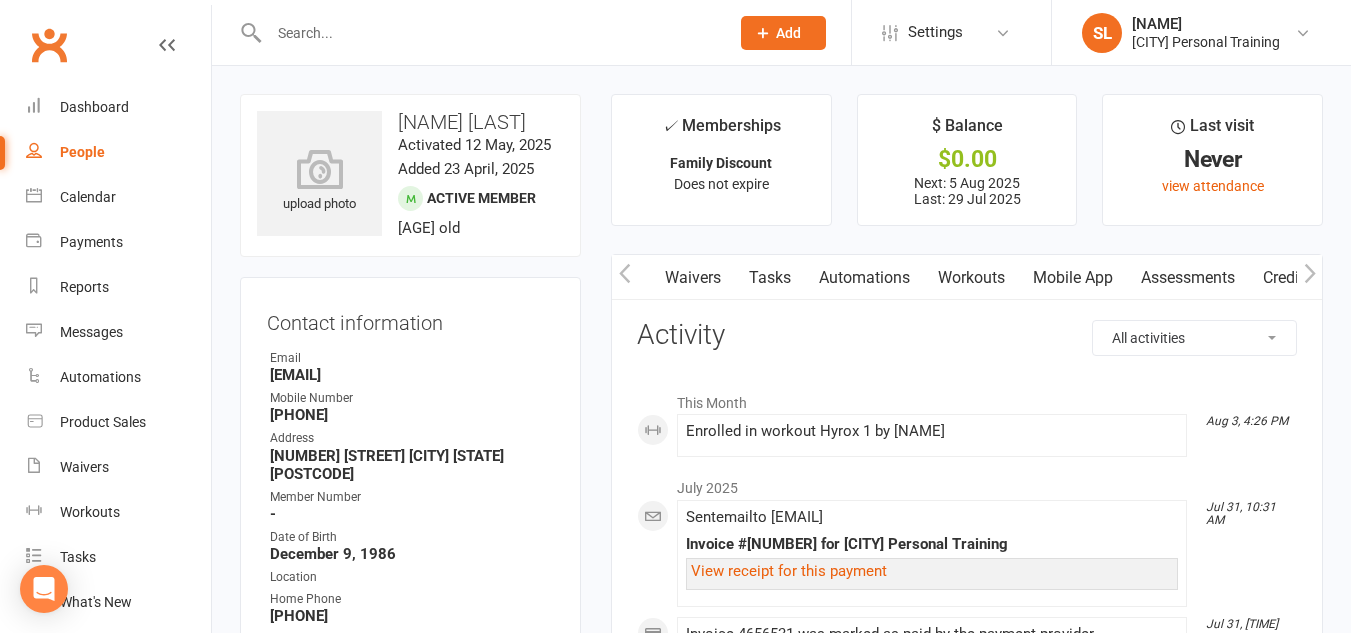 click on "Workouts" at bounding box center (971, 278) 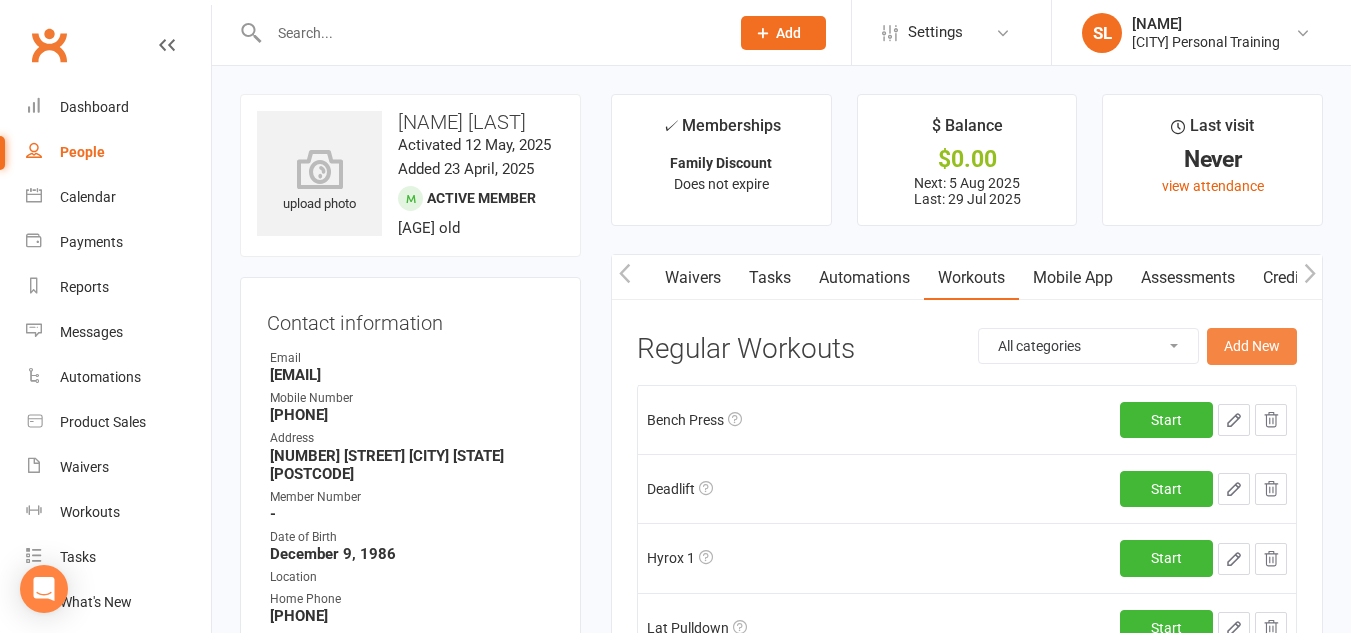 click on "Add New" at bounding box center (1252, 346) 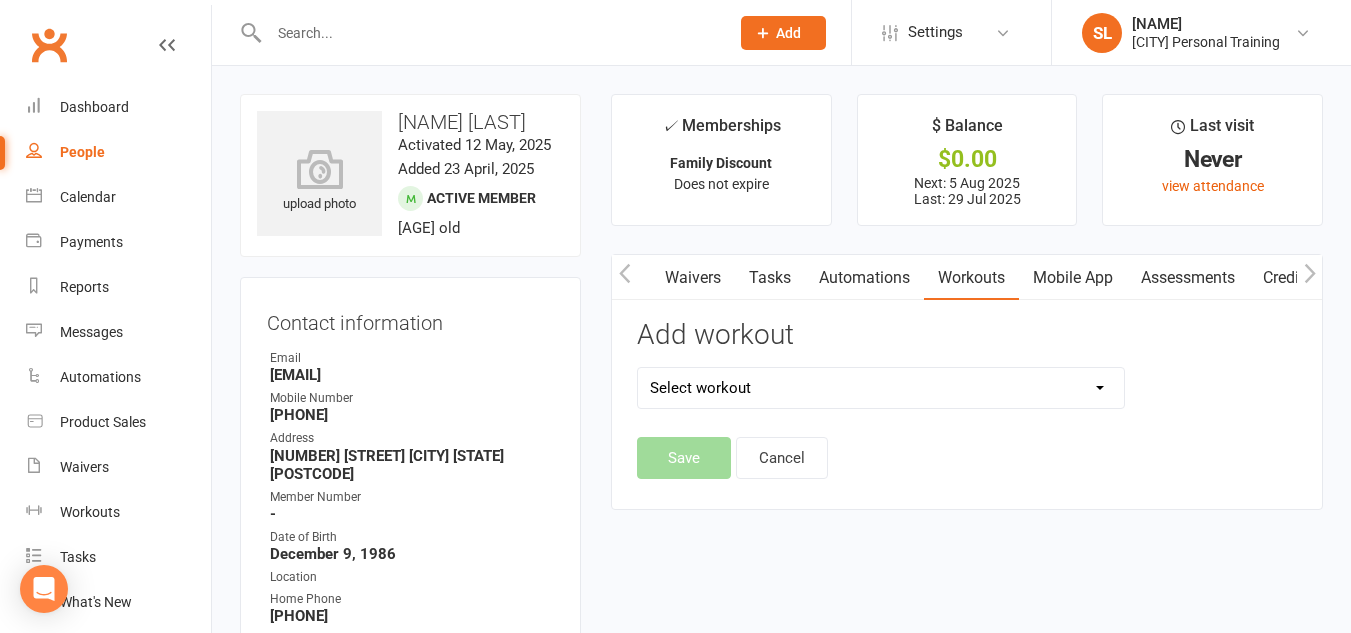 click on "Select workout 9WSC Day 1- Full Body- Weeks 4-6 9WSC Day 1 Lower Body 7-9 9WSC Day 1- Lower Body- Weeks 1-3 9WSC Day 1- Lower Body- Weeks 4-6 9WSC Day 1- Upper Body- Weeks 4-6 9WSC Day 2- Upper Body 7-9 9WSC Day 3- Full Body 7-9 9WSC- Full Body- Weeks 1-3 9WSC- Upper Body- Weeks 1-3 [PERSON] Program 1 [PERSON] Program 2 Bench Press [PERSON]/[PERSON] Core and cardio Deadlift Full Body H.I.I.T 1 Full Body Home Workout Full Body Strength Full Body Strength Program #2 Full Body Stretch Hyrox 1 Hyrox 2 Lat Pulldown Leg Press Lower Body Burn [COMPANY] Matrix 1 Seated Row Shoulder Press Squat Variation Stretch and Recovery Upper Body Express Upper Body Weights" at bounding box center [881, 388] 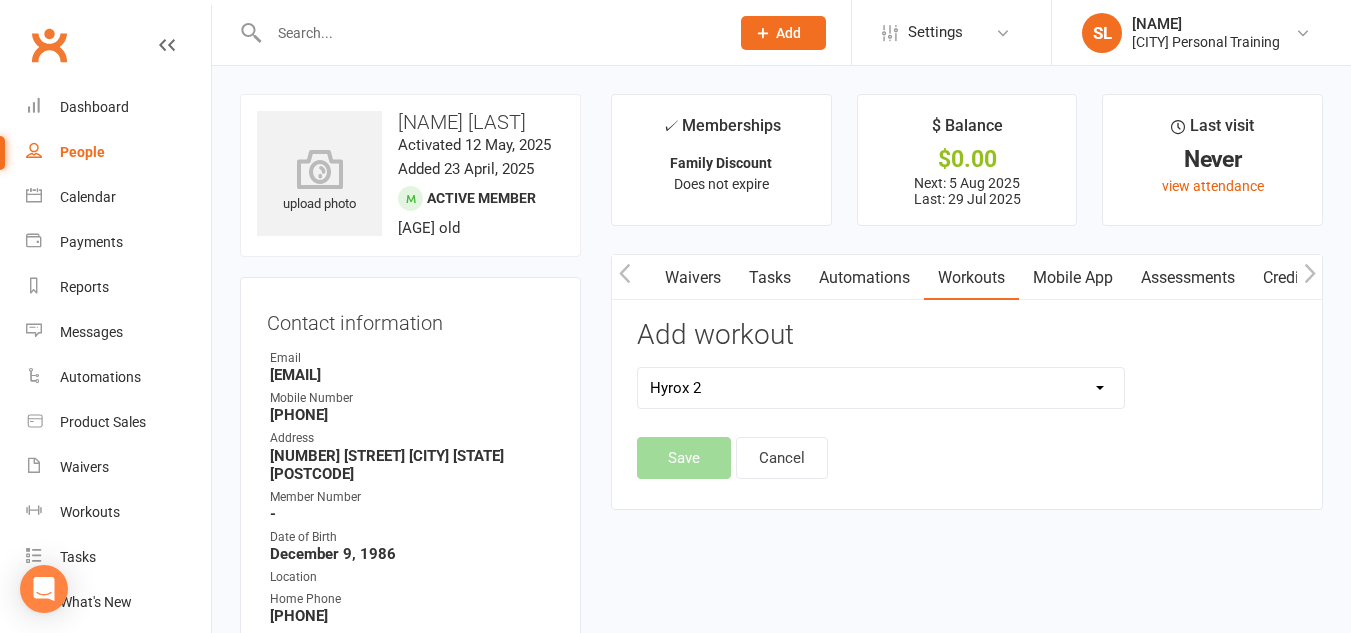 click on "Select workout 9WSC Day 1- Full Body- Weeks 4-6 9WSC Day 1 Lower Body 7-9 9WSC Day 1- Lower Body- Weeks 1-3 9WSC Day 1- Lower Body- Weeks 4-6 9WSC Day 1- Upper Body- Weeks 4-6 9WSC Day 2- Upper Body 7-9 9WSC Day 3- Full Body 7-9 9WSC- Full Body- Weeks 1-3 9WSC- Upper Body- Weeks 1-3 [PERSON] Program 1 [PERSON] Program 2 Bench Press [PERSON]/[PERSON] Core and cardio Deadlift Full Body H.I.I.T 1 Full Body Home Workout Full Body Strength Full Body Strength Program #2 Full Body Stretch Hyrox 1 Hyrox 2 Lat Pulldown Leg Press Lower Body Burn [COMPANY] Matrix 1 Seated Row Shoulder Press Squat Variation Stretch and Recovery Upper Body Express Upper Body Weights" at bounding box center (881, 388) 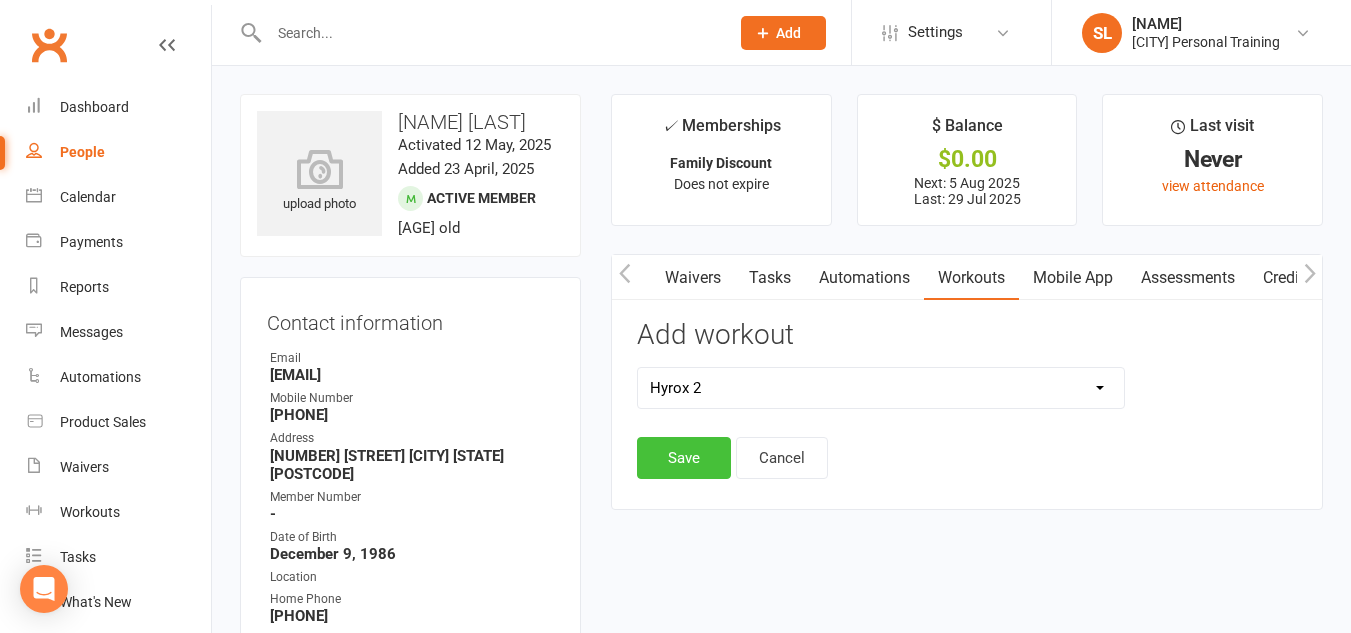 click on "Save" at bounding box center (684, 458) 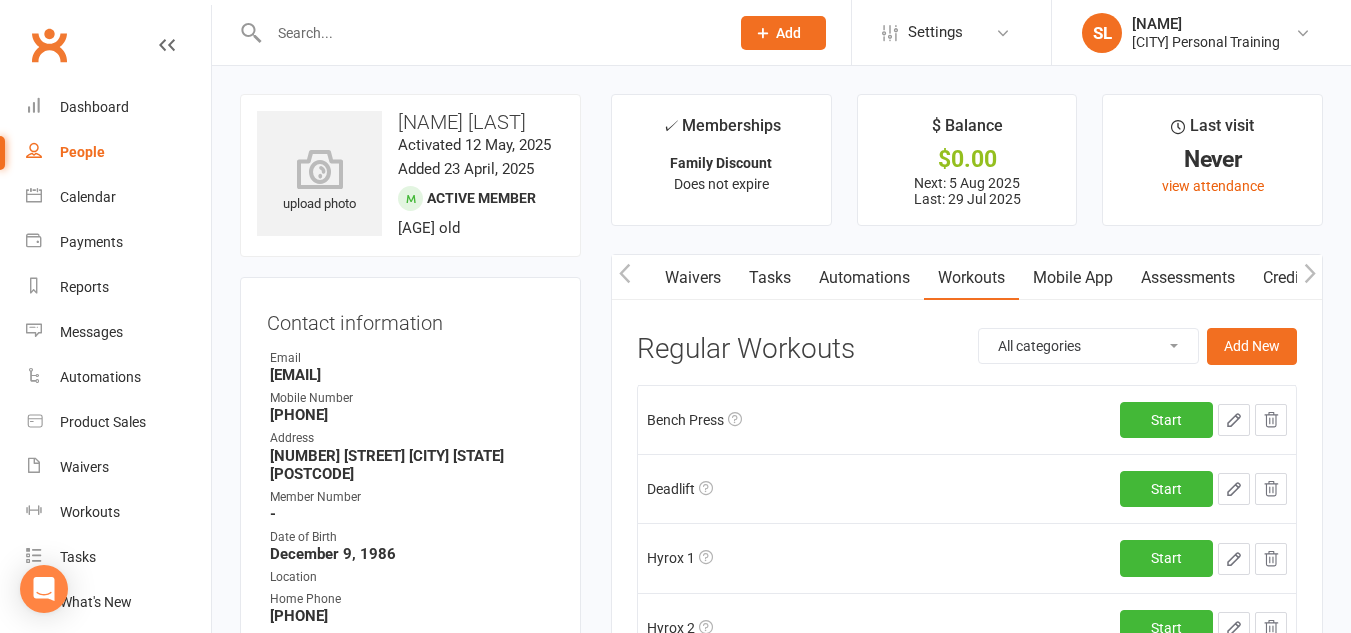 click at bounding box center [489, 33] 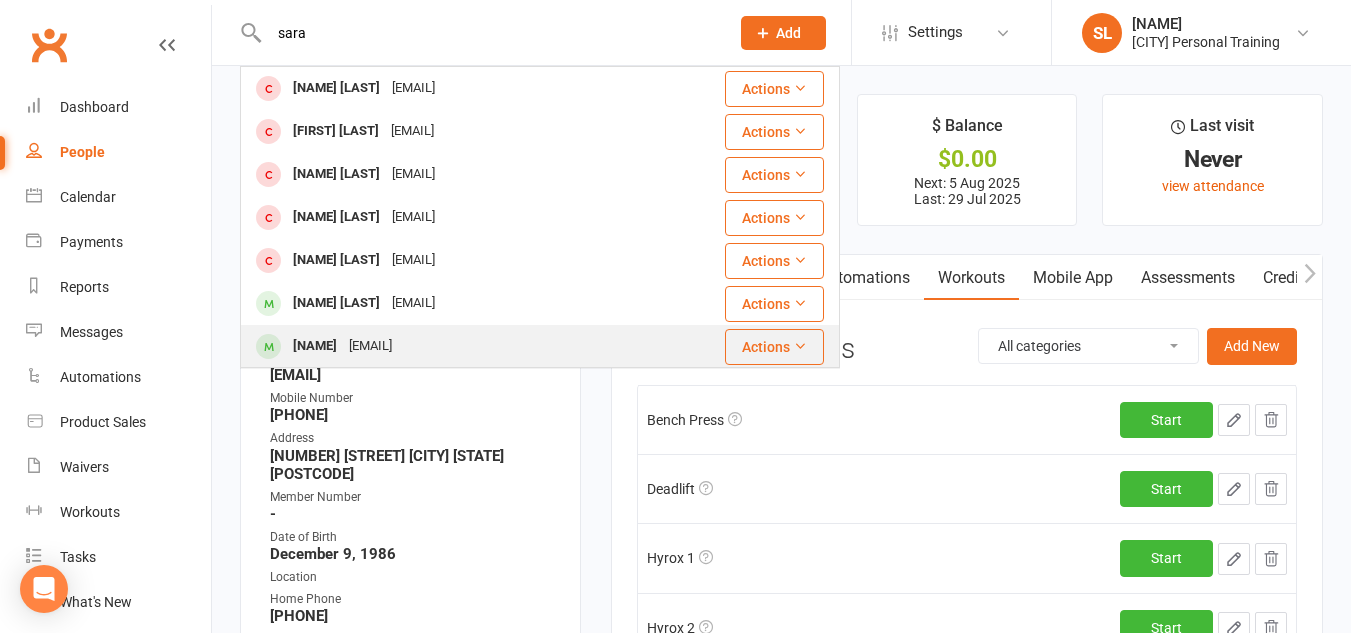 type on "sara" 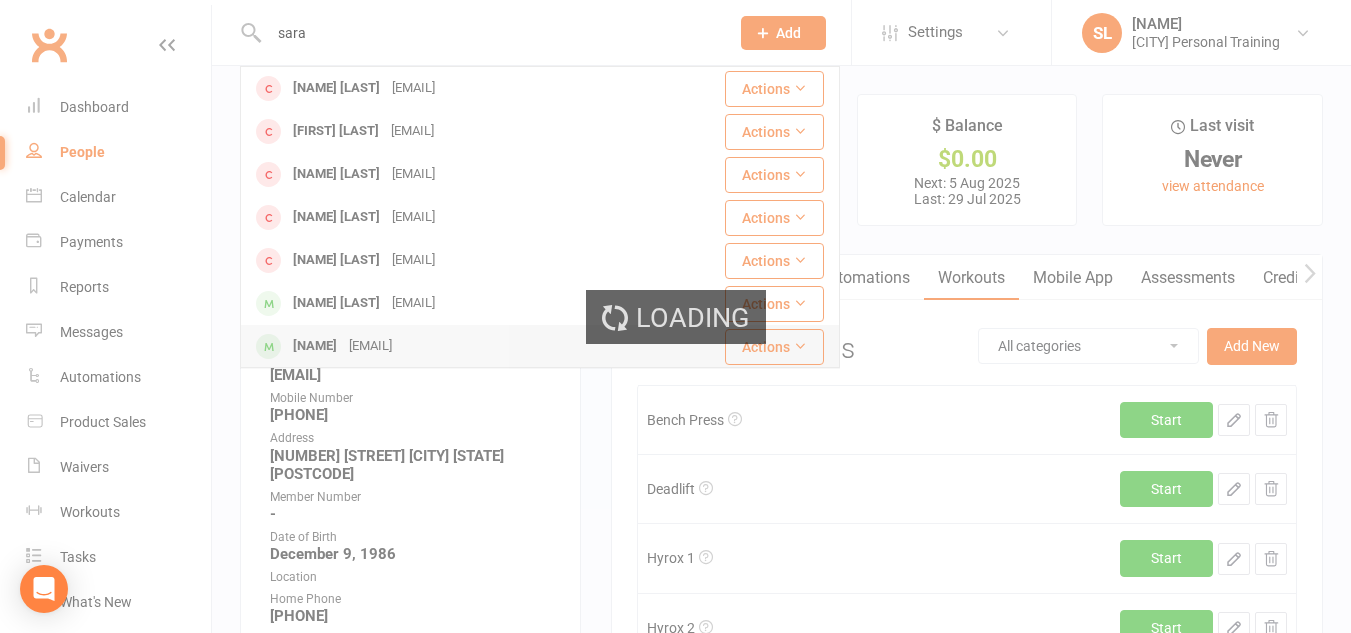 type 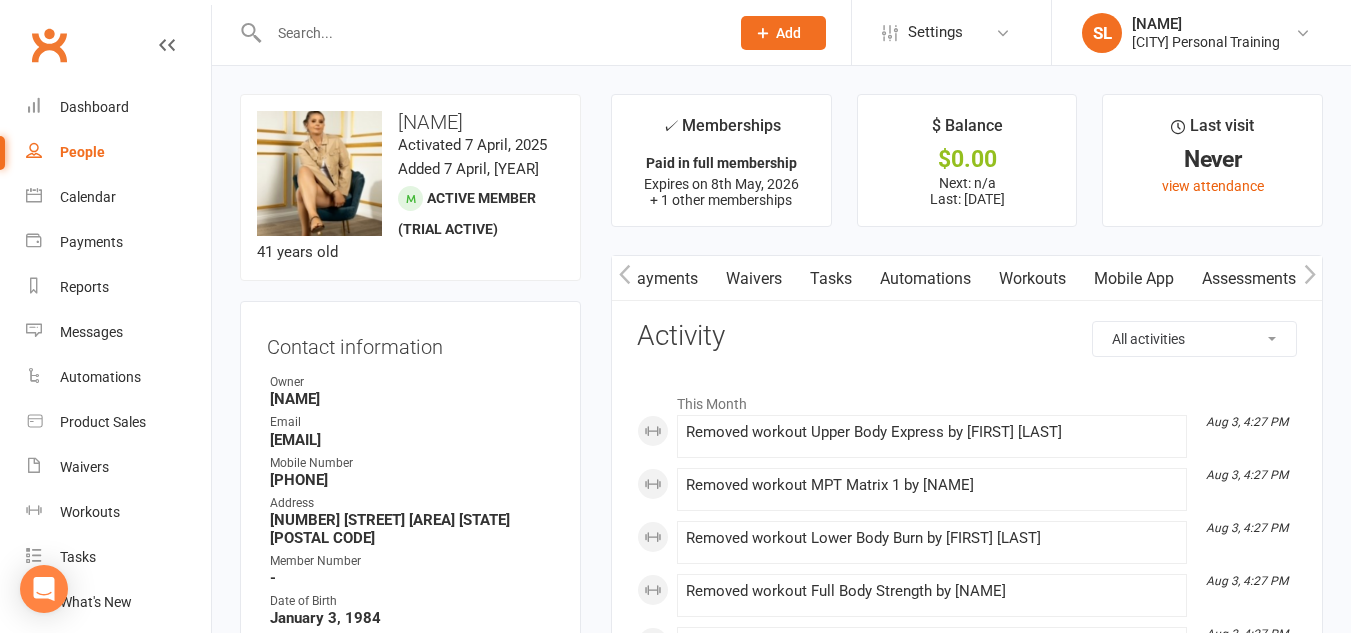 scroll, scrollTop: 0, scrollLeft: 347, axis: horizontal 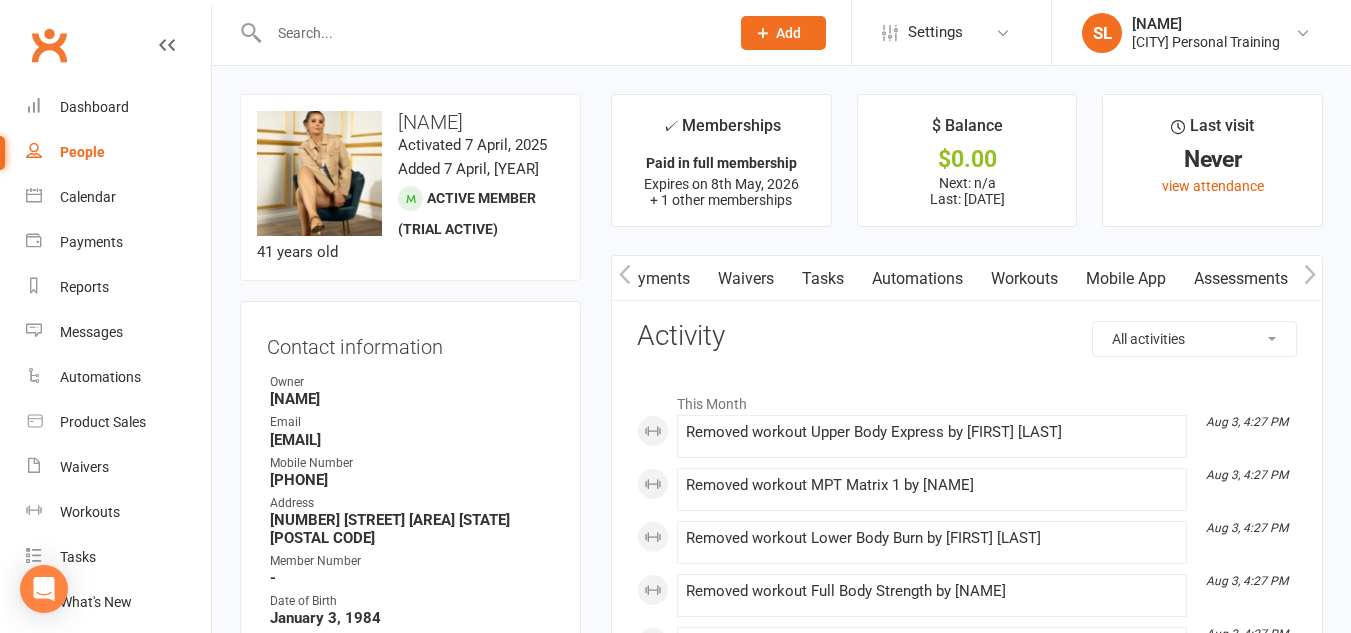 click on "Workouts" at bounding box center [1024, 279] 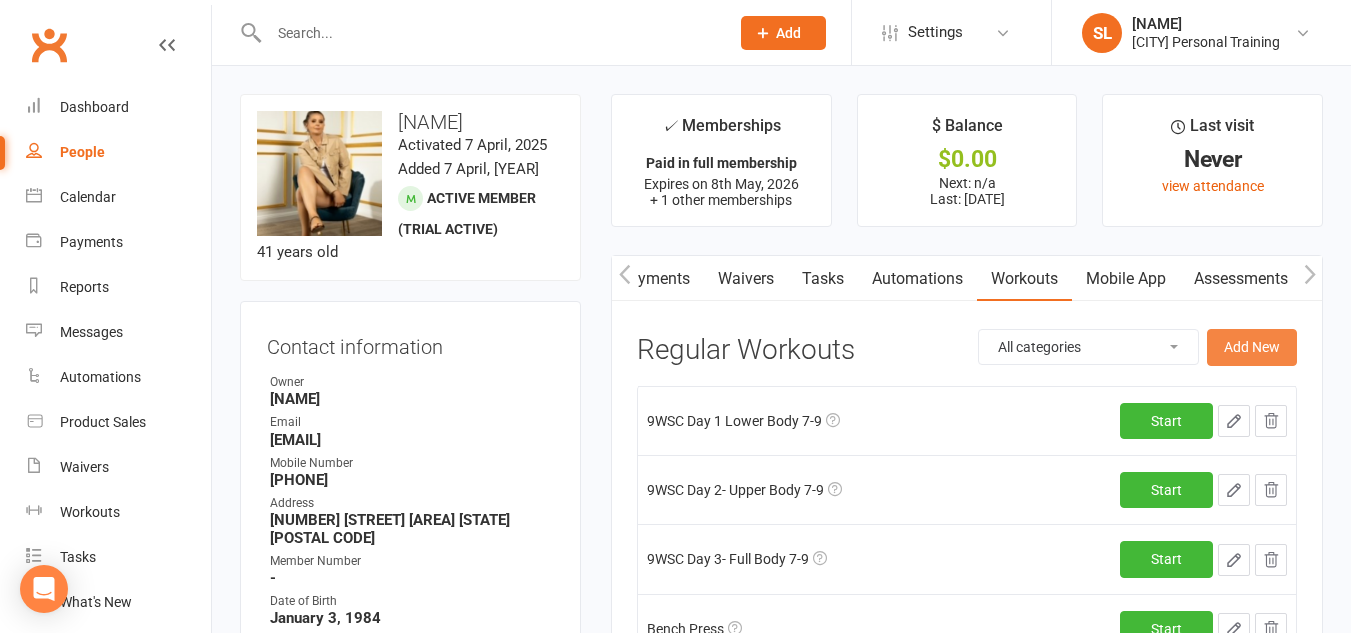 click on "Add New" at bounding box center [1252, 347] 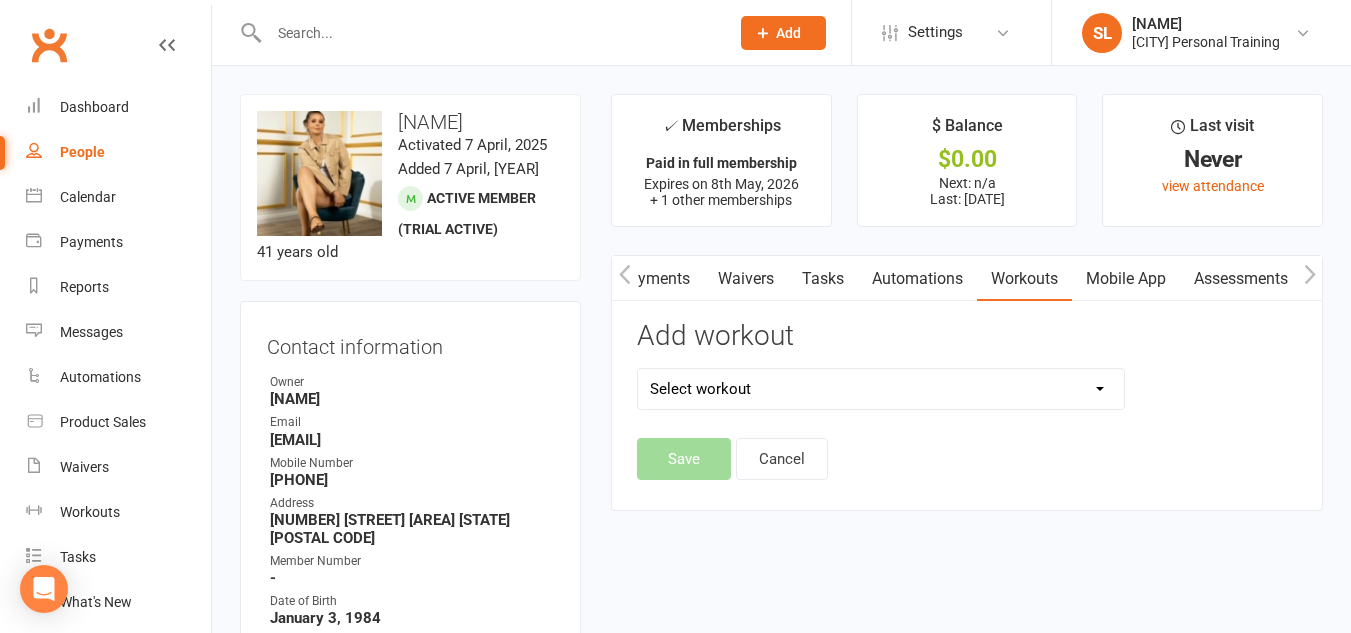 click on "Select workout 9WSC Day 1- Full Body- Weeks 4-6 9WSC Day 1 Lower Body 7-9 9WSC Day 1- Lower Body- Weeks 1-3 9WSC Day 1- Lower Body- Weeks 4-6 9WSC Day 1- Upper Body- Weeks 4-6 9WSC Day 2- Upper Body 7-9 9WSC Day 3- Full Body 7-9 9WSC- Full Body- Weeks 1-3 9WSC- Upper Body- Weeks 1-3 [PERSON] Program 1 [PERSON] Program 2 Bench Press [PERSON]/[PERSON] Core and cardio Deadlift Full Body H.I.I.T 1 Full Body Home Workout Full Body Strength Full Body Strength Program #2 Full Body Stretch Hyrox 1 Hyrox 2 Lat Pulldown Leg Press Lower Body Burn [COMPANY] Matrix 1 Seated Row Shoulder Press Squat Variation Stretch and Recovery Upper Body Express Upper Body Weights" at bounding box center [881, 389] 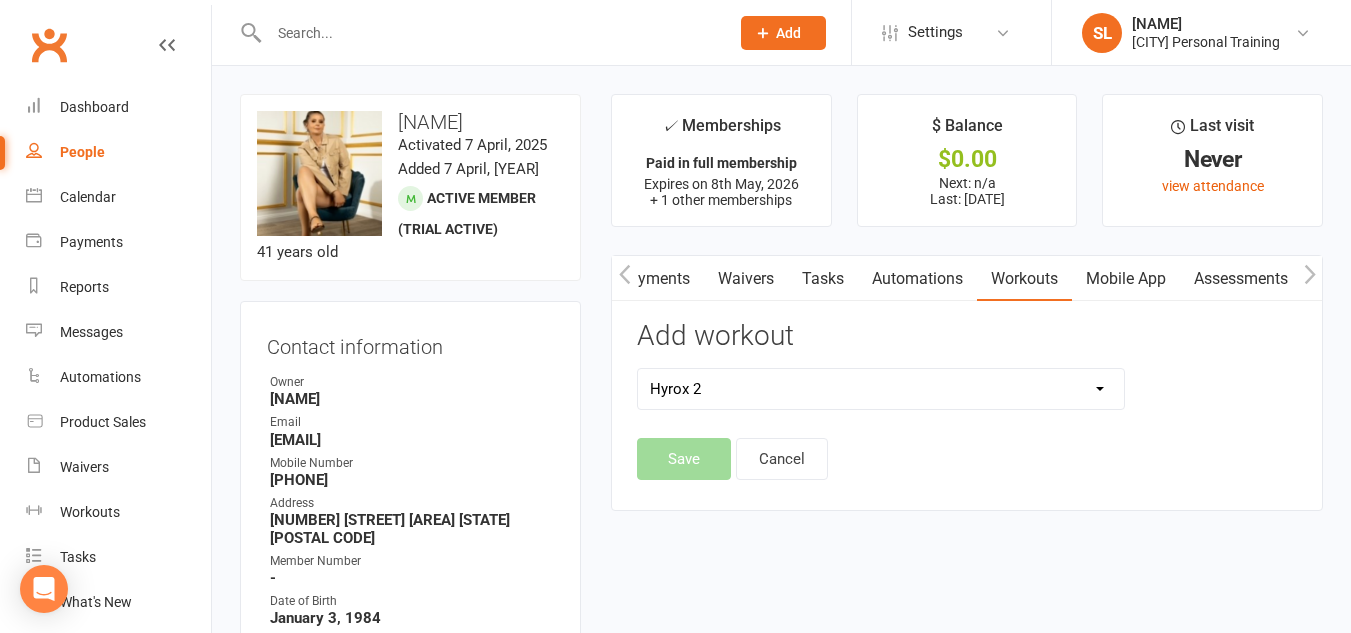 click on "Select workout 9WSC Day 1- Full Body- Weeks 4-6 9WSC Day 1 Lower Body 7-9 9WSC Day 1- Lower Body- Weeks 1-3 9WSC Day 1- Lower Body- Weeks 4-6 9WSC Day 1- Upper Body- Weeks 4-6 9WSC Day 2- Upper Body 7-9 9WSC Day 3- Full Body 7-9 9WSC- Full Body- Weeks 1-3 9WSC- Upper Body- Weeks 1-3 [PERSON] Program 1 [PERSON] Program 2 Bench Press [PERSON]/[PERSON] Core and cardio Deadlift Full Body H.I.I.T 1 Full Body Home Workout Full Body Strength Full Body Strength Program #2 Full Body Stretch Hyrox 1 Hyrox 2 Lat Pulldown Leg Press Lower Body Burn [COMPANY] Matrix 1 Seated Row Shoulder Press Squat Variation Stretch and Recovery Upper Body Express Upper Body Weights" at bounding box center (881, 389) 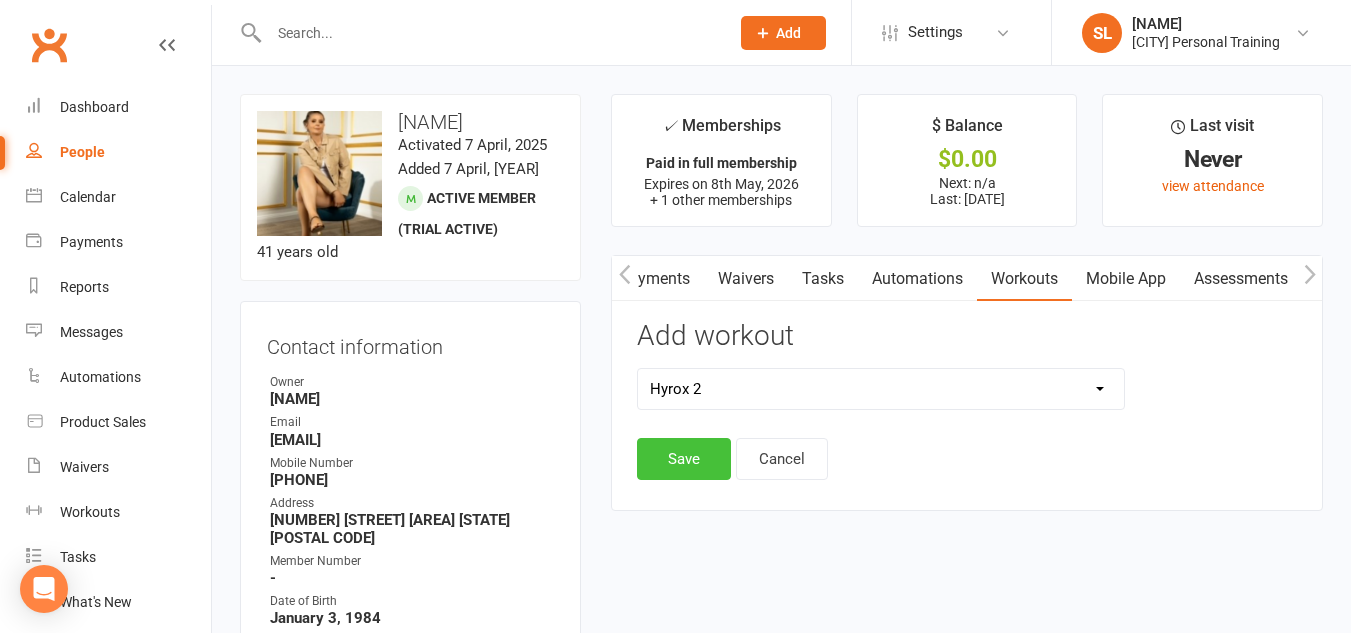 click on "Save" at bounding box center [684, 459] 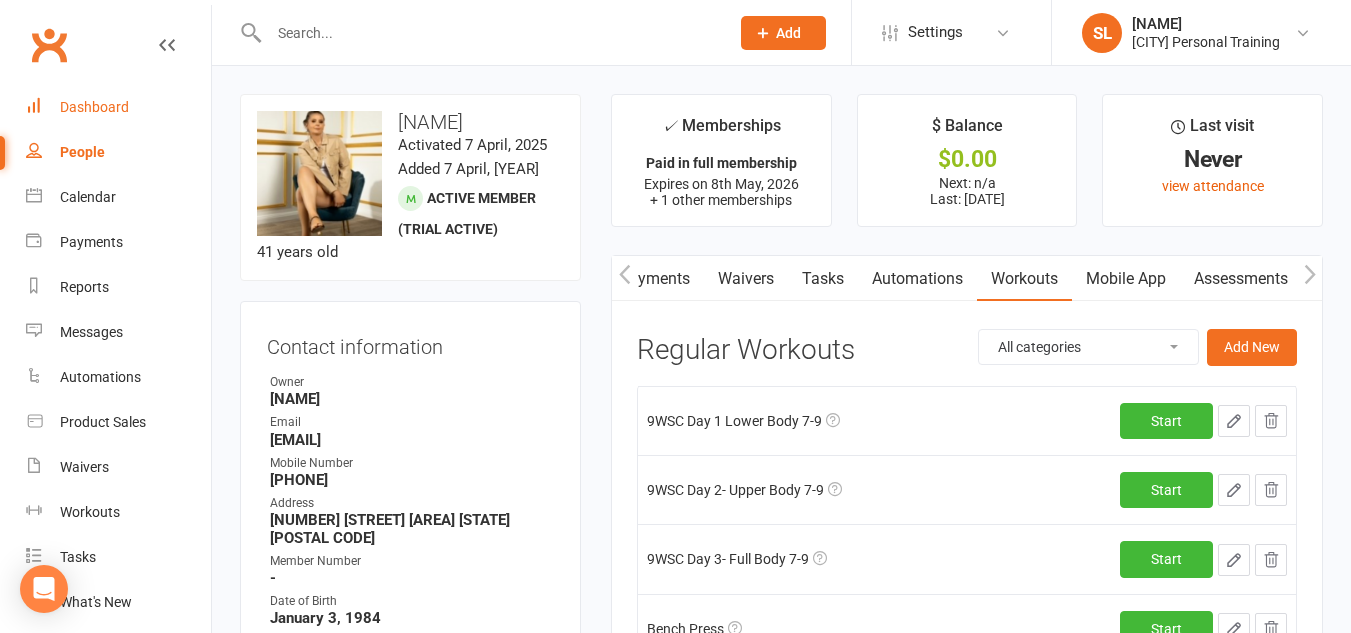click on "Dashboard" at bounding box center (94, 107) 